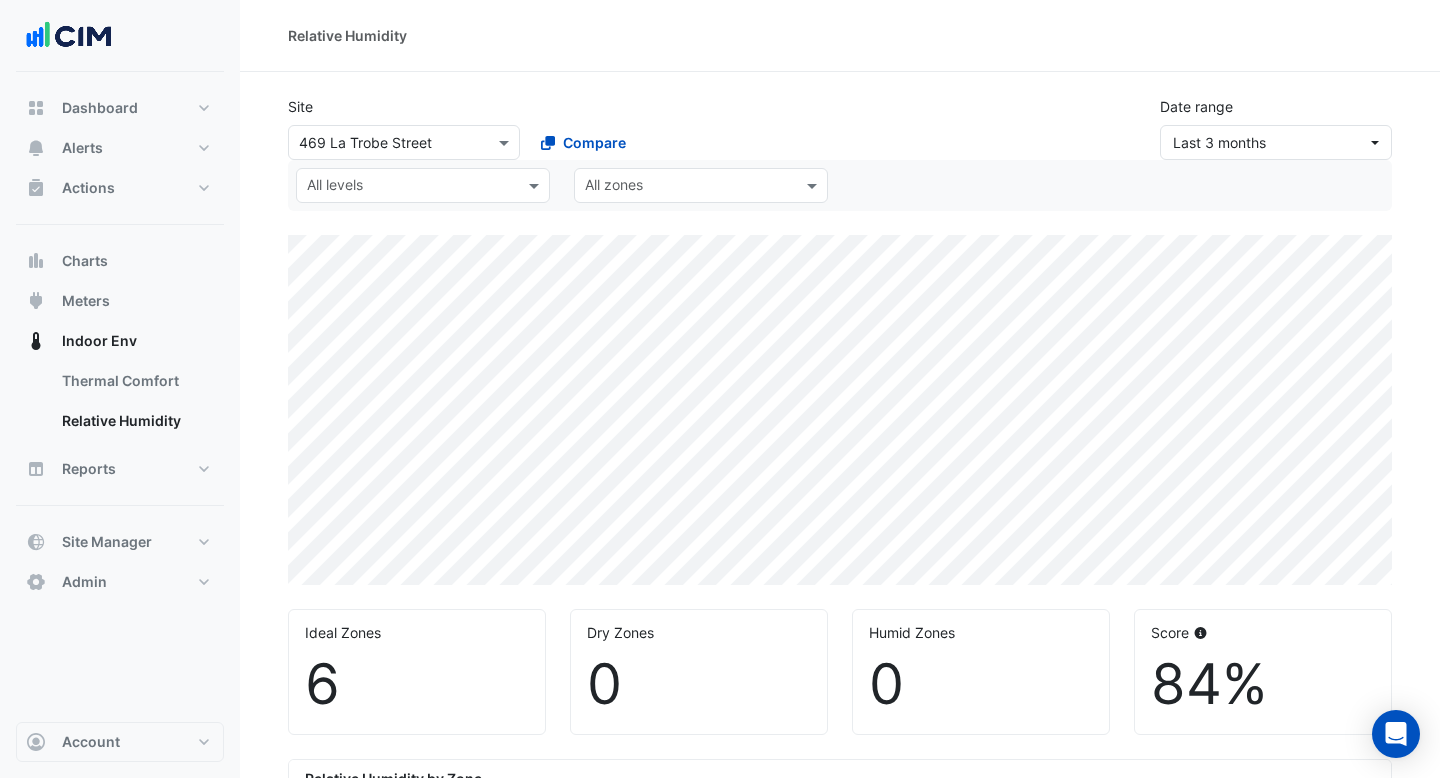 select on "***" 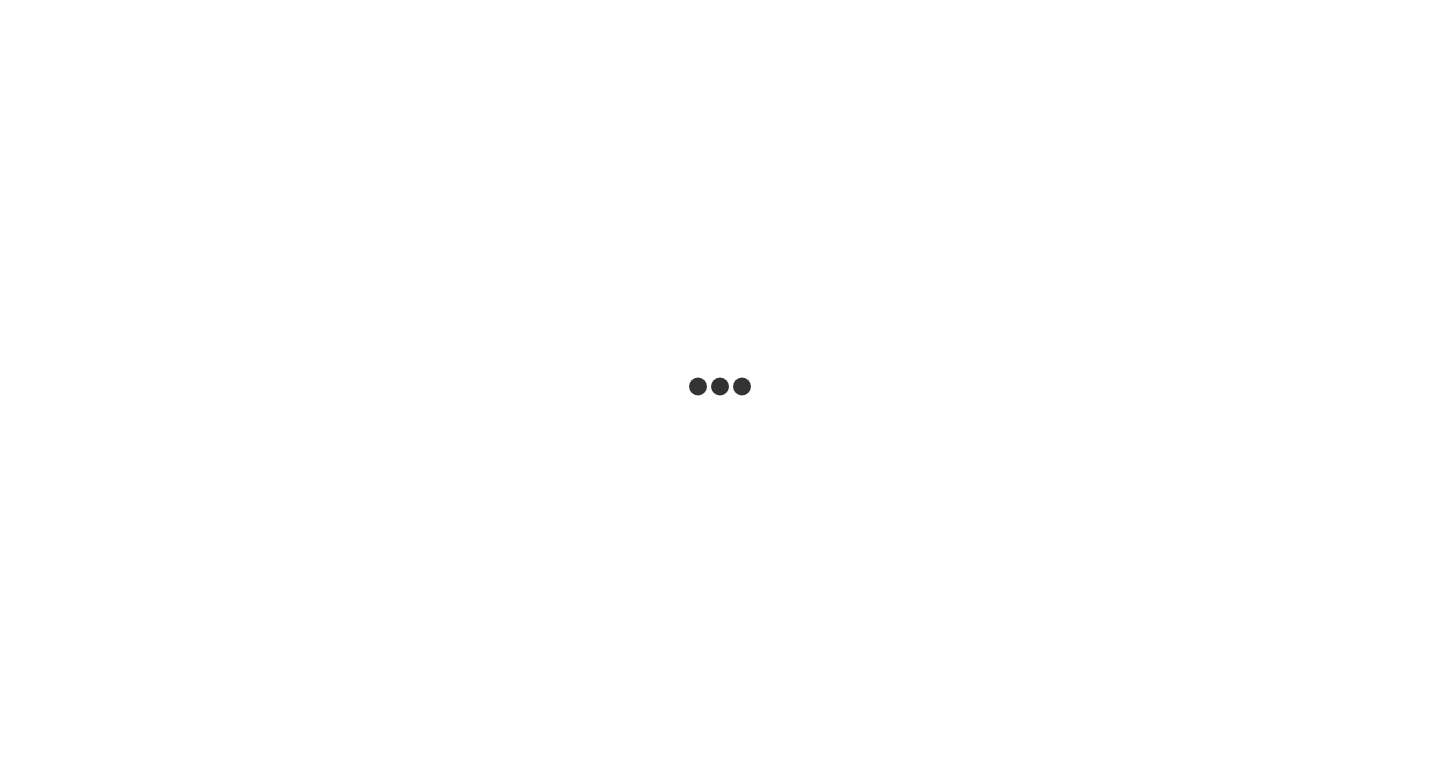 scroll, scrollTop: 0, scrollLeft: 0, axis: both 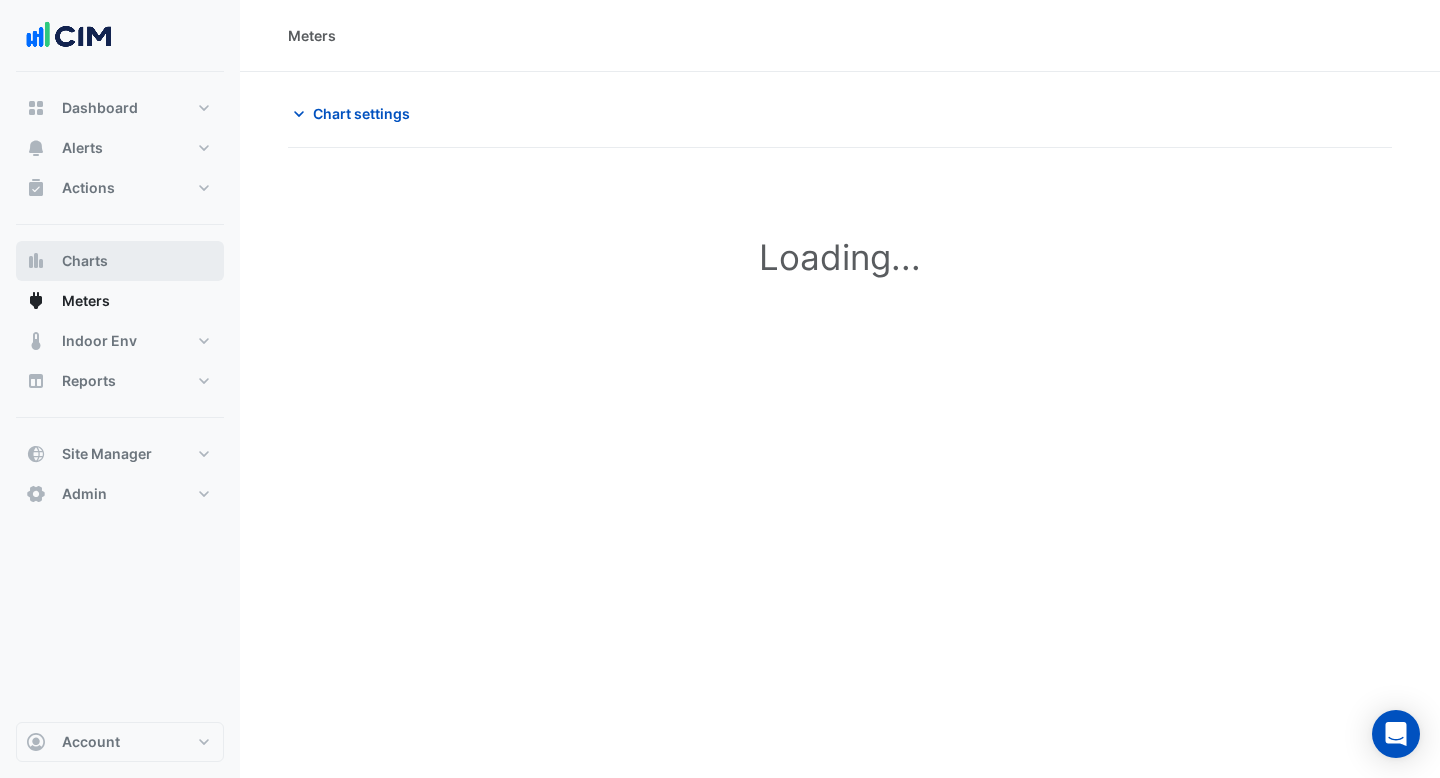 click on "Charts" at bounding box center (120, 261) 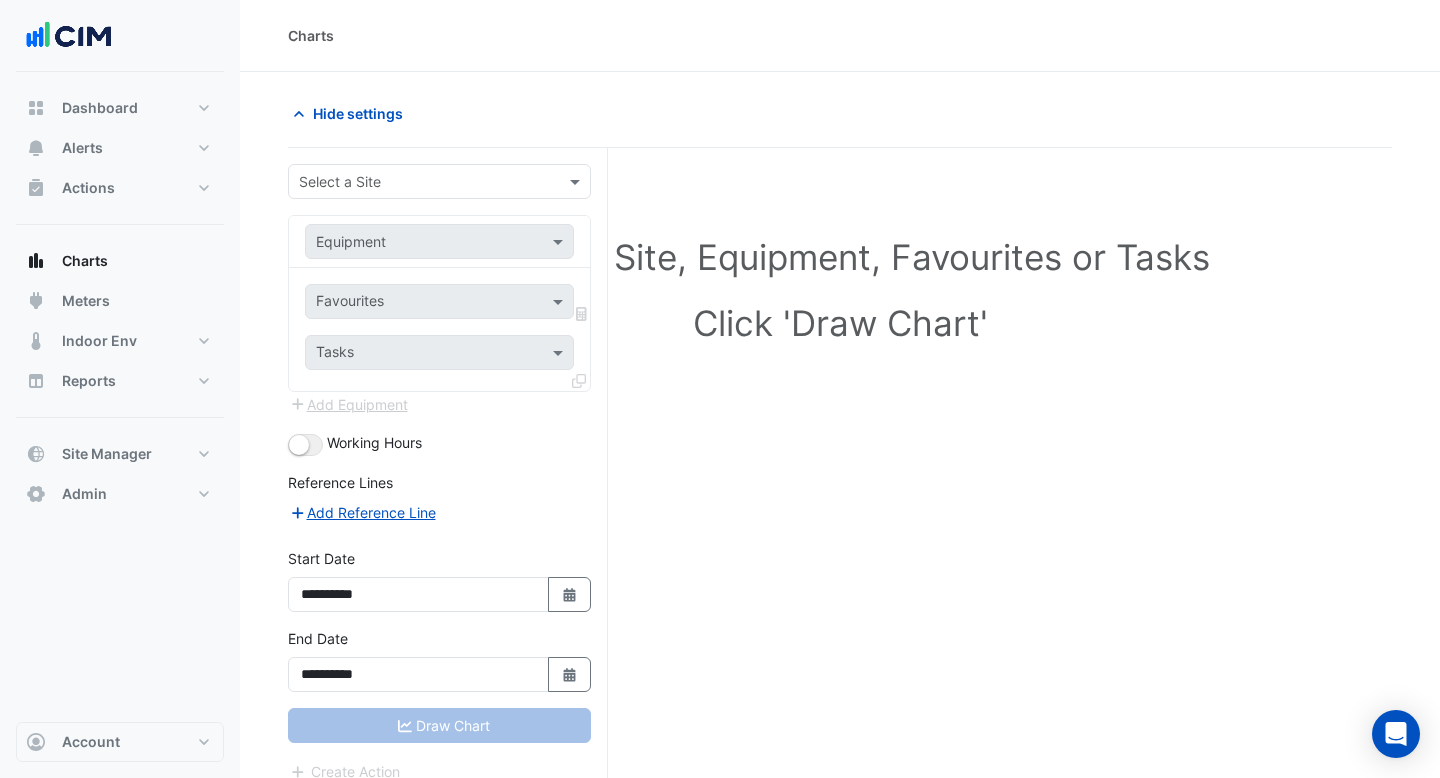 click at bounding box center [439, 181] 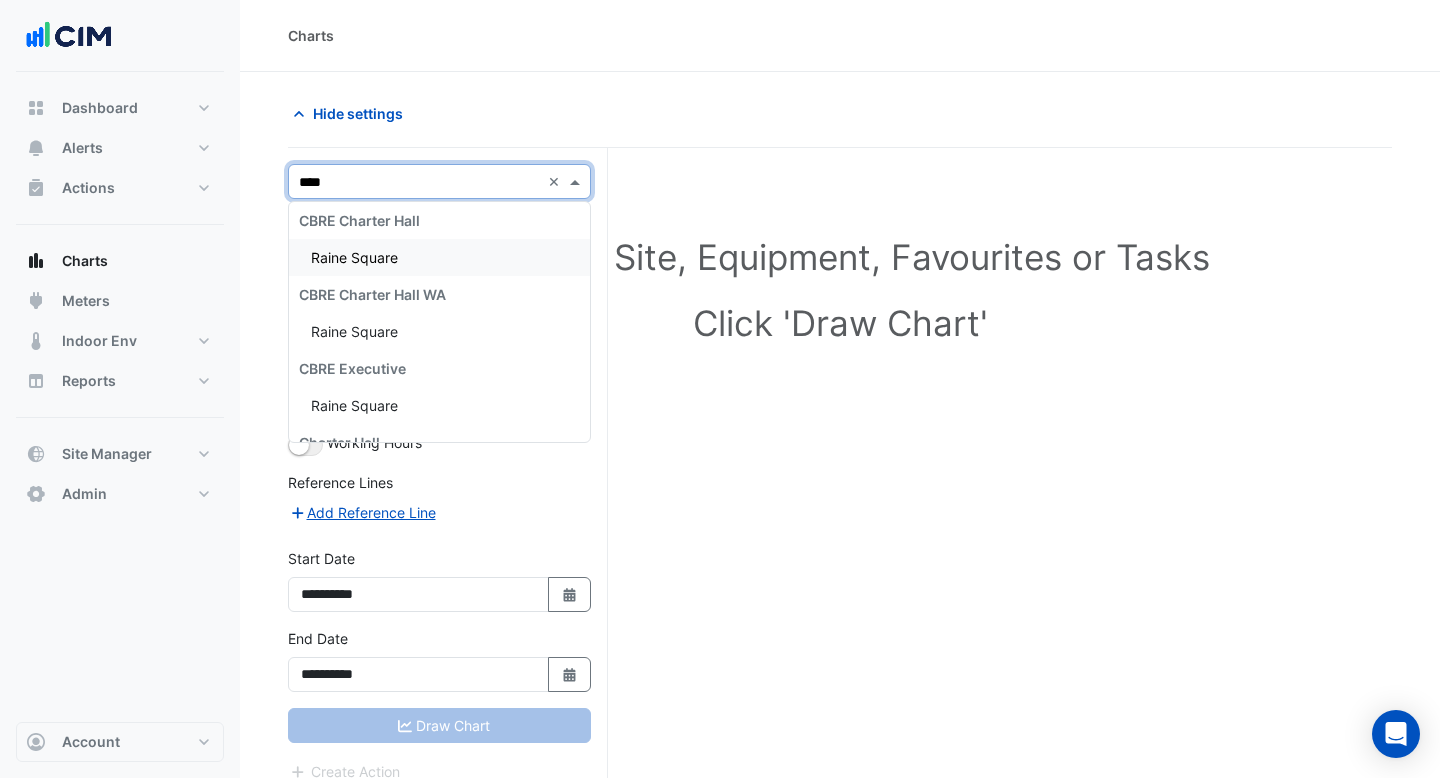 type on "*****" 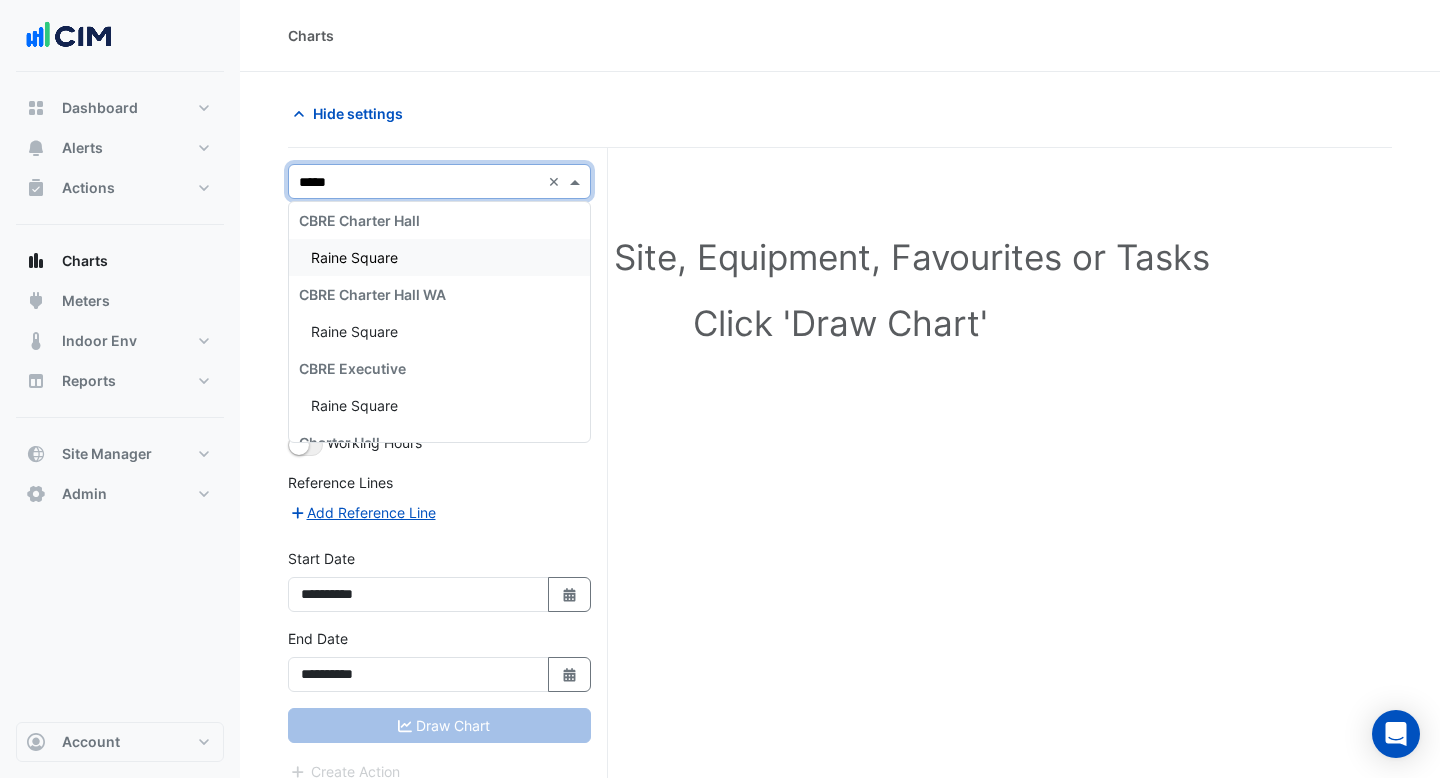 click on "Raine Square" at bounding box center [439, 257] 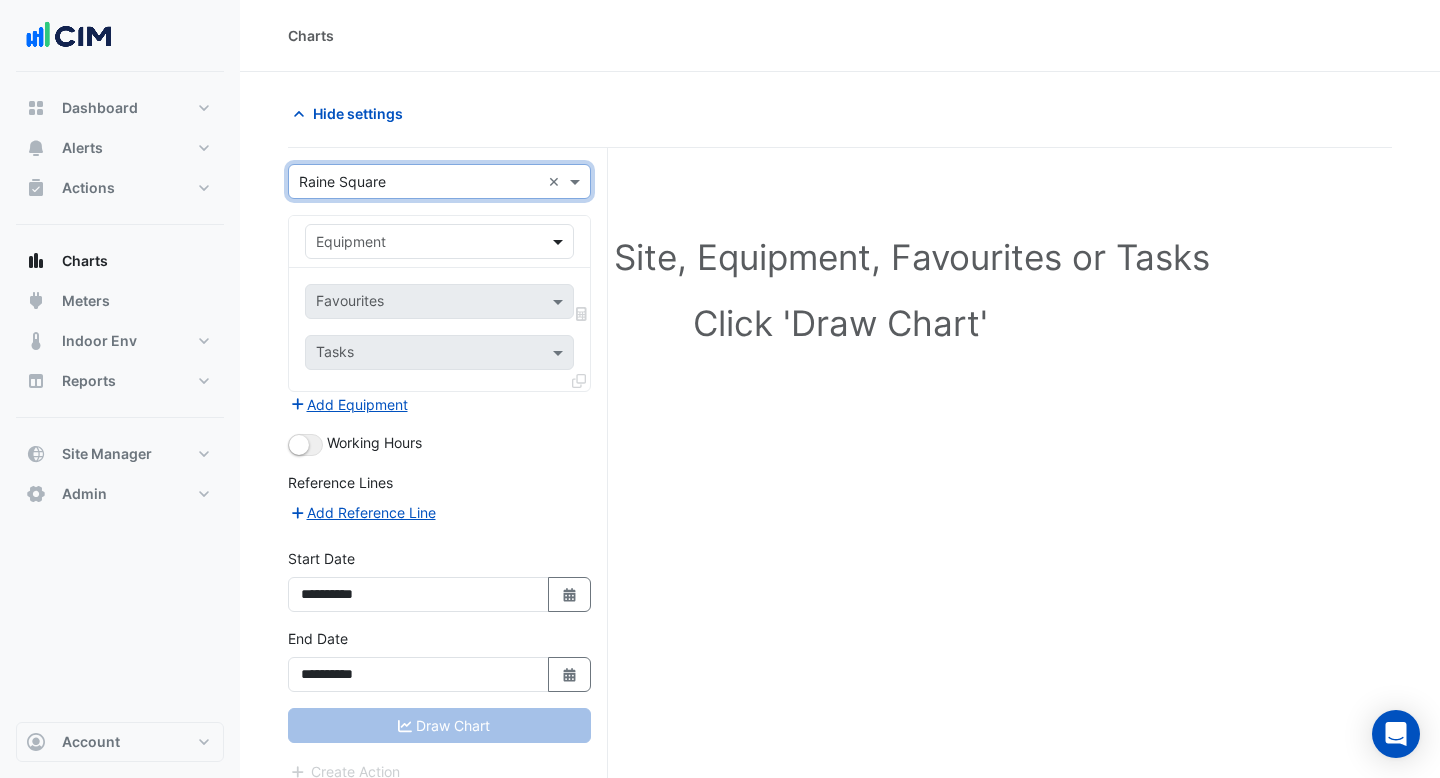 click at bounding box center (560, 241) 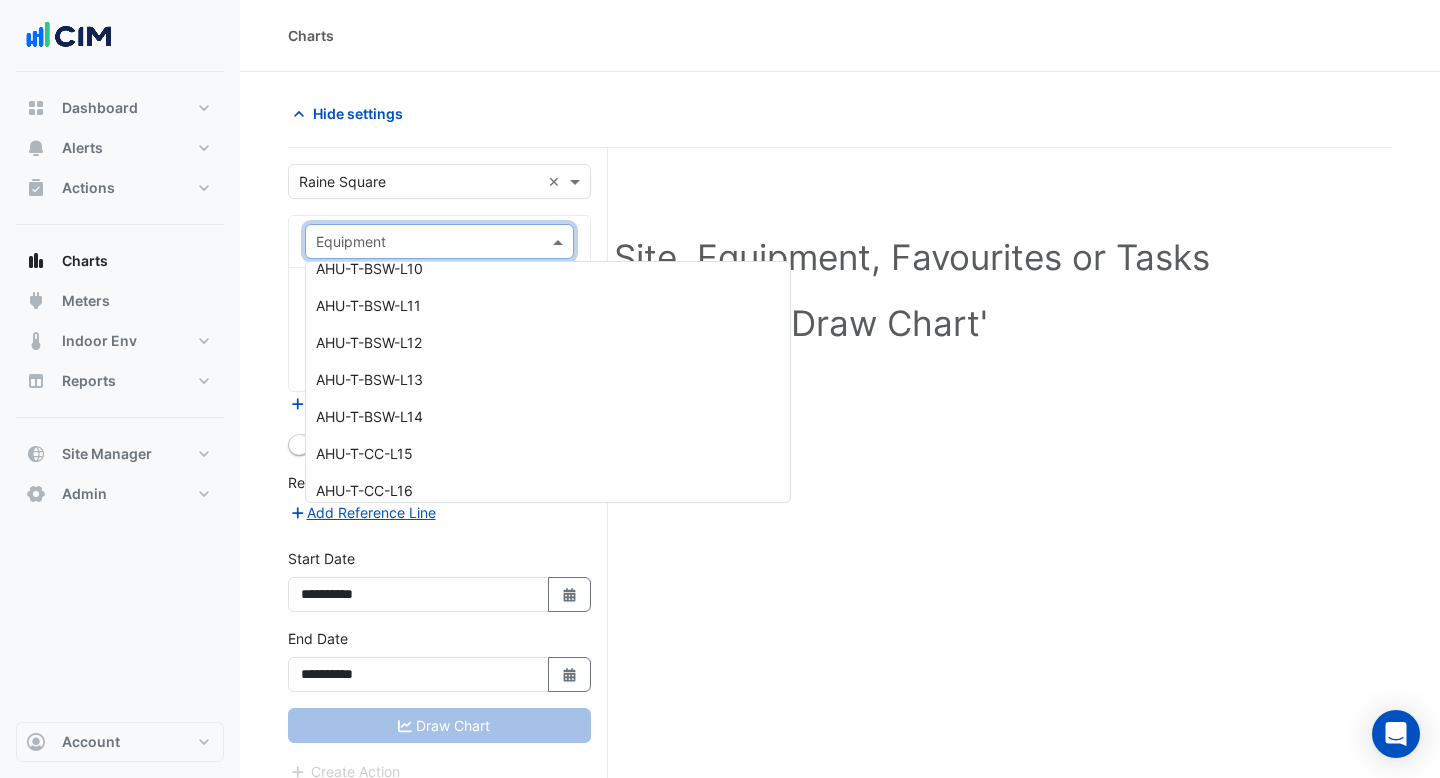 scroll, scrollTop: 3005, scrollLeft: 0, axis: vertical 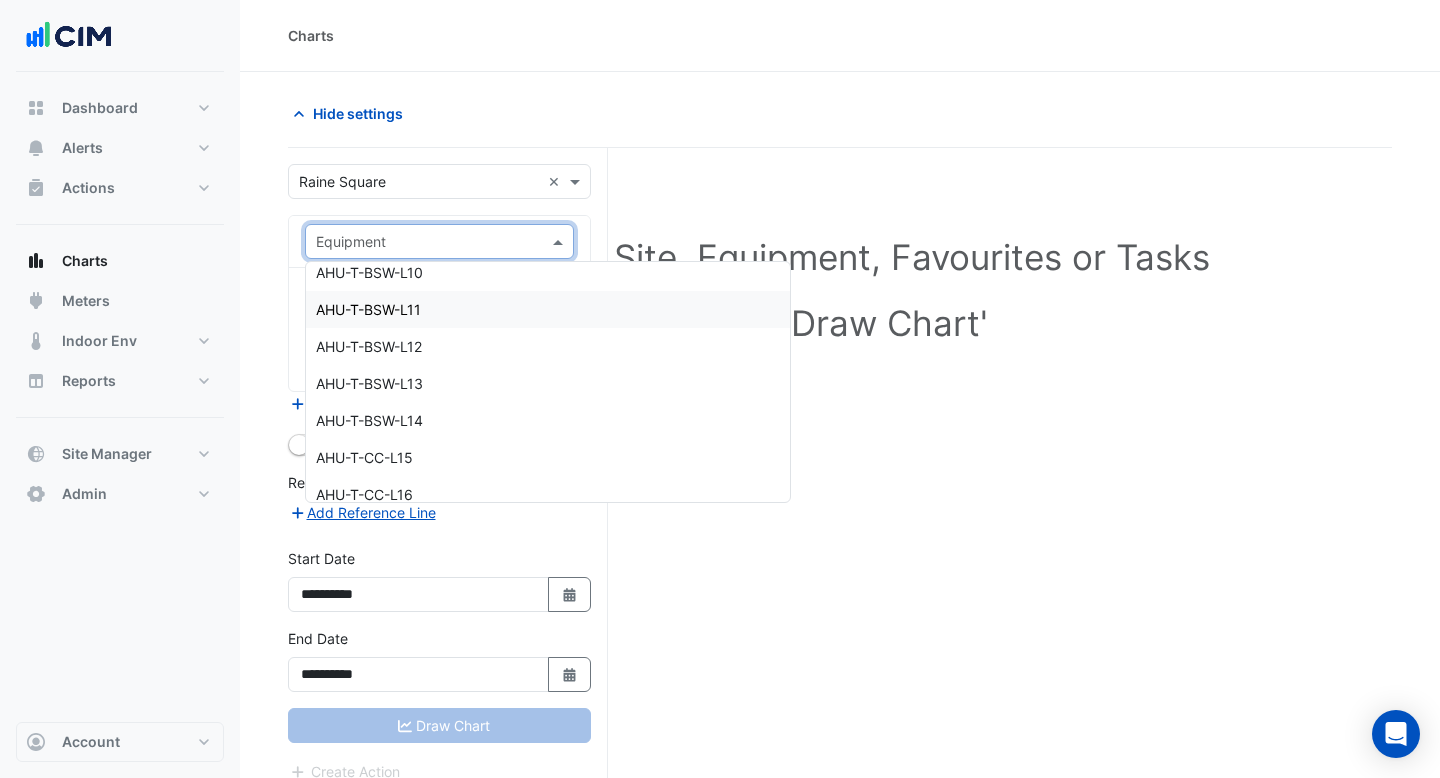 click on "AHU-T-BSW-L11" at bounding box center (548, 309) 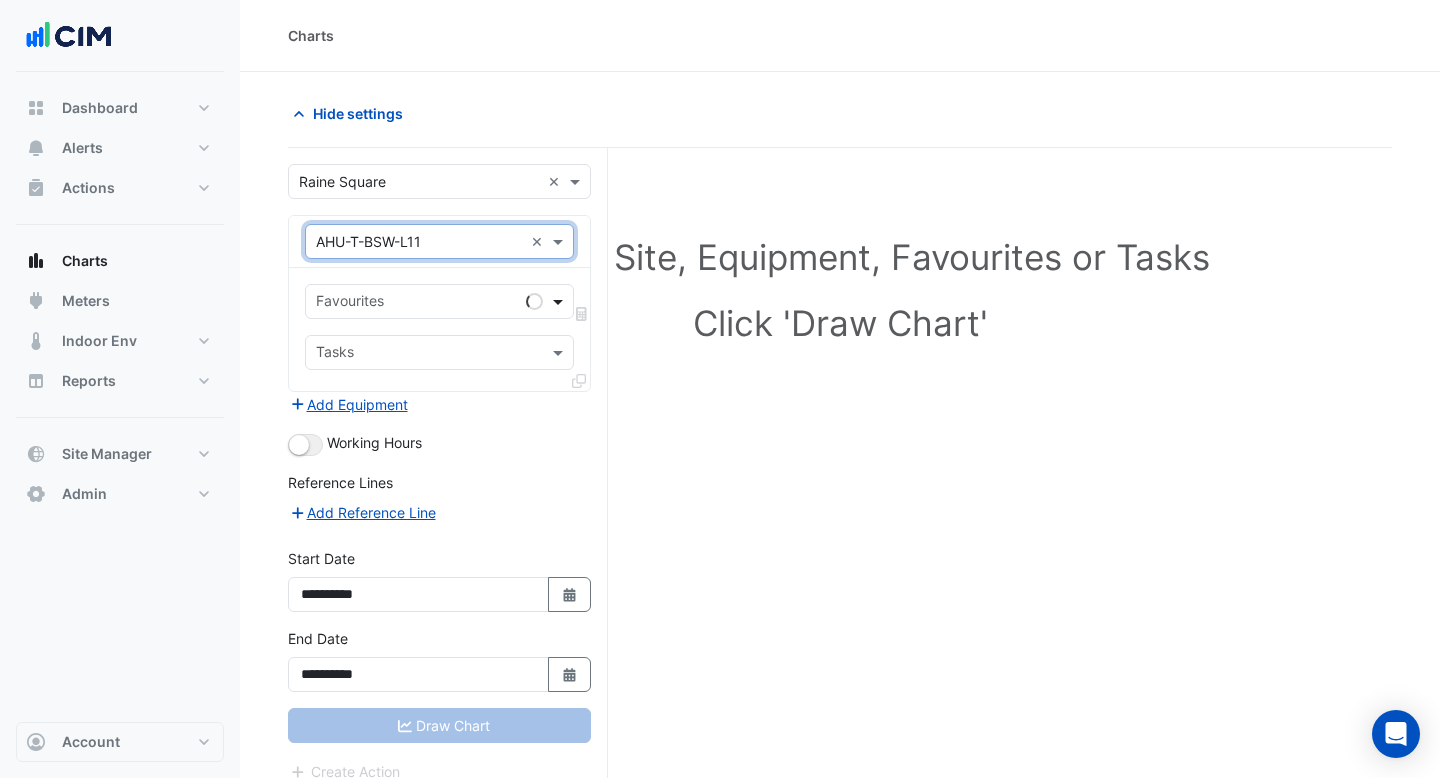 click at bounding box center (560, 301) 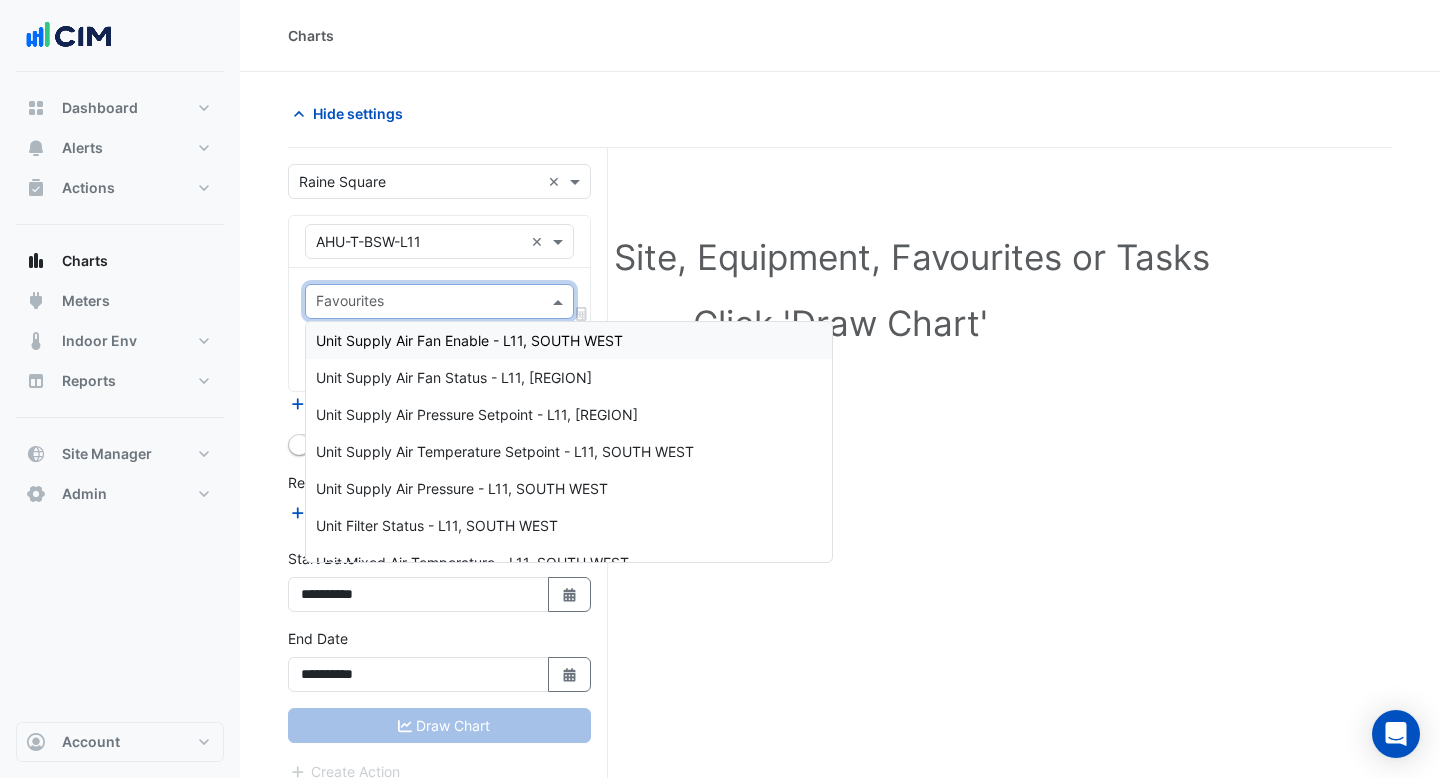 click on "Select a Site, Equipment, Favourites or Tasks
Click 'Draw Chart'" 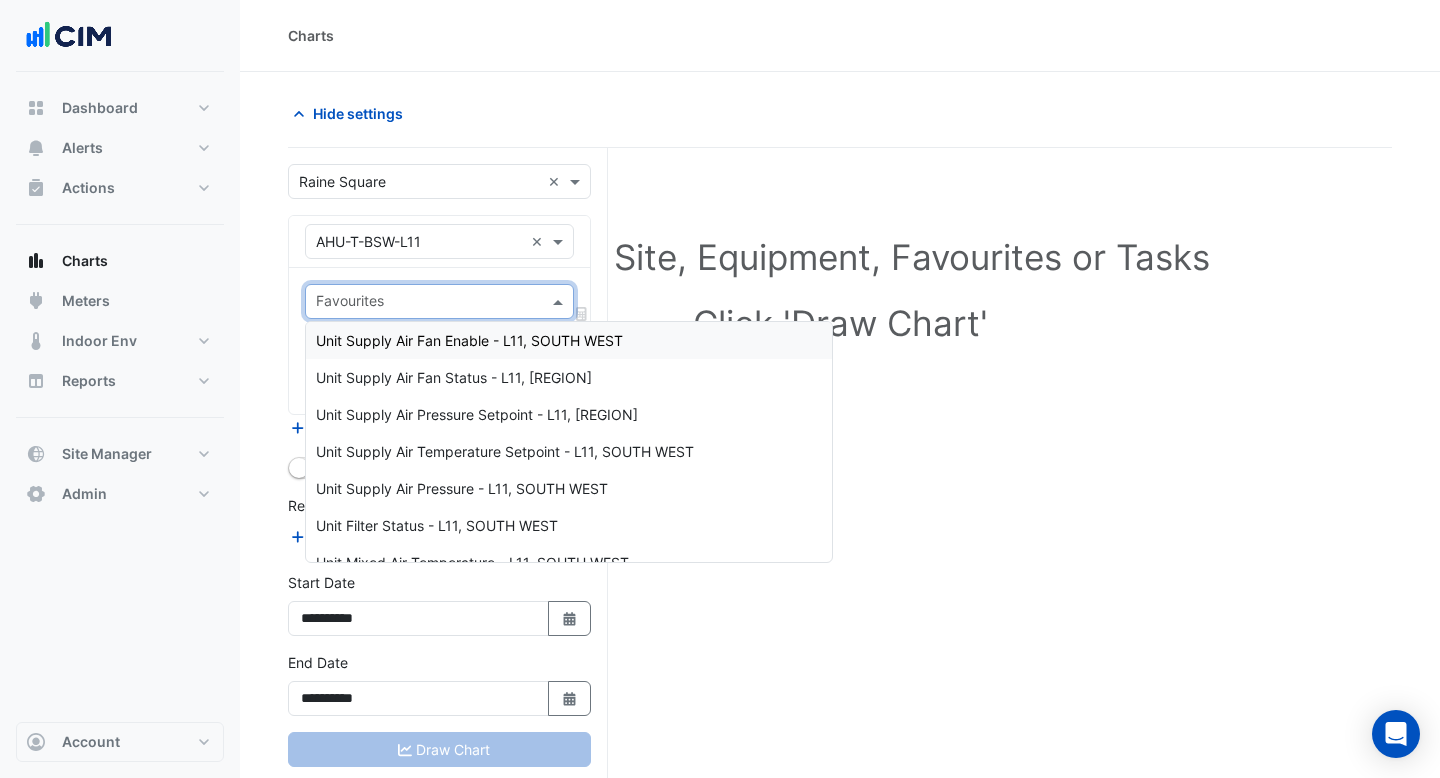 click at bounding box center (560, 301) 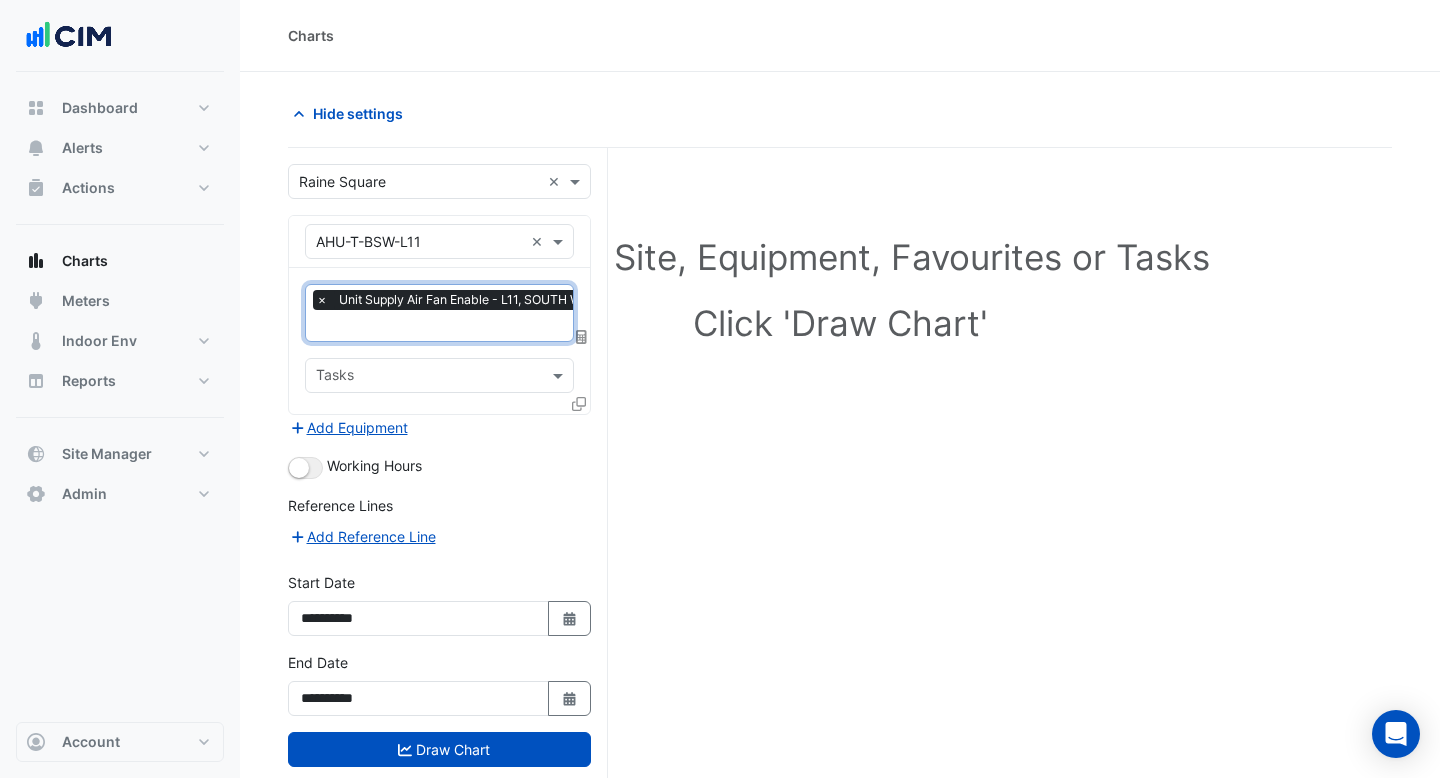 click at bounding box center (465, 327) 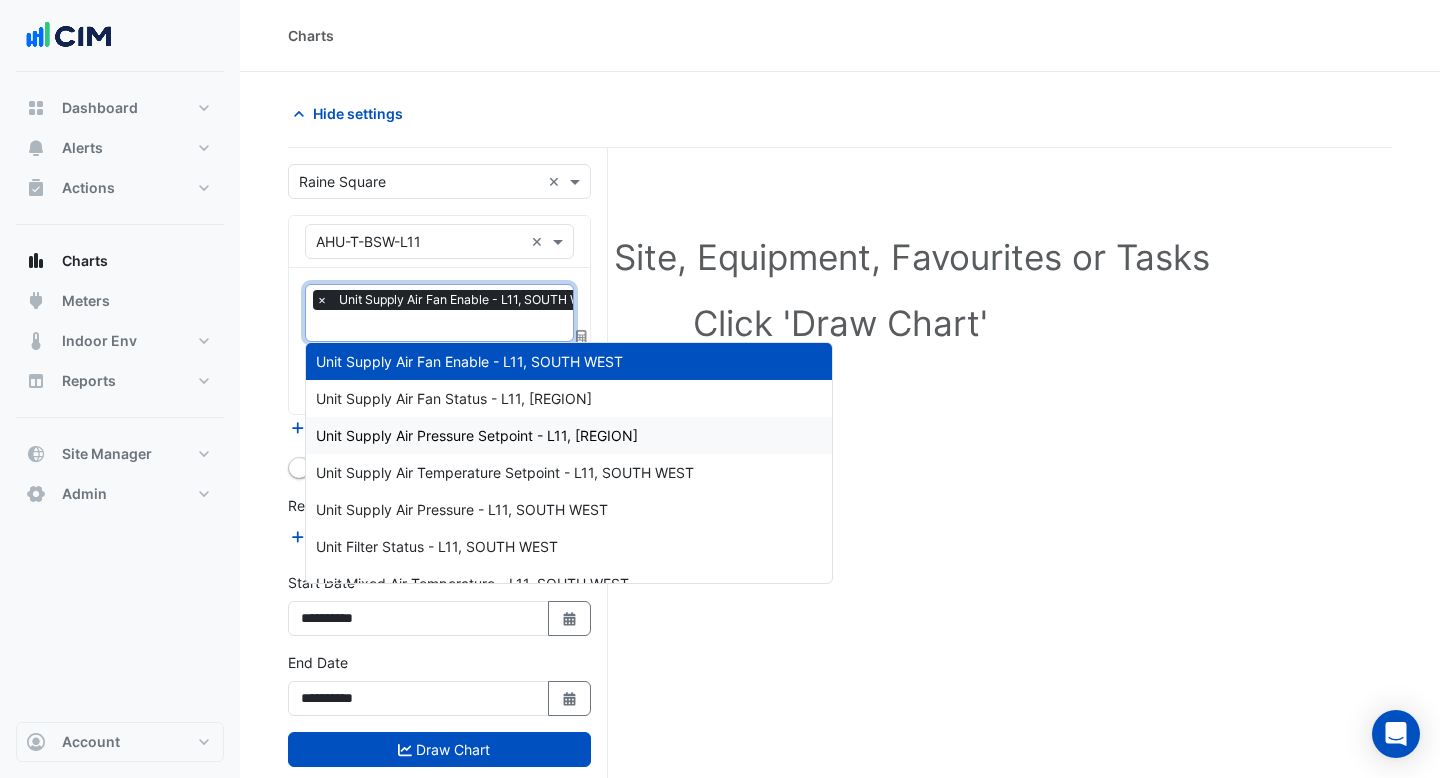 click on "Unit Supply Air Pressure Setpoint - L11, [REGION]" at bounding box center [569, 435] 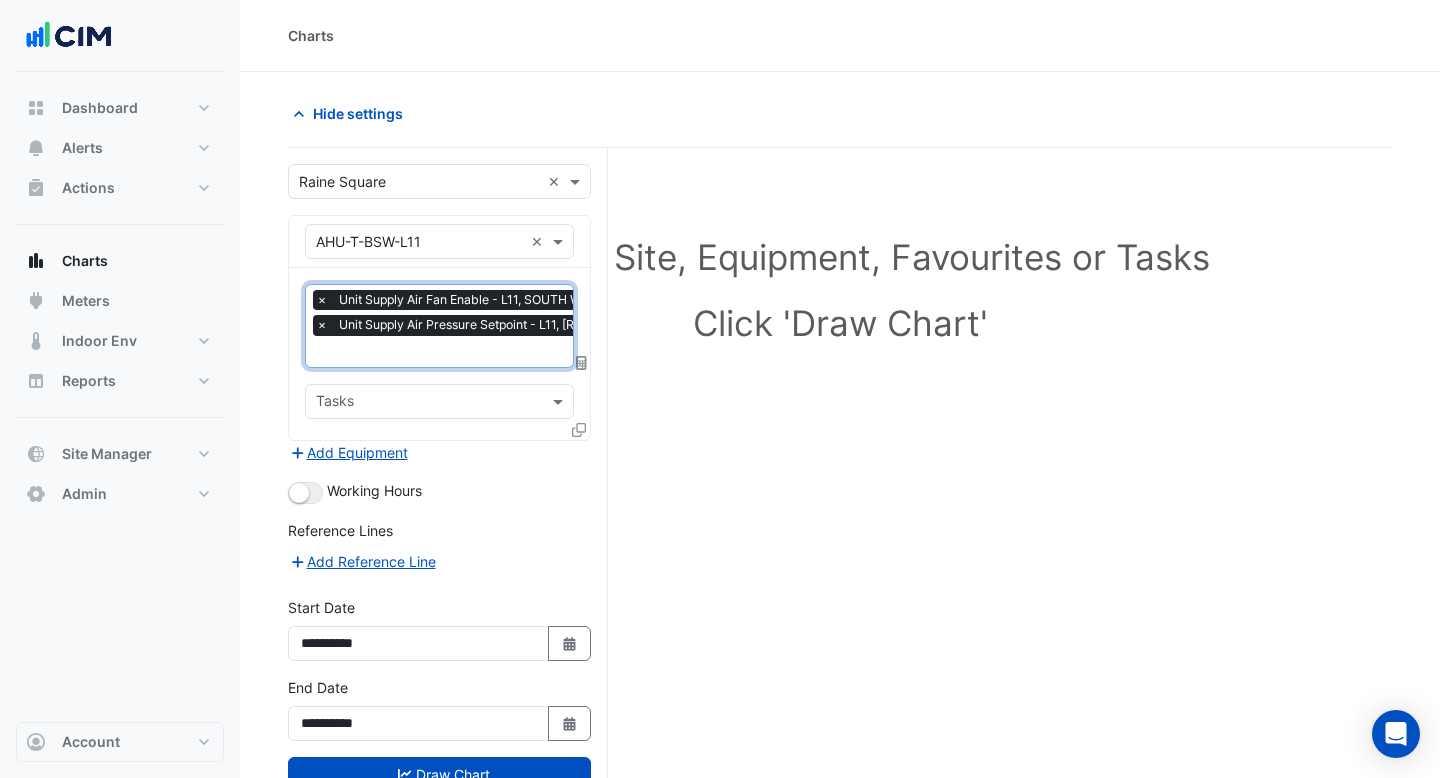 click at bounding box center (470, 353) 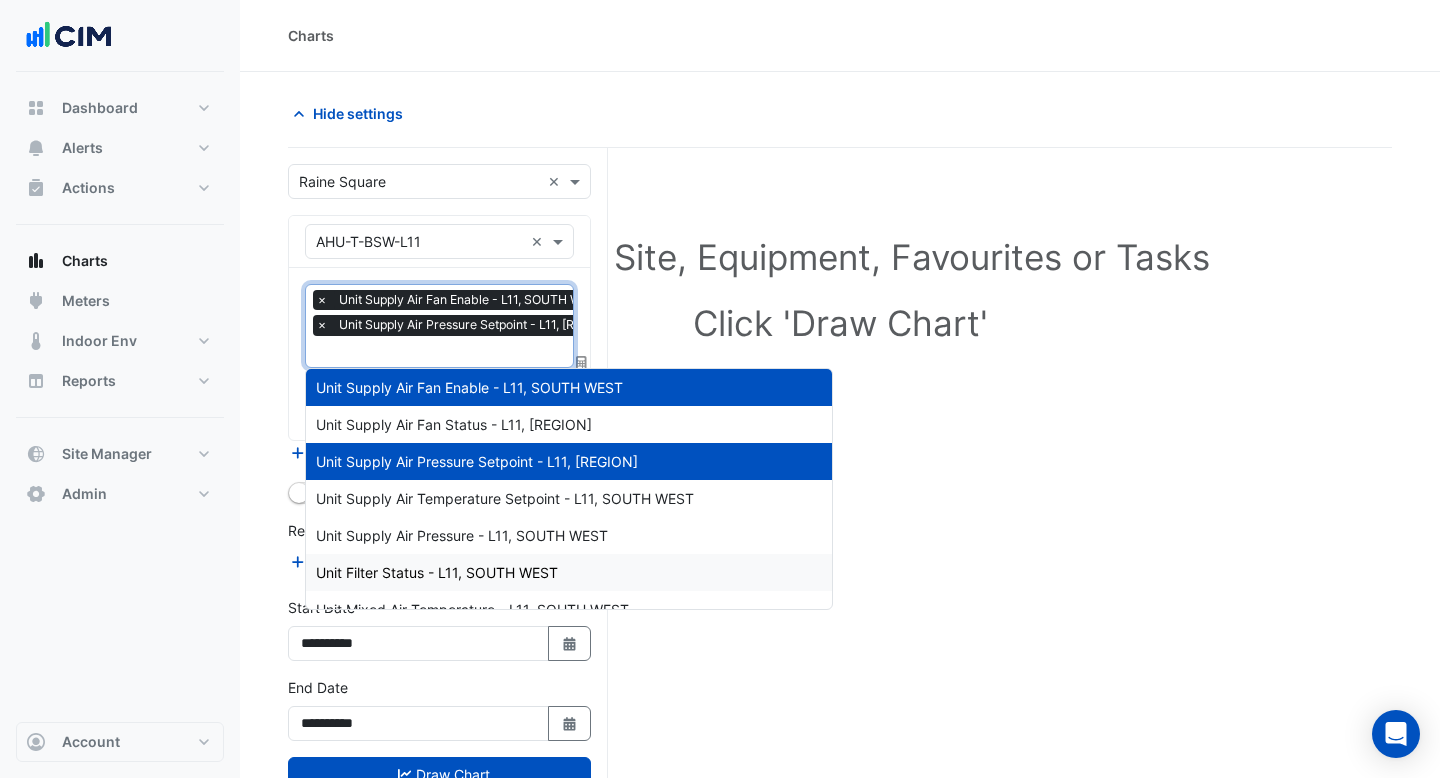 click on "Unit Filter Status - L11, SOUTH WEST" at bounding box center [437, 572] 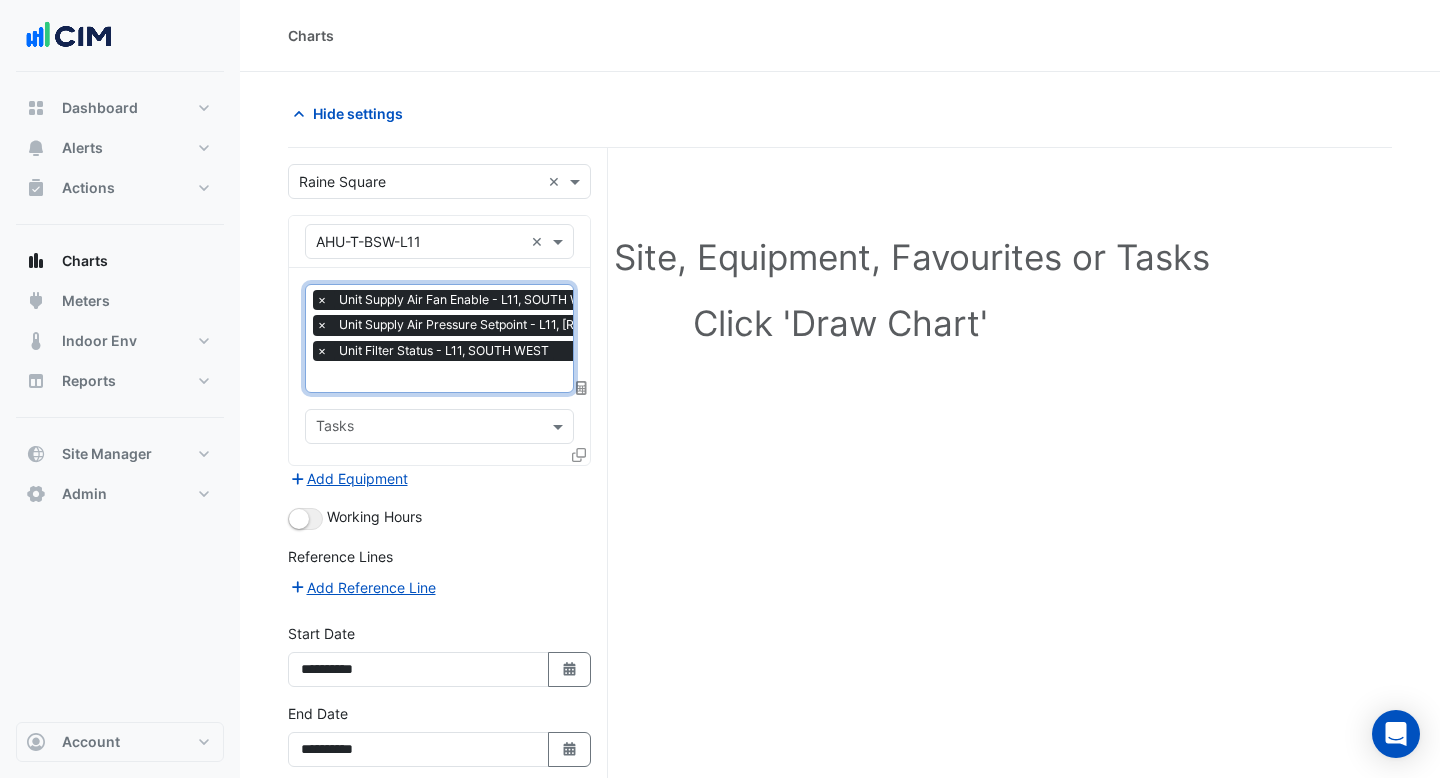 click at bounding box center [470, 378] 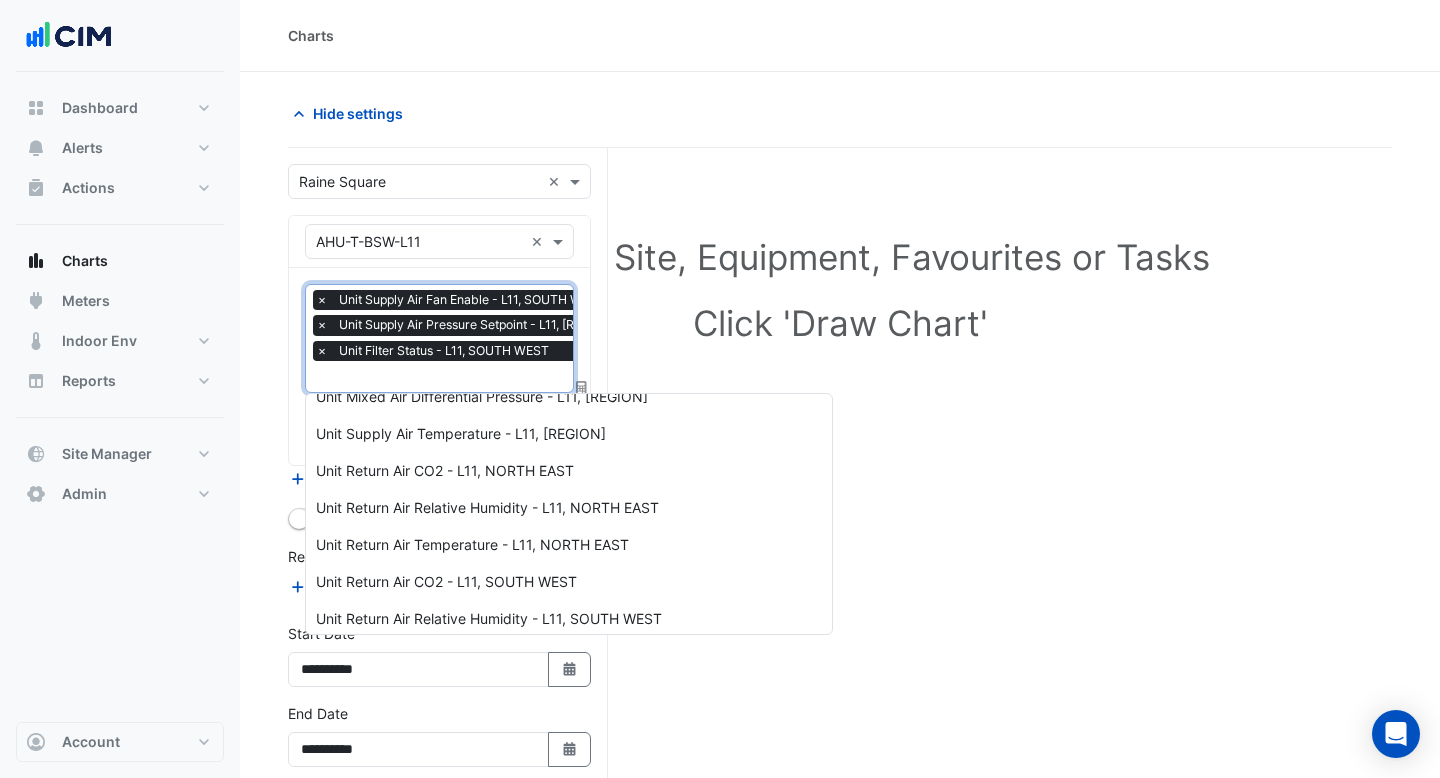 scroll, scrollTop: 288, scrollLeft: 0, axis: vertical 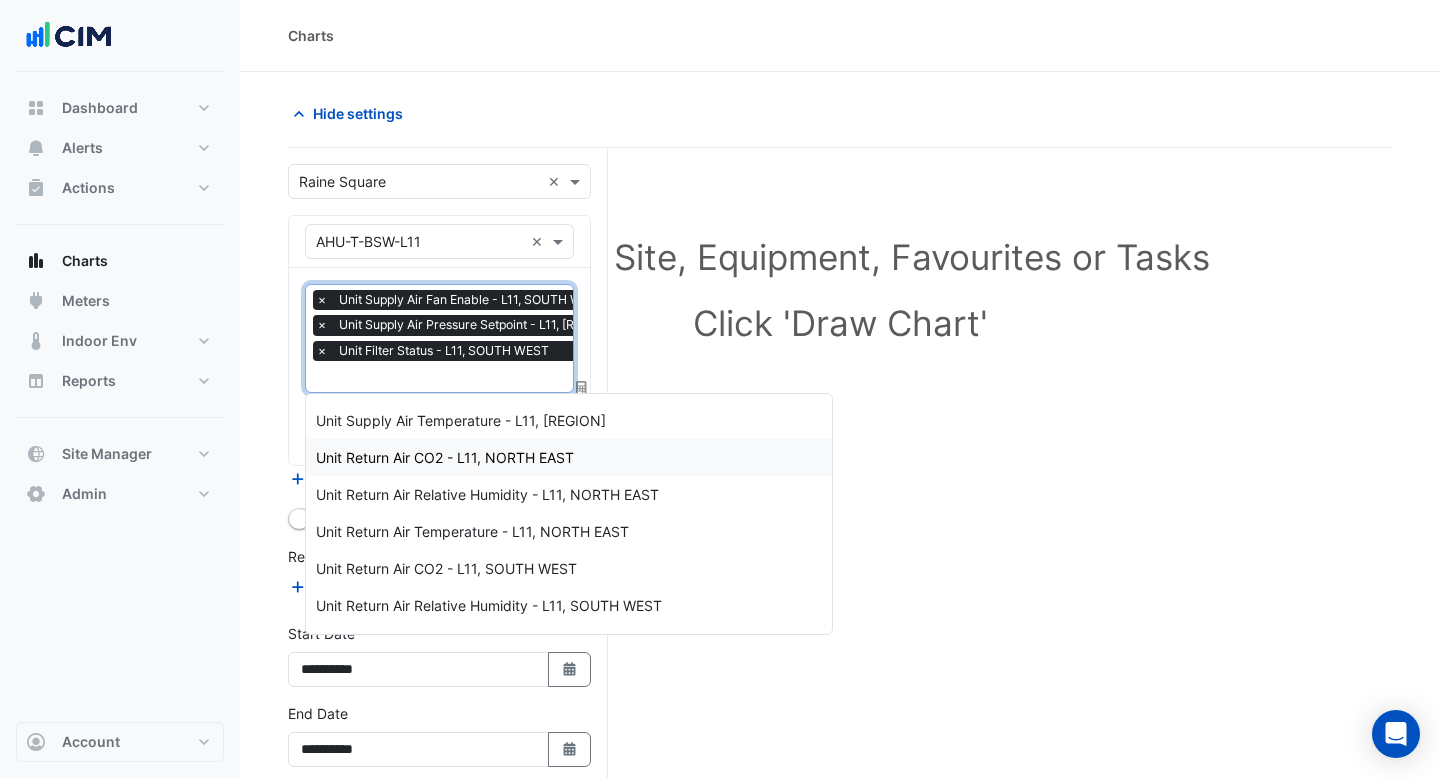 click on "Unit Return Air CO2 - L11, NORTH EAST" at bounding box center [569, 457] 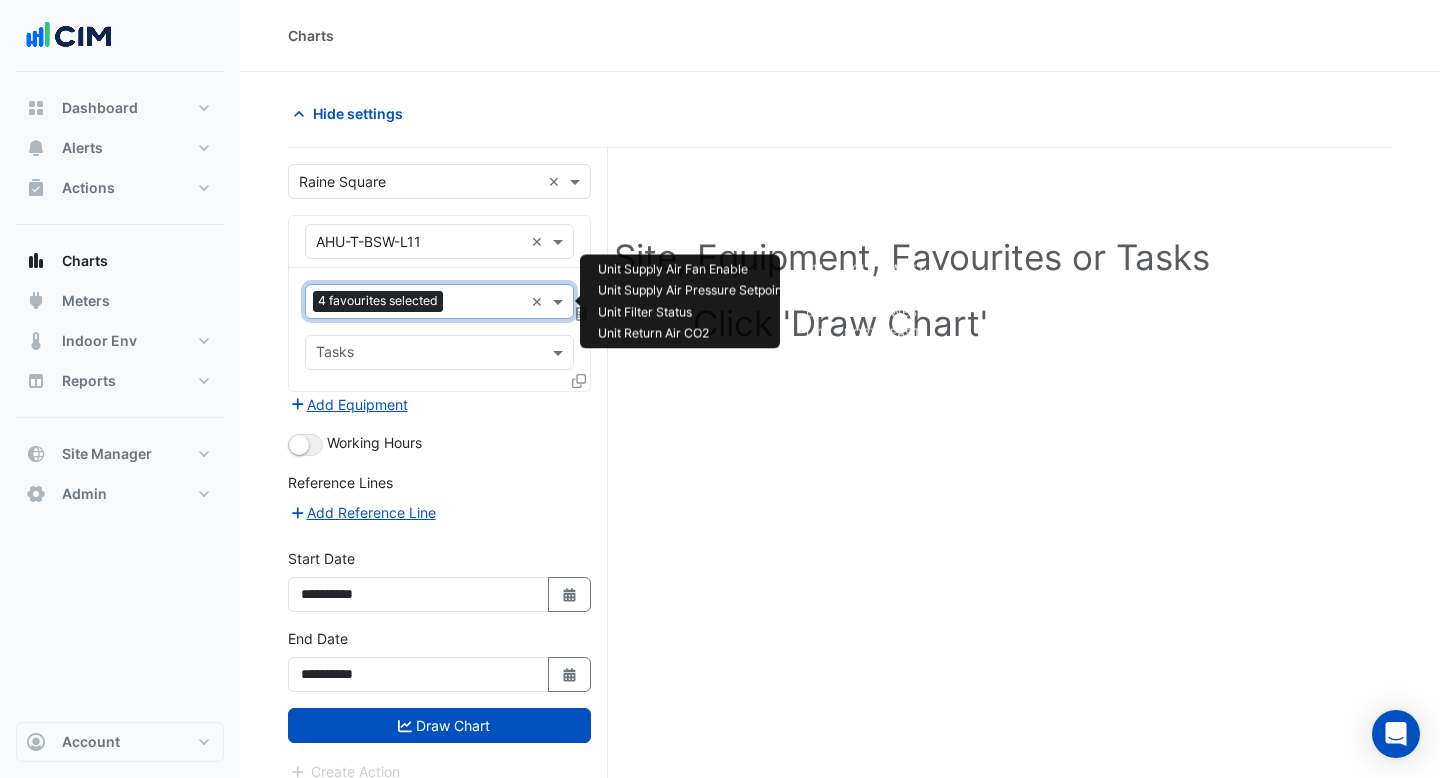 click at bounding box center (487, 303) 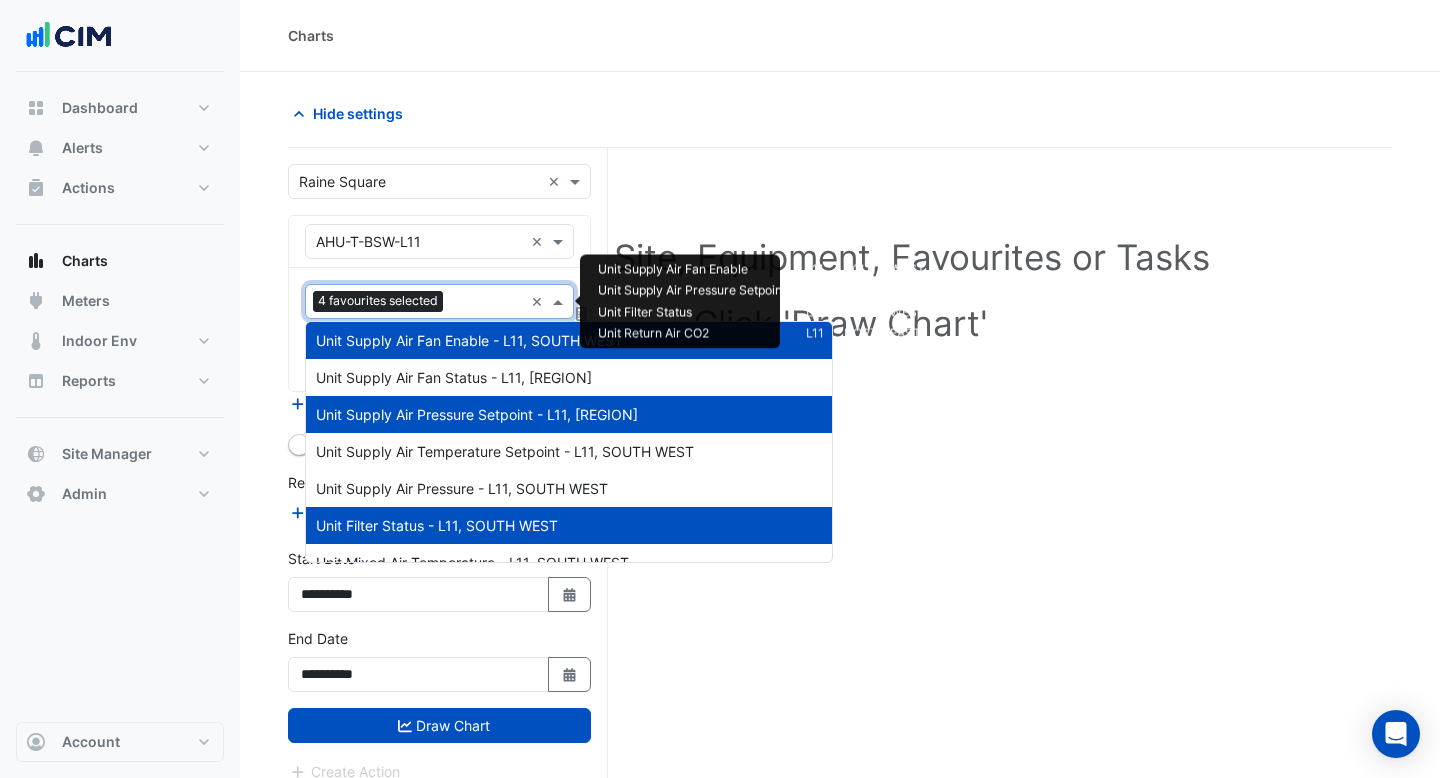 scroll, scrollTop: 333, scrollLeft: 0, axis: vertical 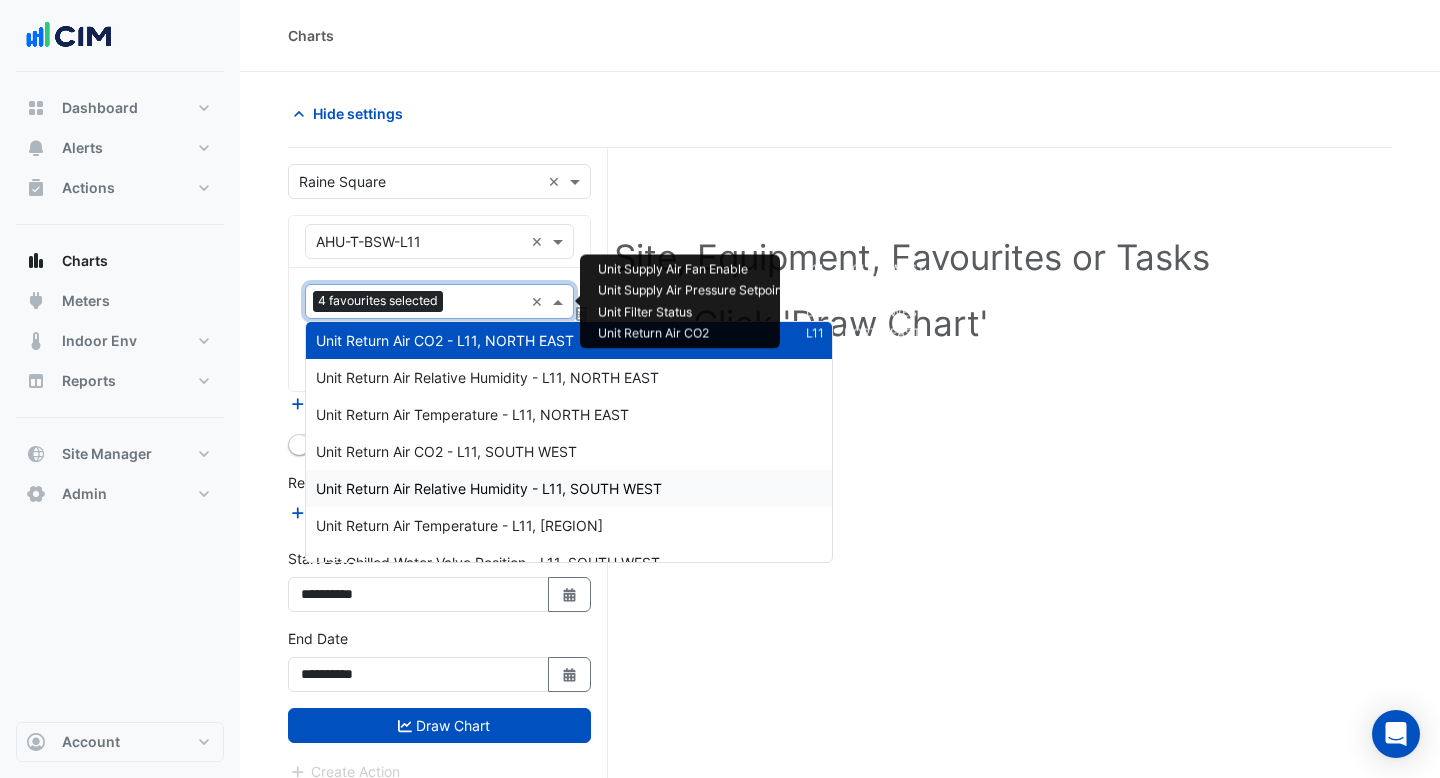 click on "Unit Return Air Relative Humidity - L11, SOUTH WEST" at bounding box center [569, 488] 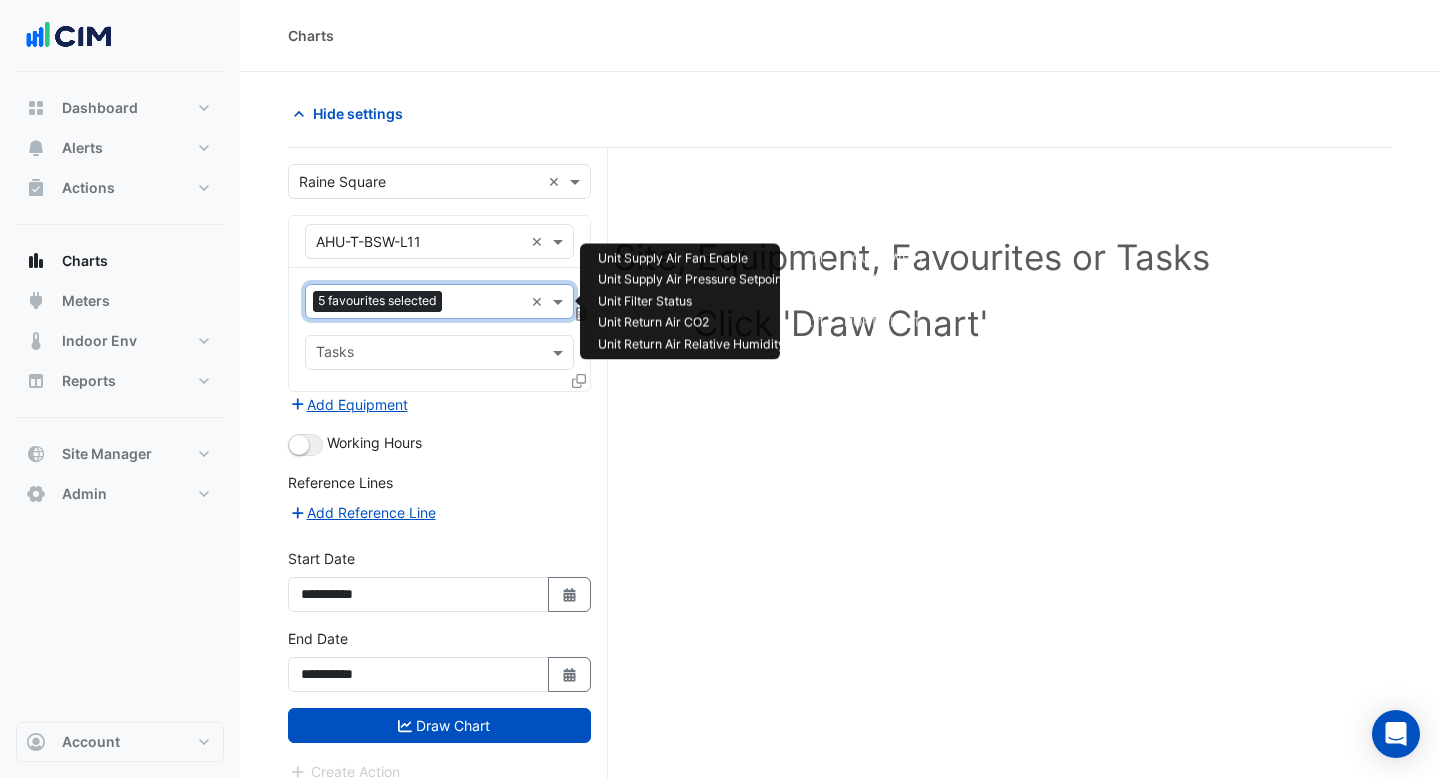 click at bounding box center [486, 303] 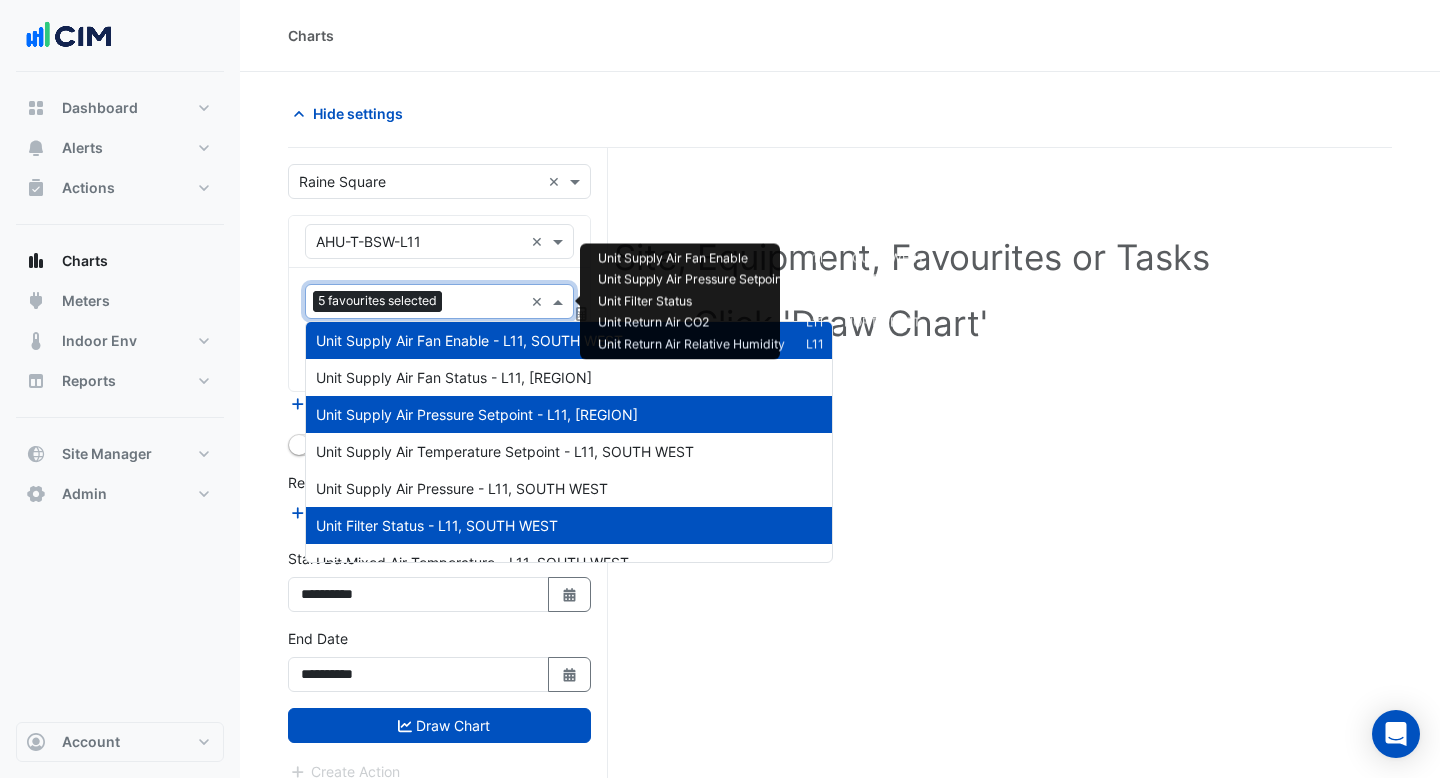 scroll, scrollTop: 481, scrollLeft: 0, axis: vertical 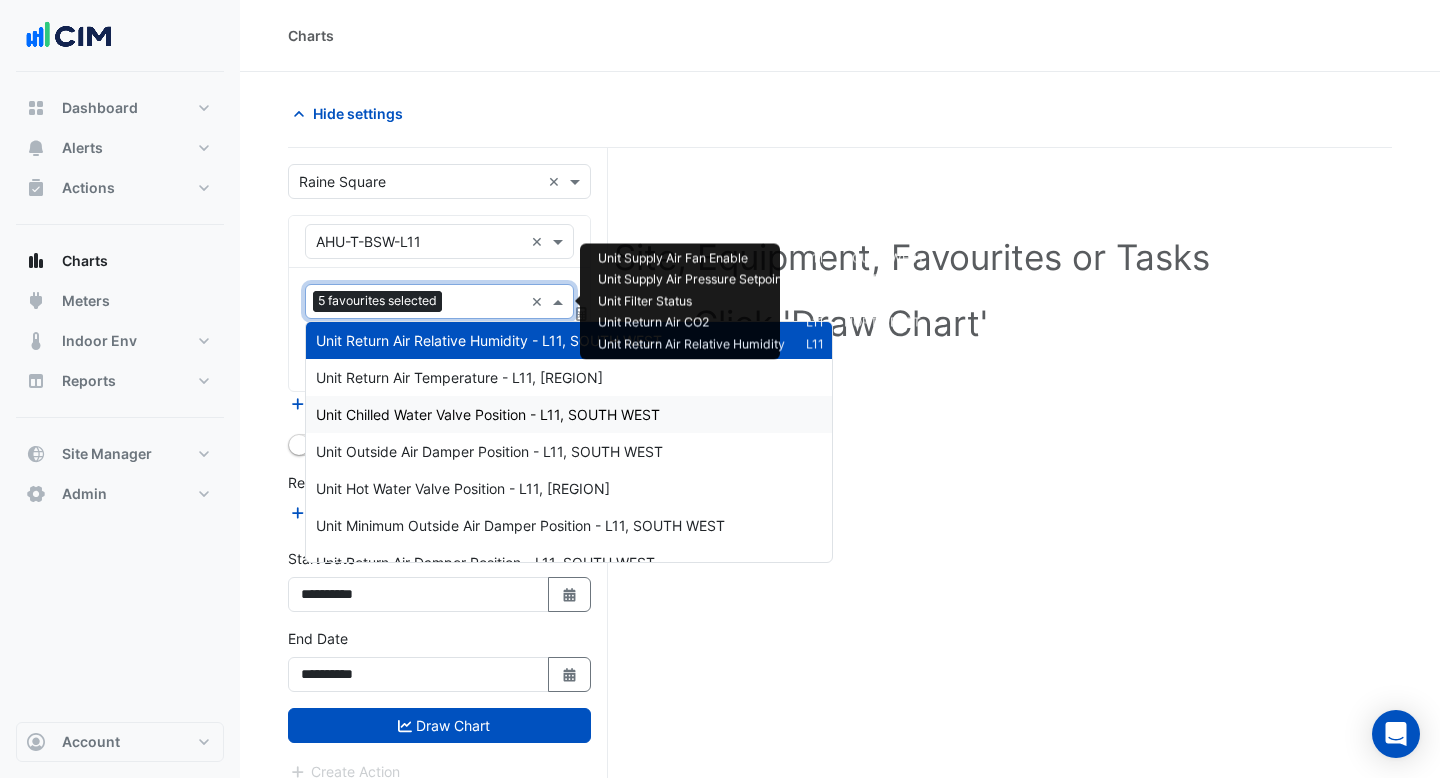click on "Unit Chilled Water Valve Position - L11, SOUTH WEST" at bounding box center [569, 414] 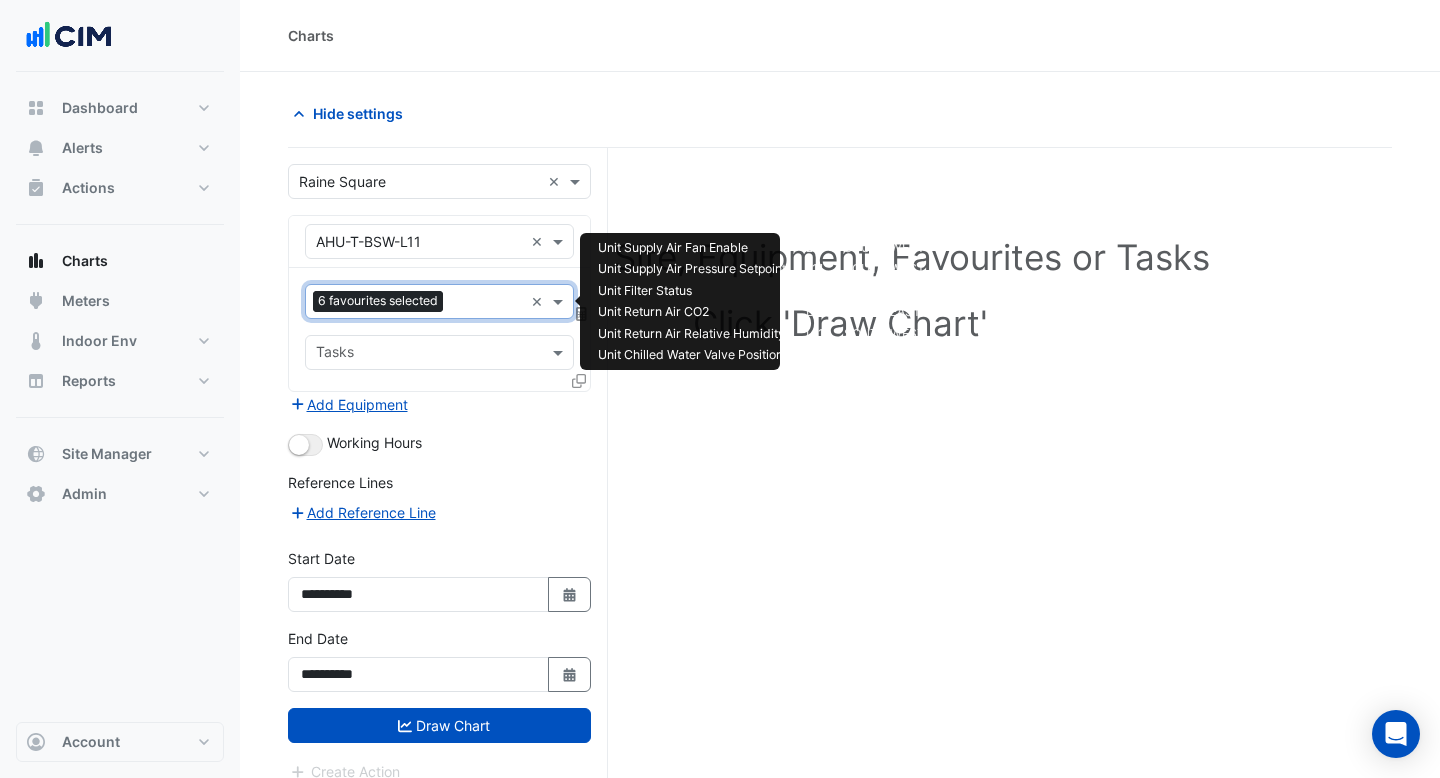 click at bounding box center [487, 303] 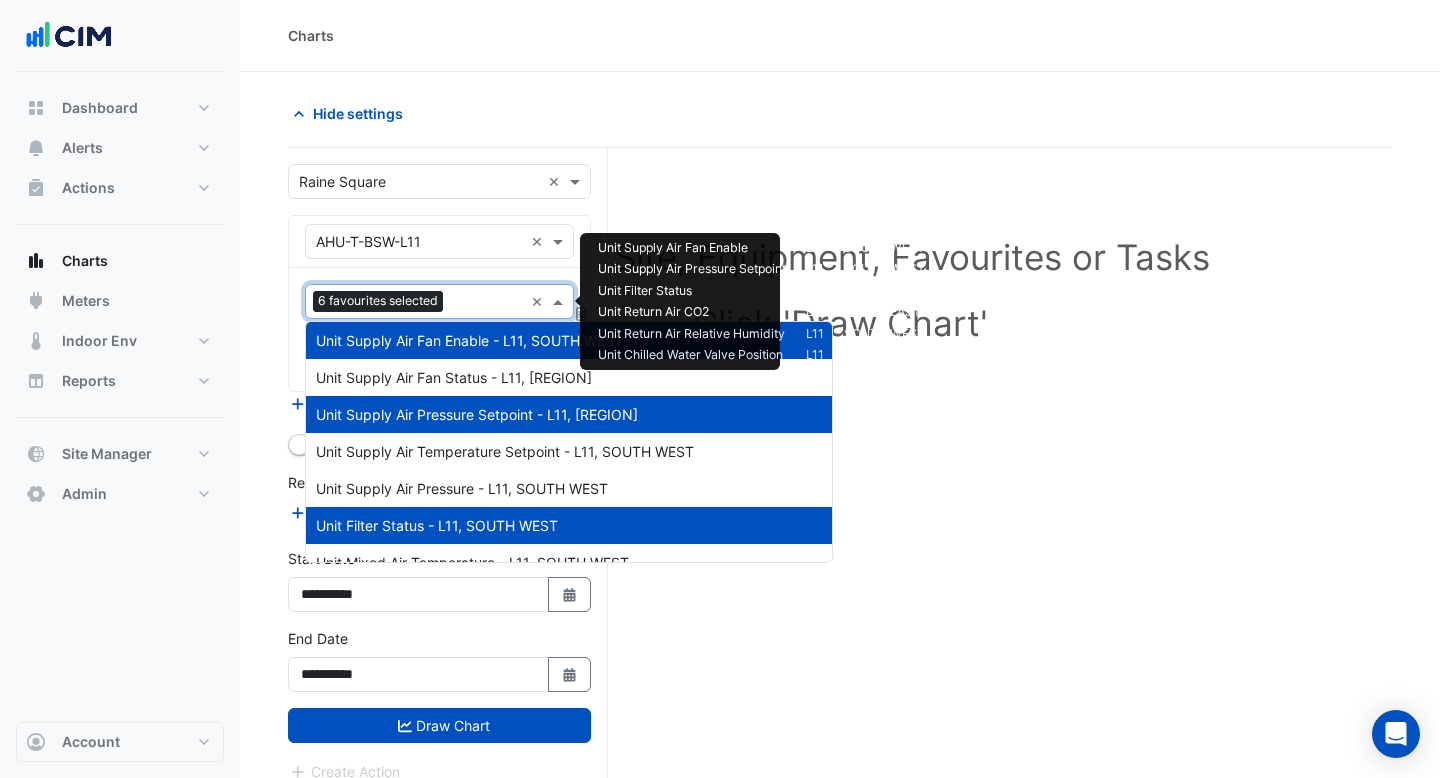 scroll, scrollTop: 555, scrollLeft: 0, axis: vertical 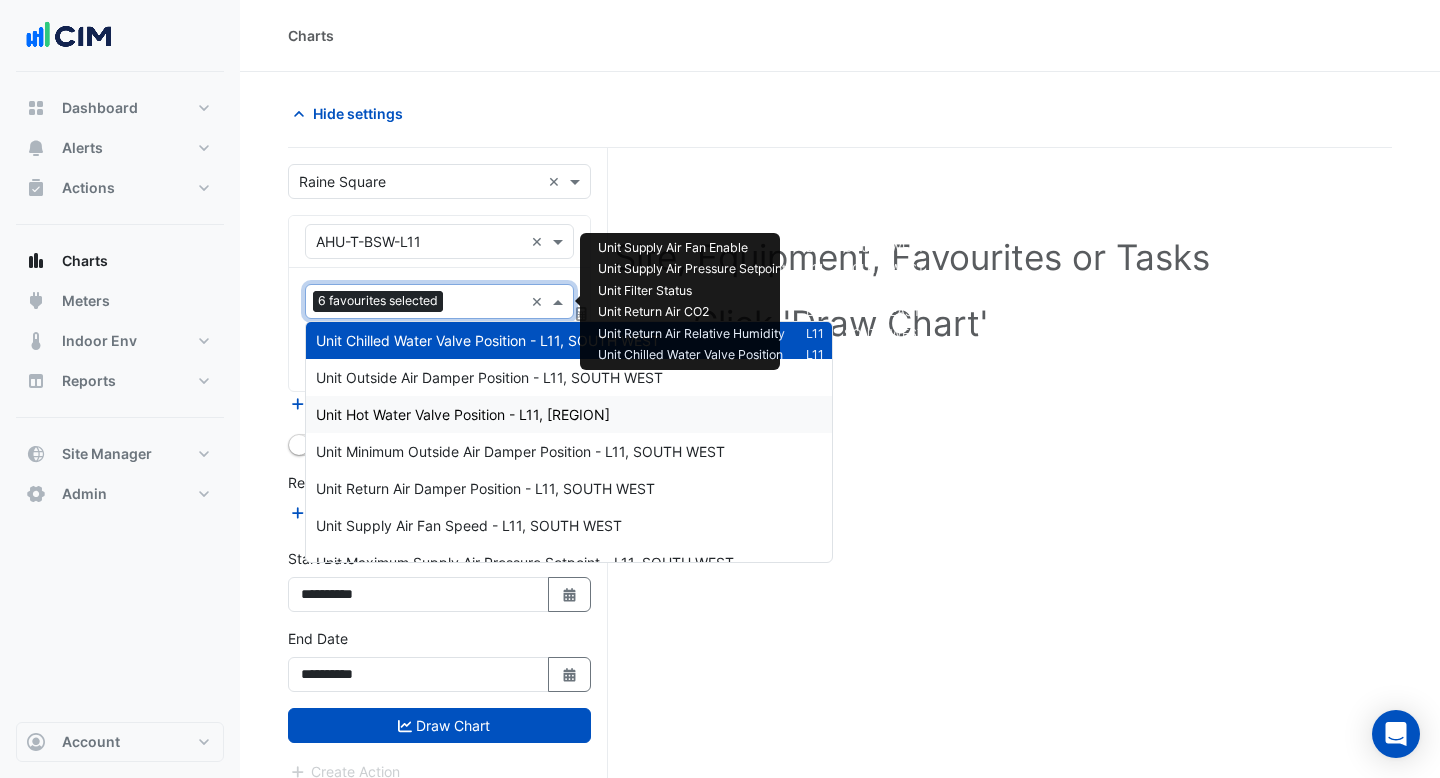 click on "Unit Hot Water Valve Position - L11, [REGION]" at bounding box center (463, 414) 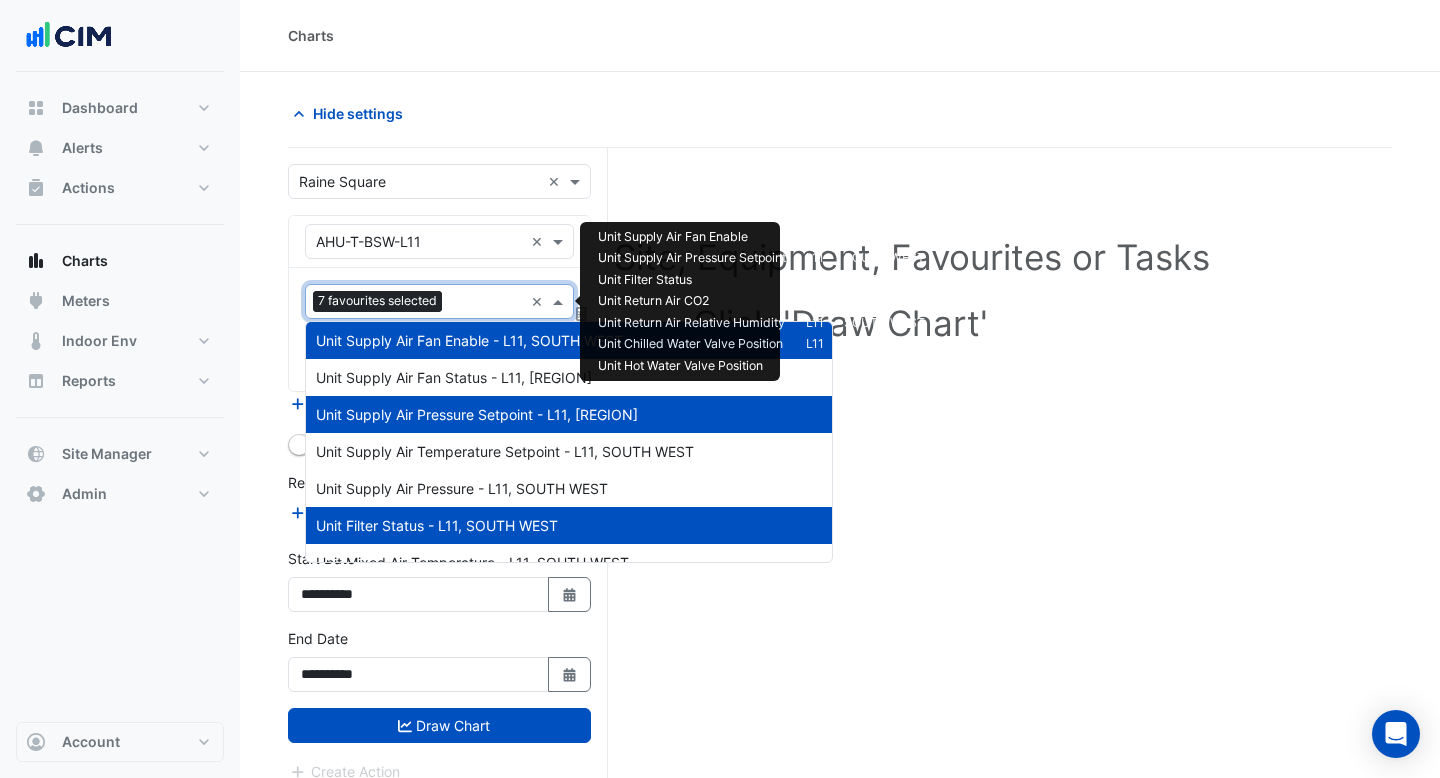 click on "Favourites
7 favourites selected" at bounding box center [414, 301] 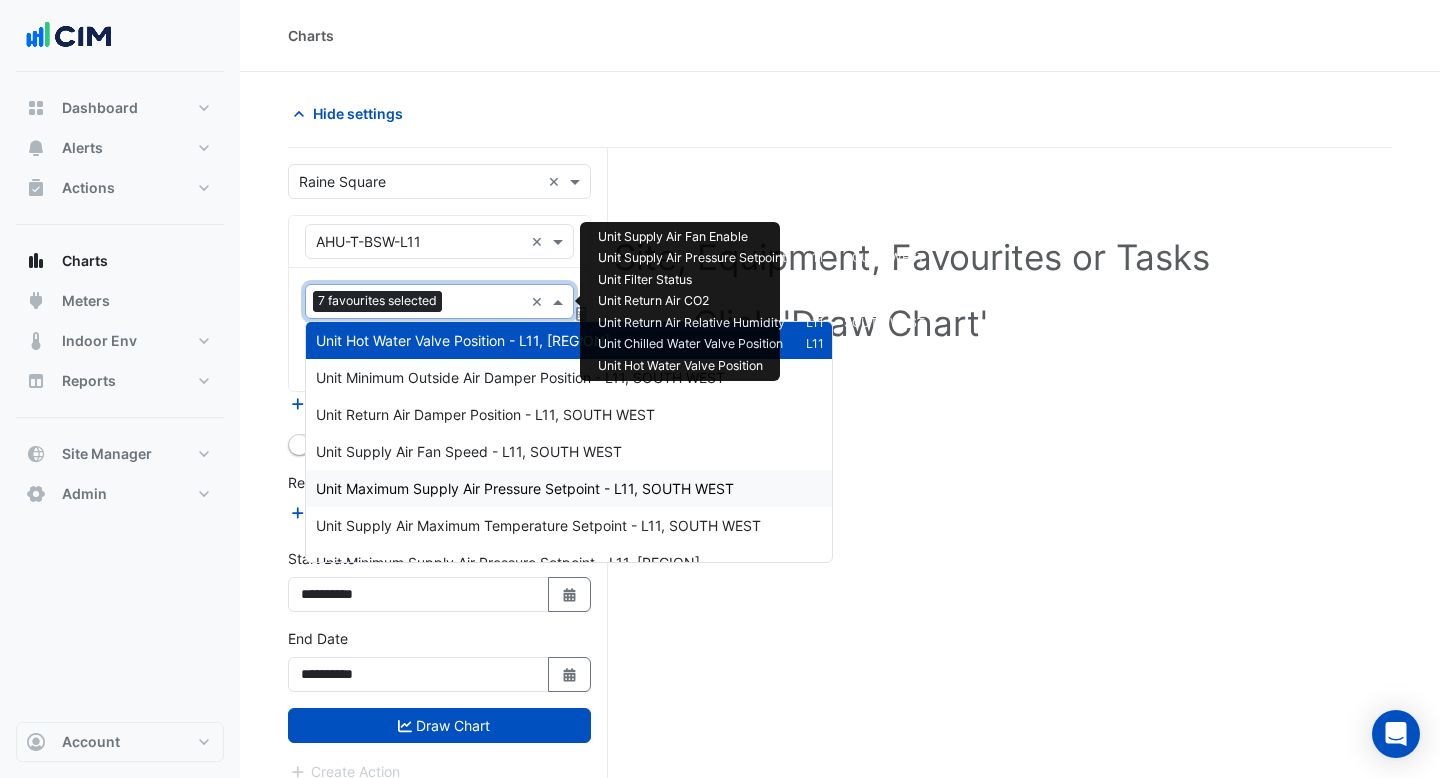 click on "Unit Maximum Supply Air Pressure Setpoint - L11, SOUTH WEST" at bounding box center [569, 488] 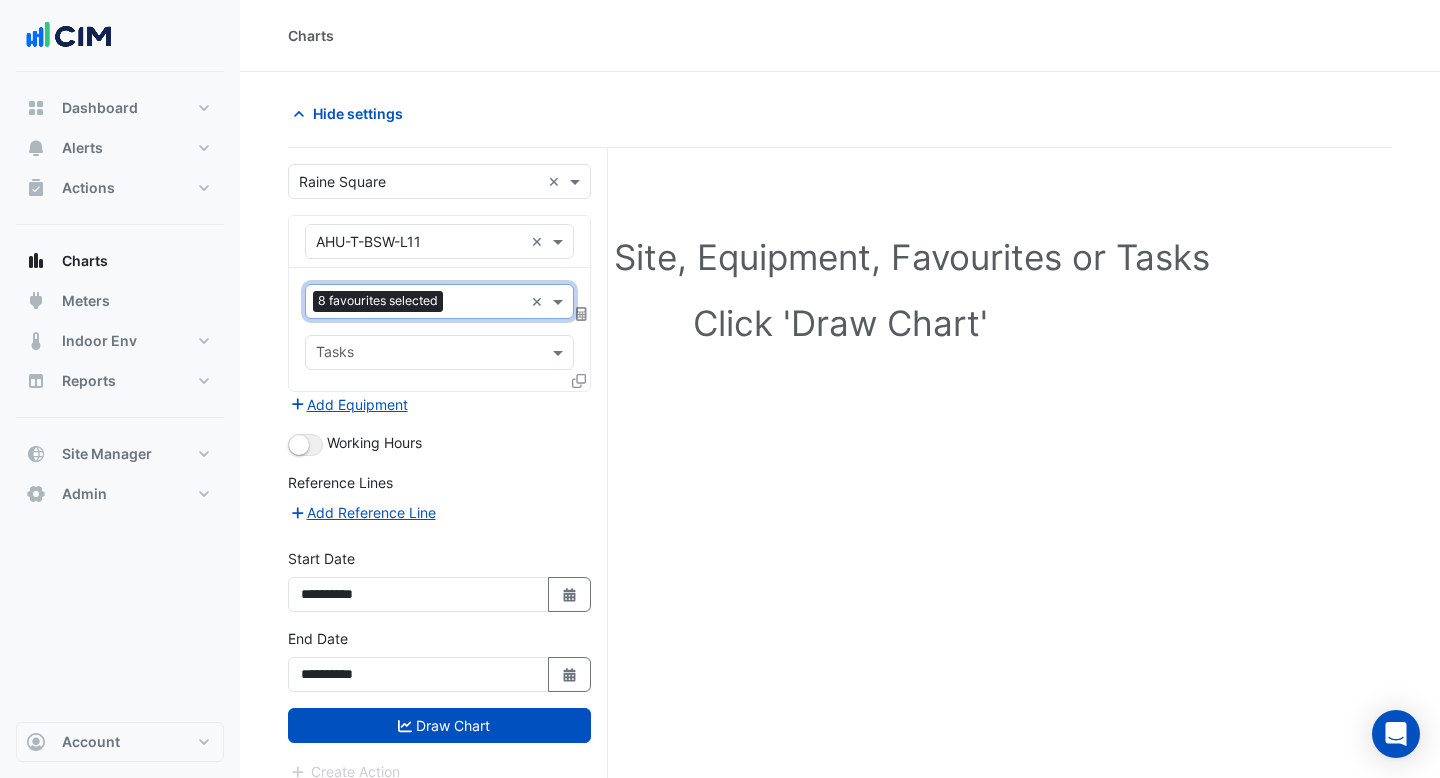 scroll, scrollTop: 76, scrollLeft: 0, axis: vertical 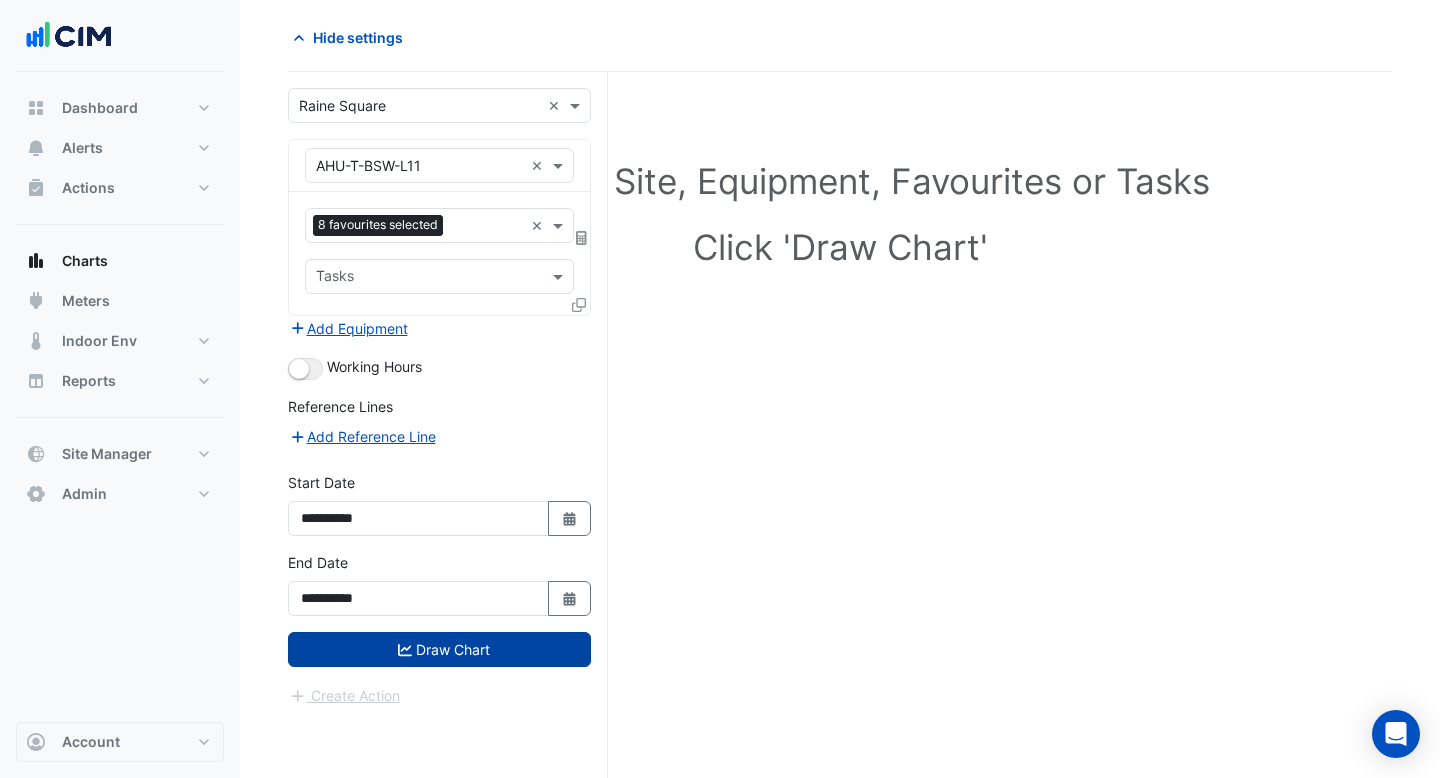 click on "Draw Chart" at bounding box center (439, 649) 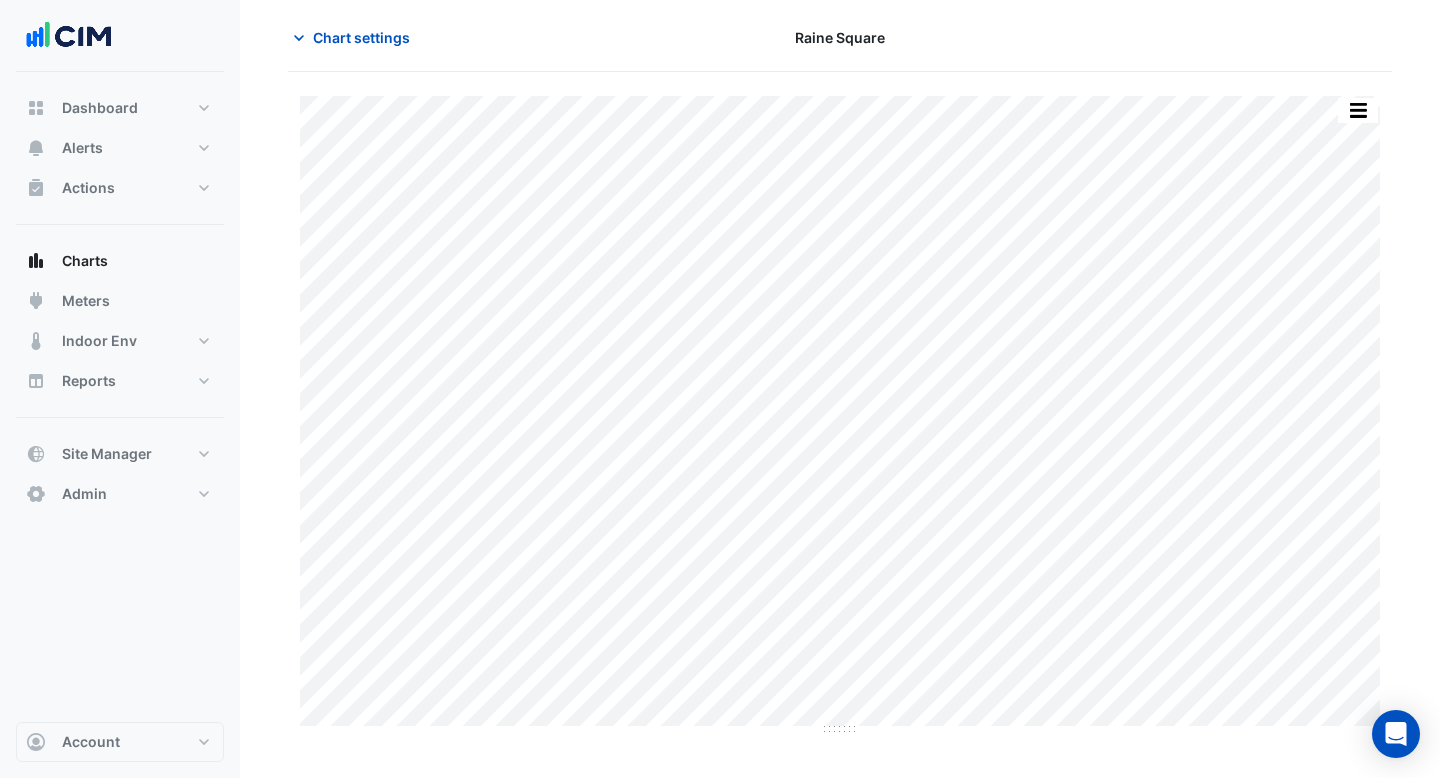 scroll, scrollTop: 0, scrollLeft: 0, axis: both 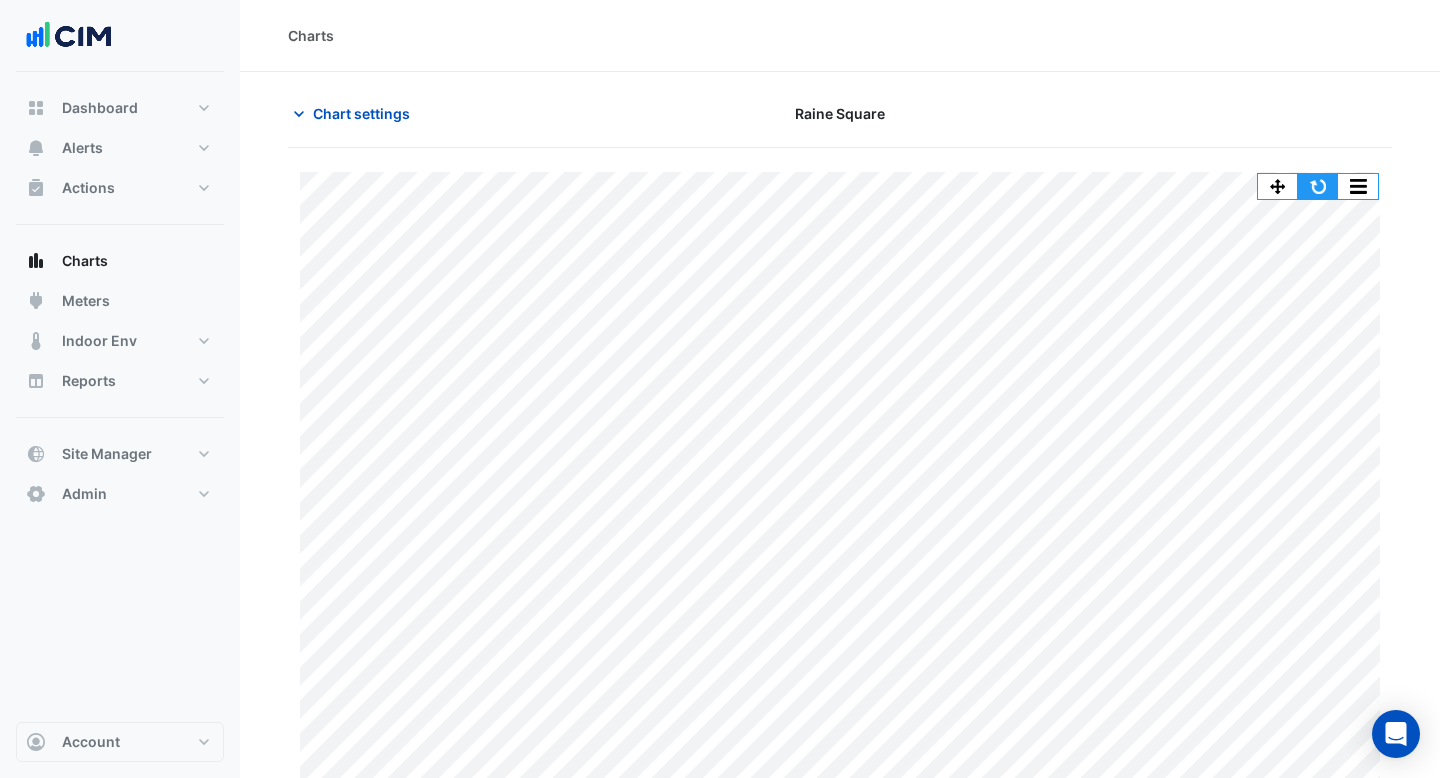 click 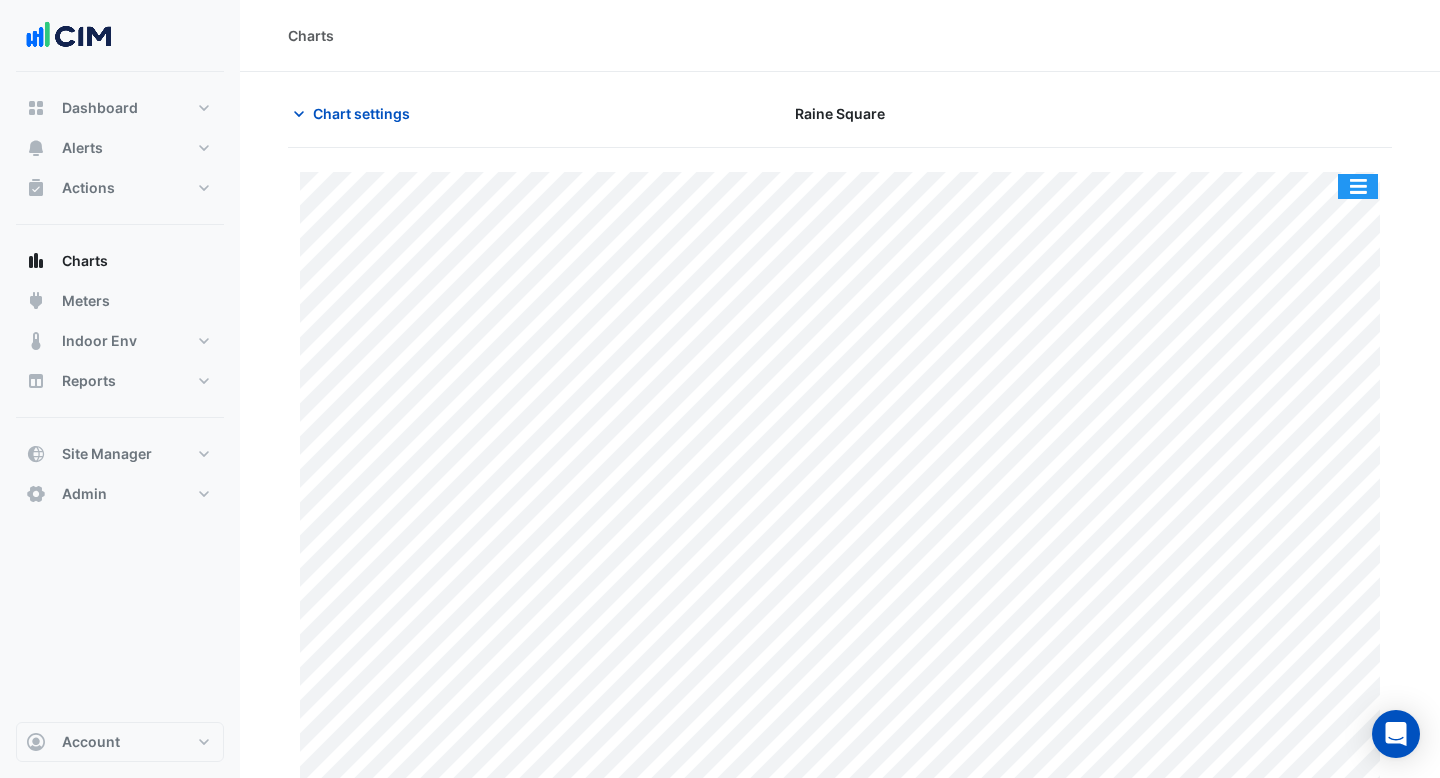 click 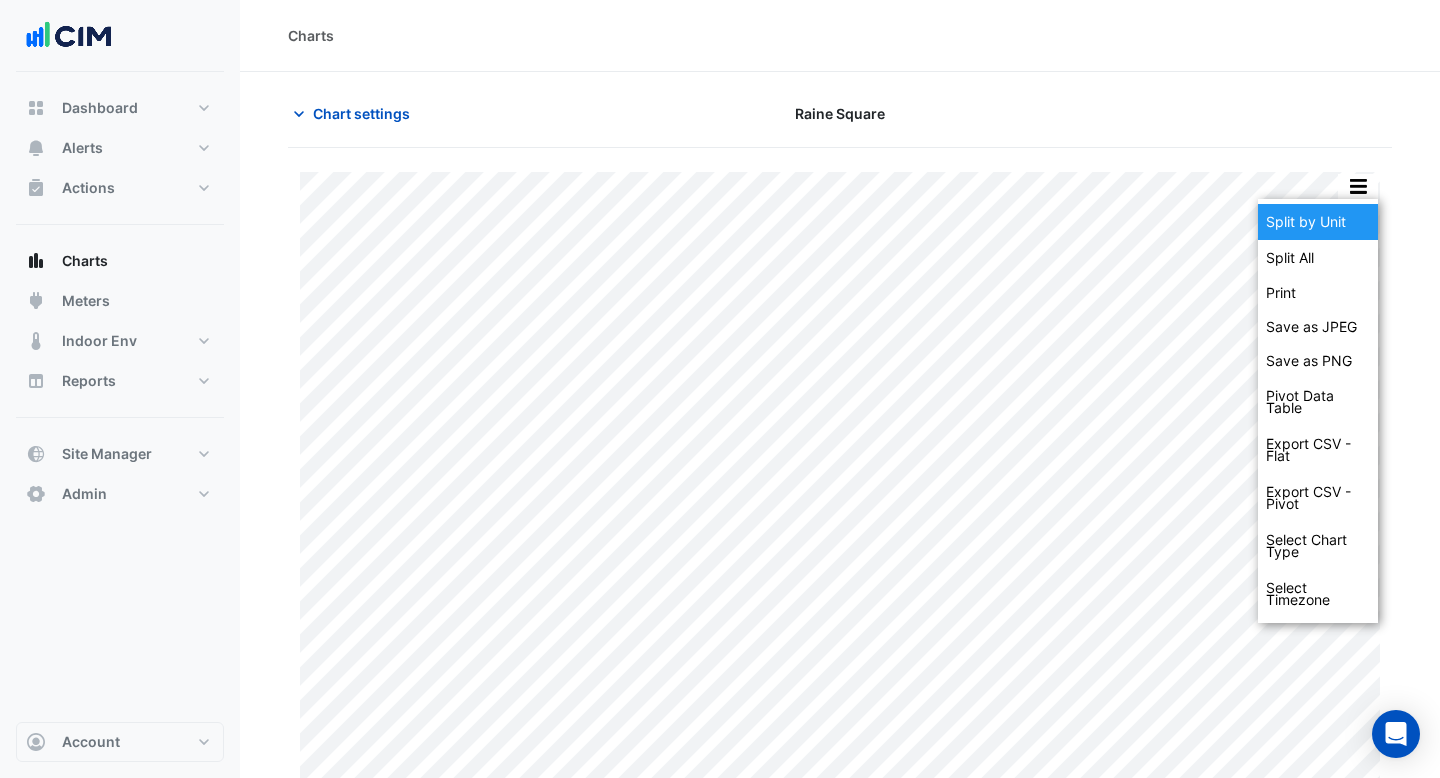 click on "Split by Unit" 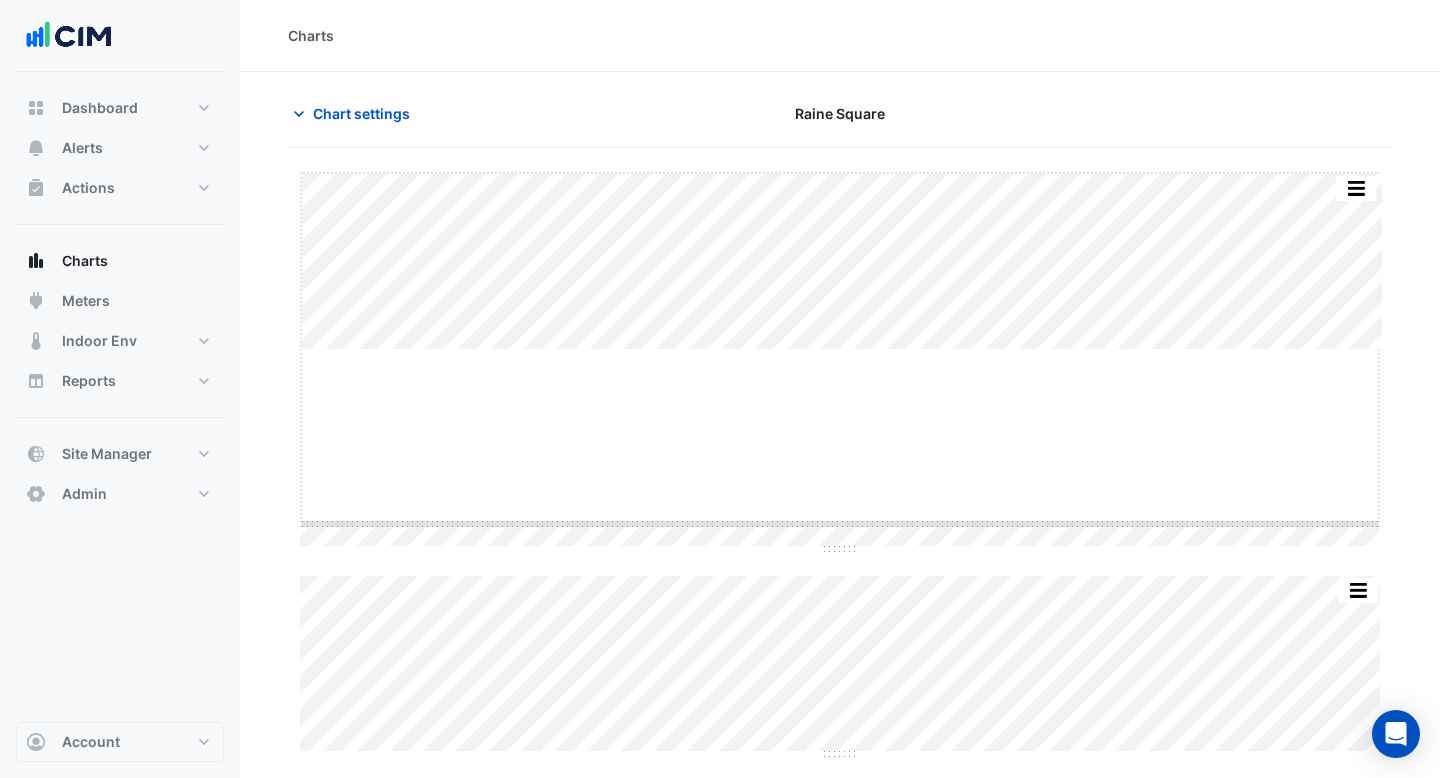 drag, startPoint x: 844, startPoint y: 347, endPoint x: 837, endPoint y: 561, distance: 214.11446 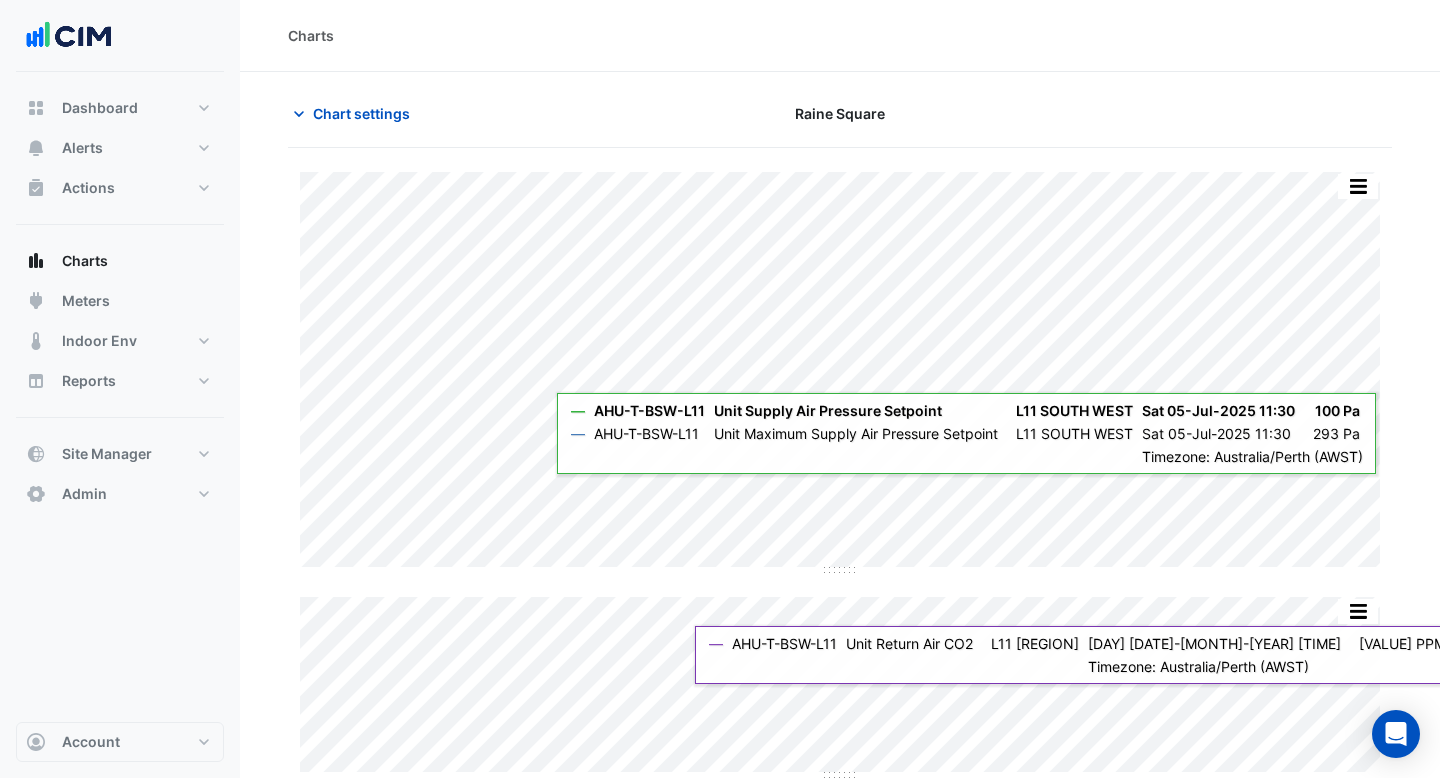 scroll, scrollTop: 340, scrollLeft: 0, axis: vertical 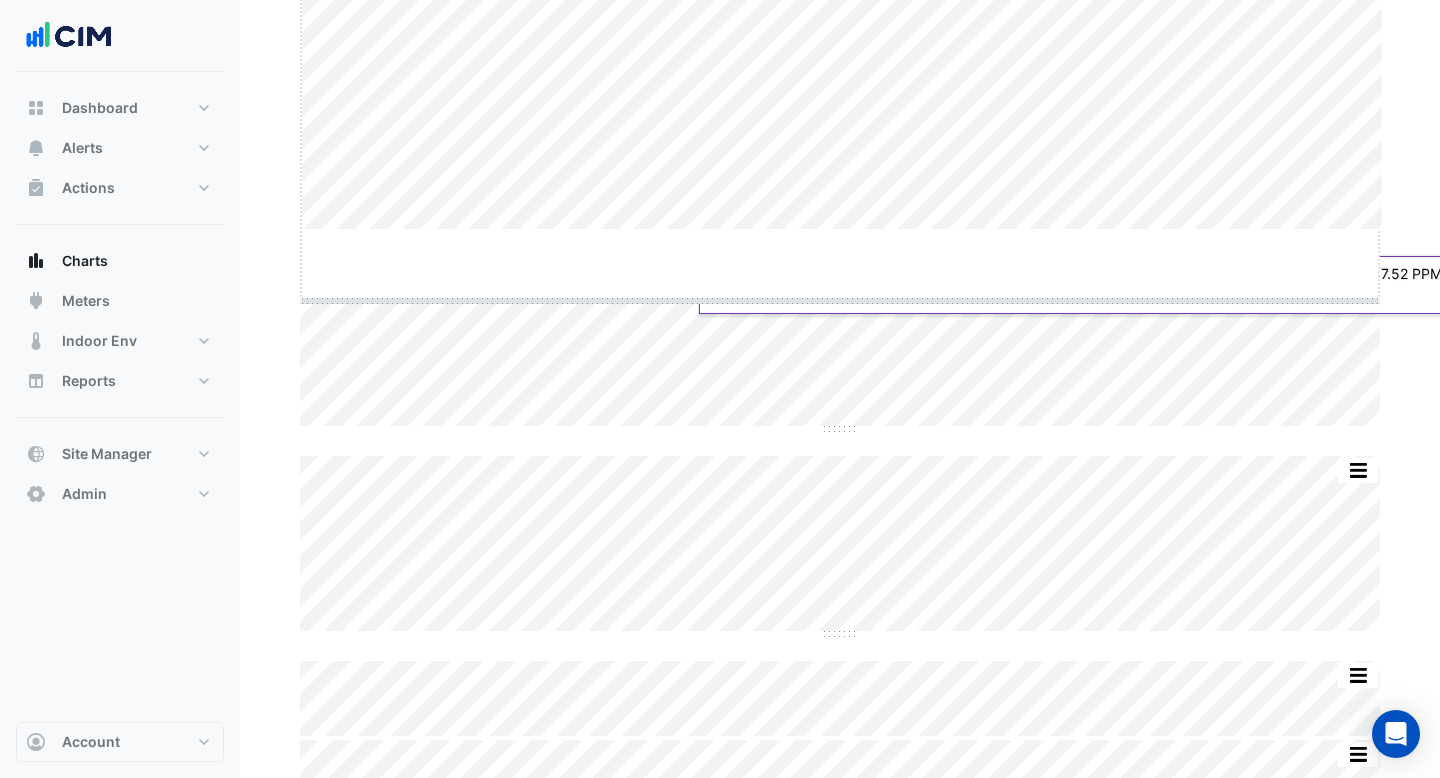drag, startPoint x: 837, startPoint y: 230, endPoint x: 833, endPoint y: 331, distance: 101.07918 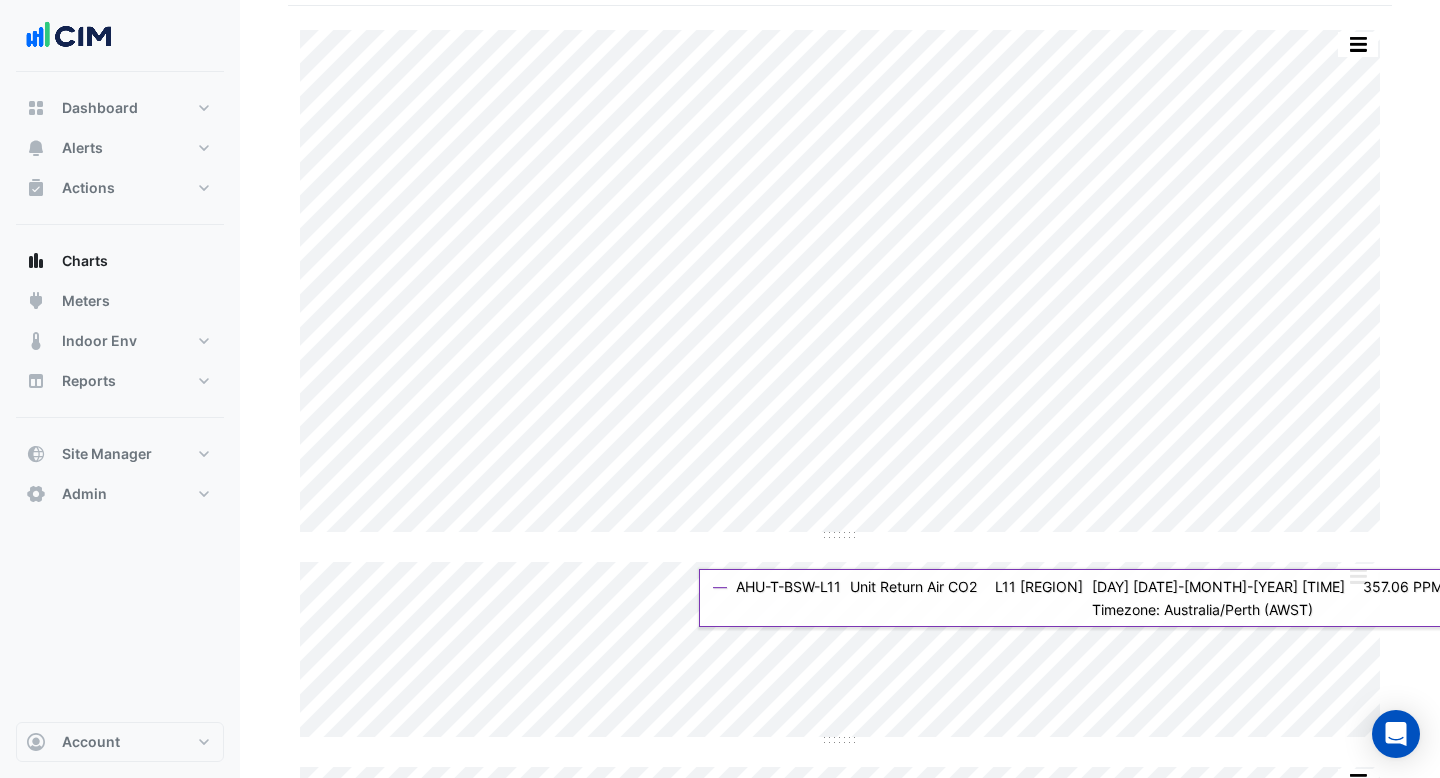 scroll, scrollTop: 98, scrollLeft: 0, axis: vertical 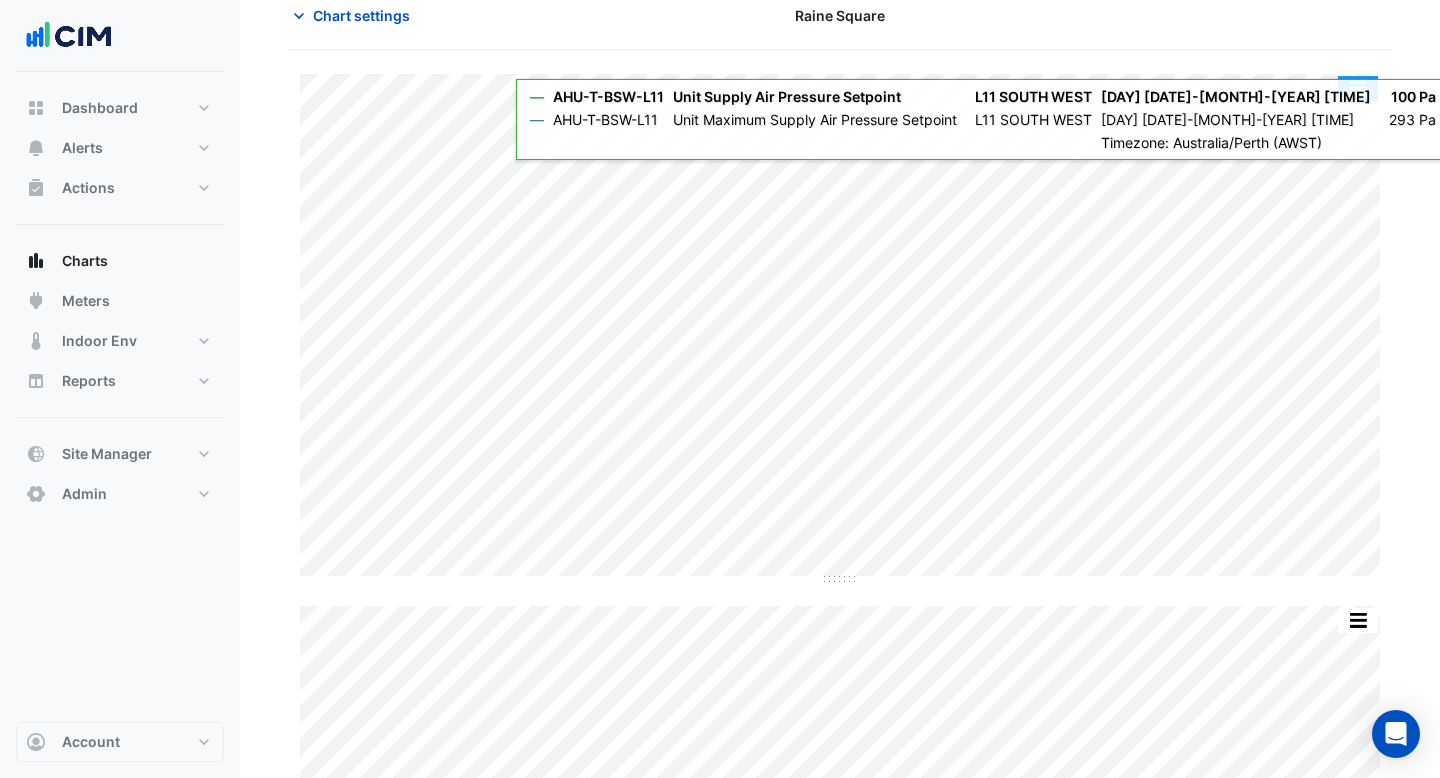 click 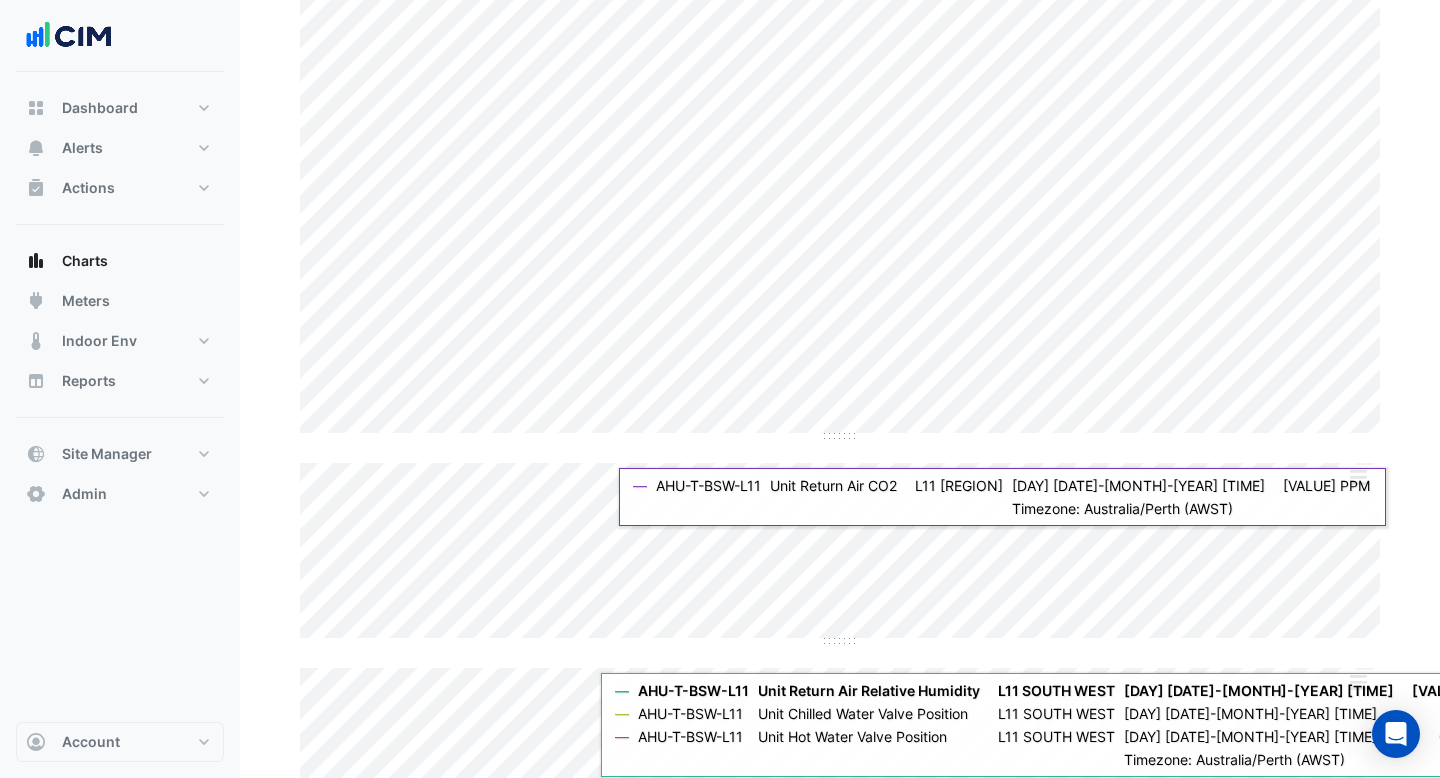 scroll, scrollTop: 0, scrollLeft: 0, axis: both 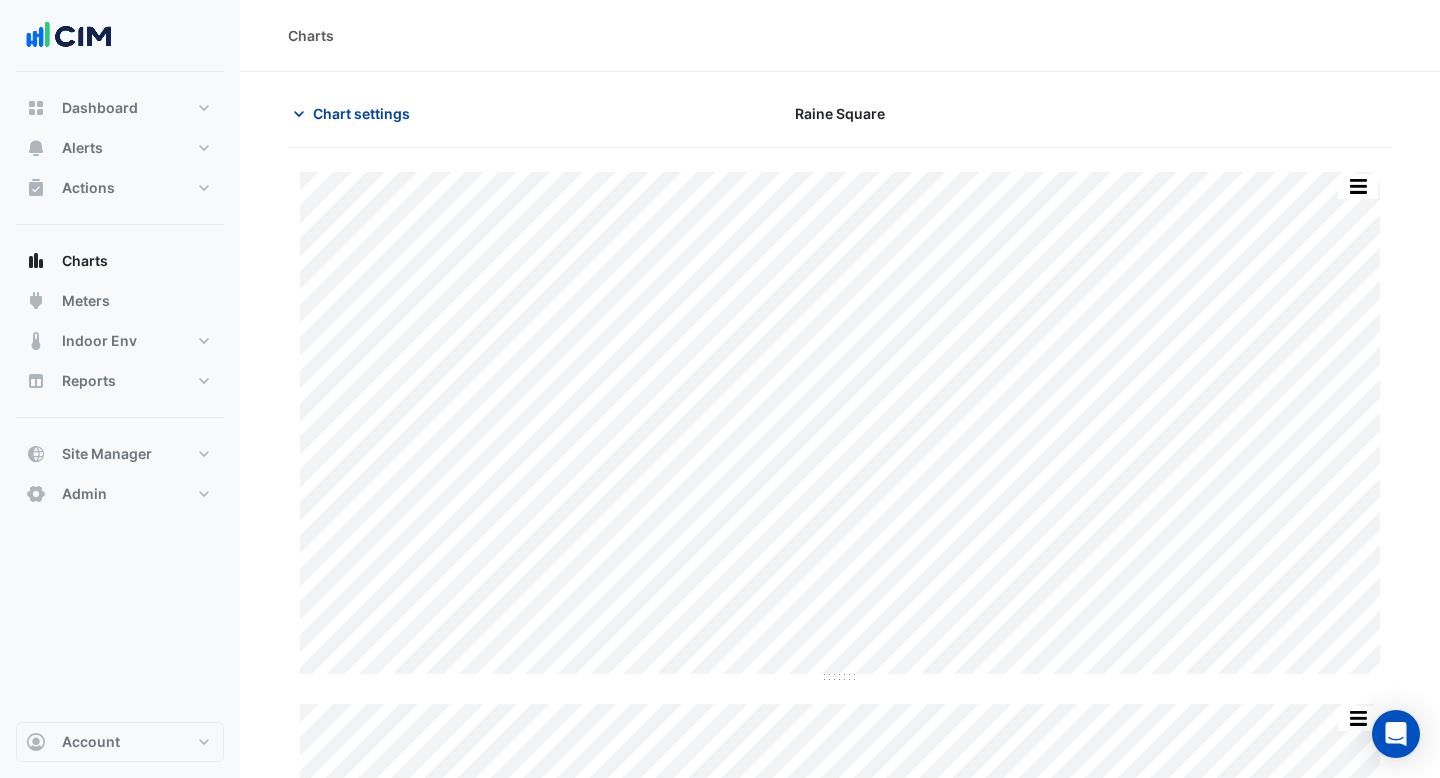 click on "Chart settings" 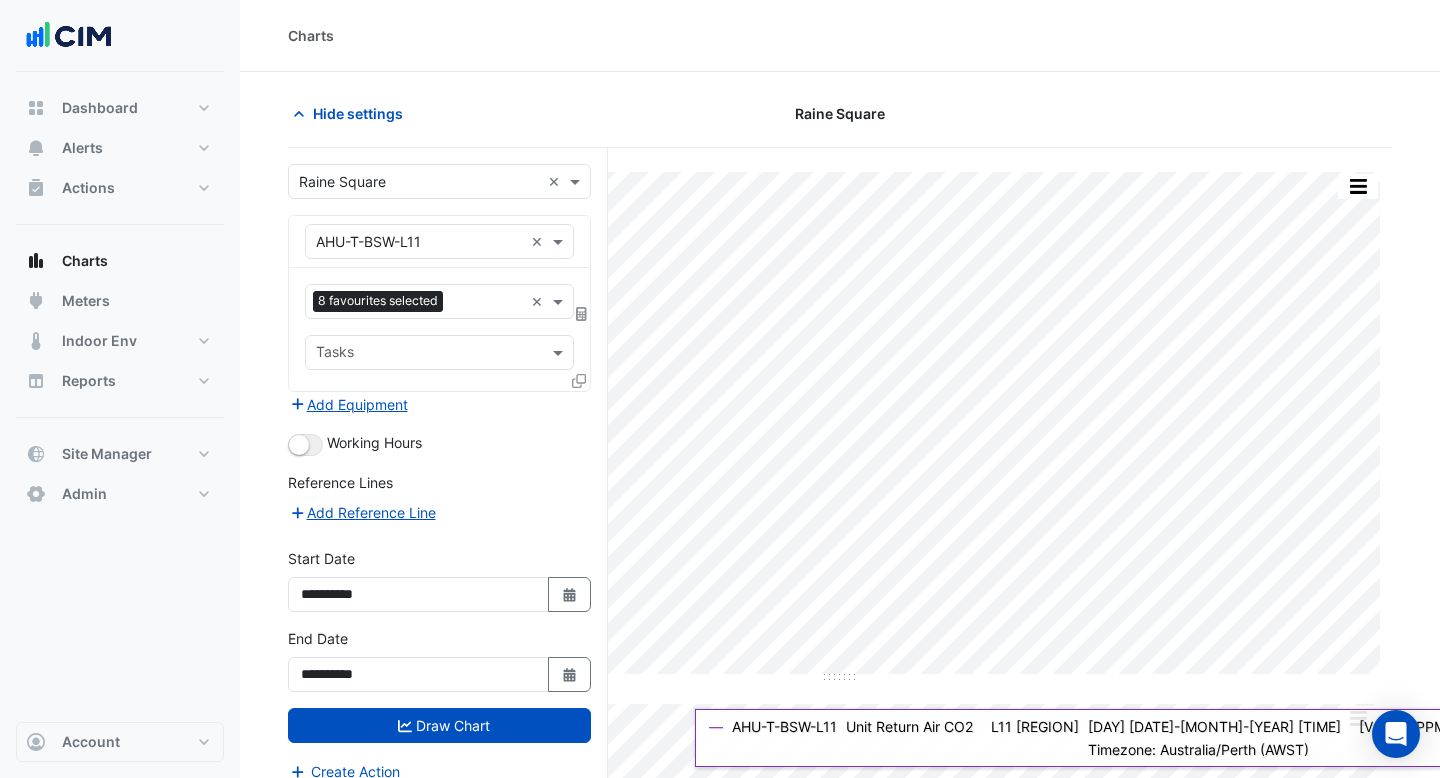 click on "Charts" 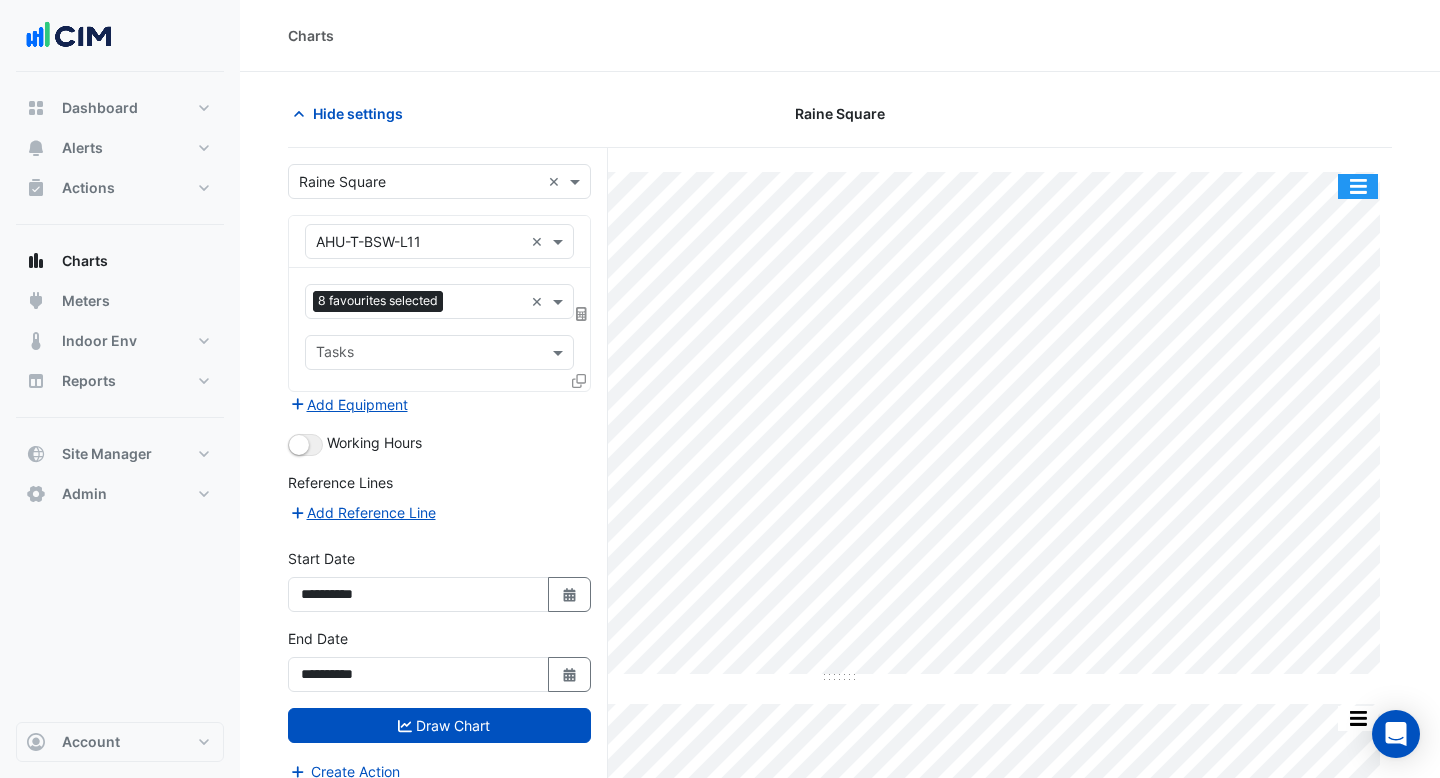 click 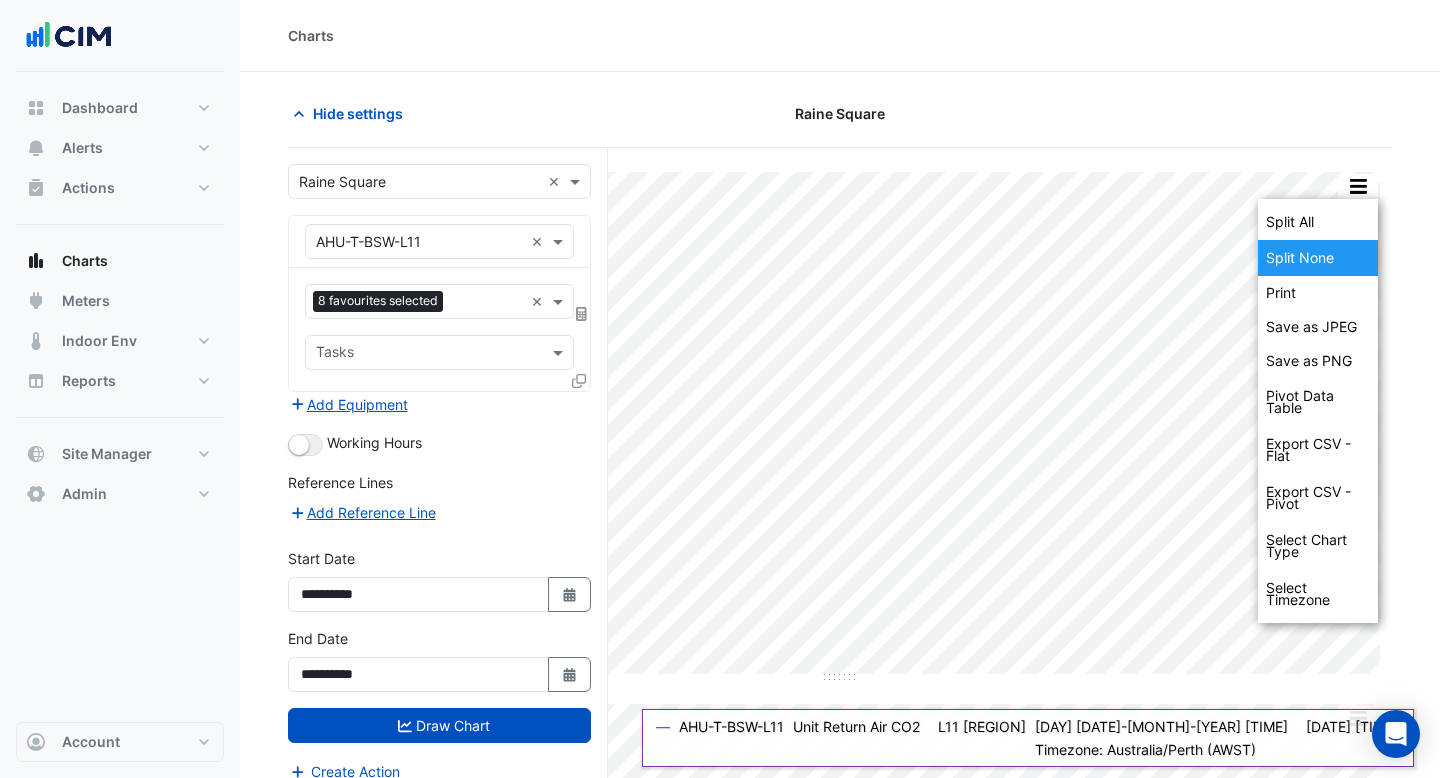click on "Split None" 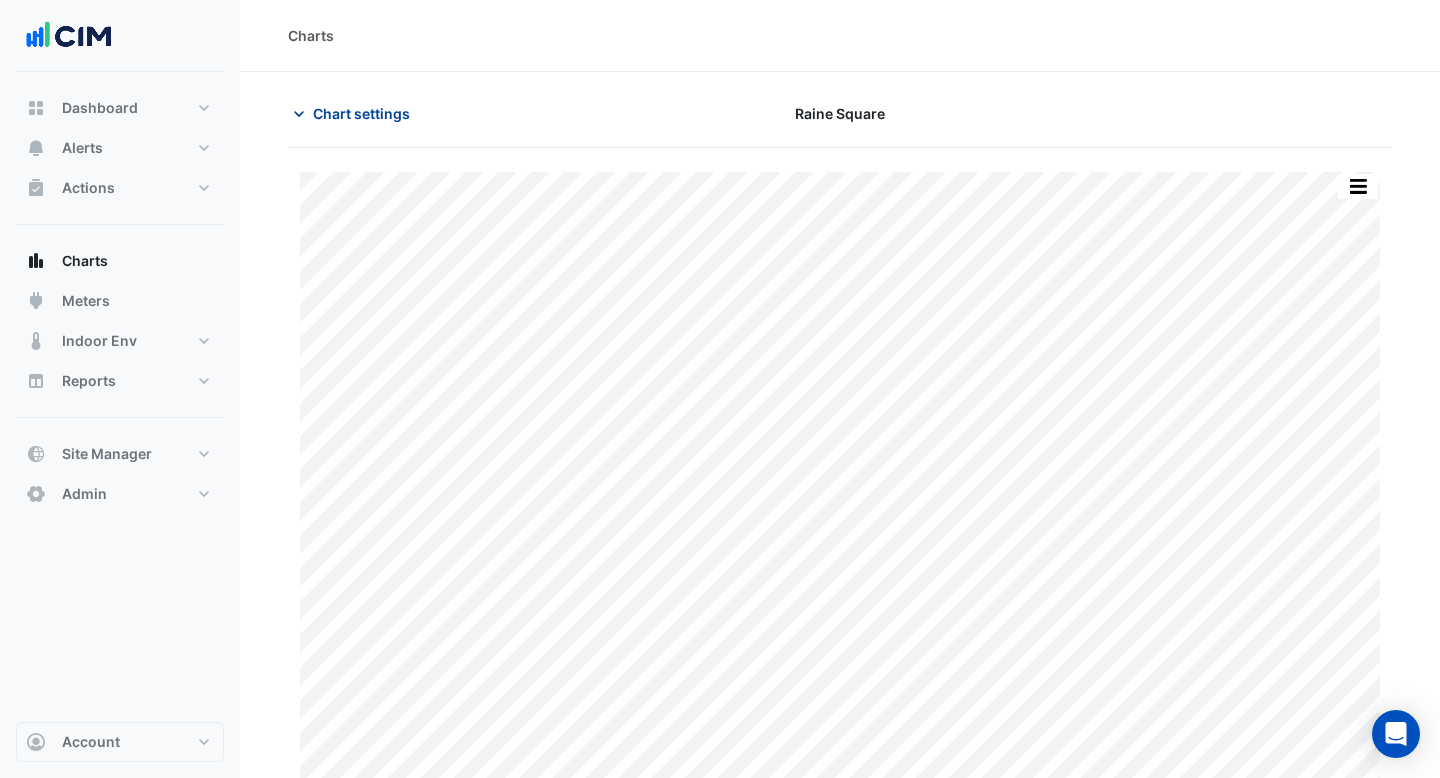 click on "Chart settings" 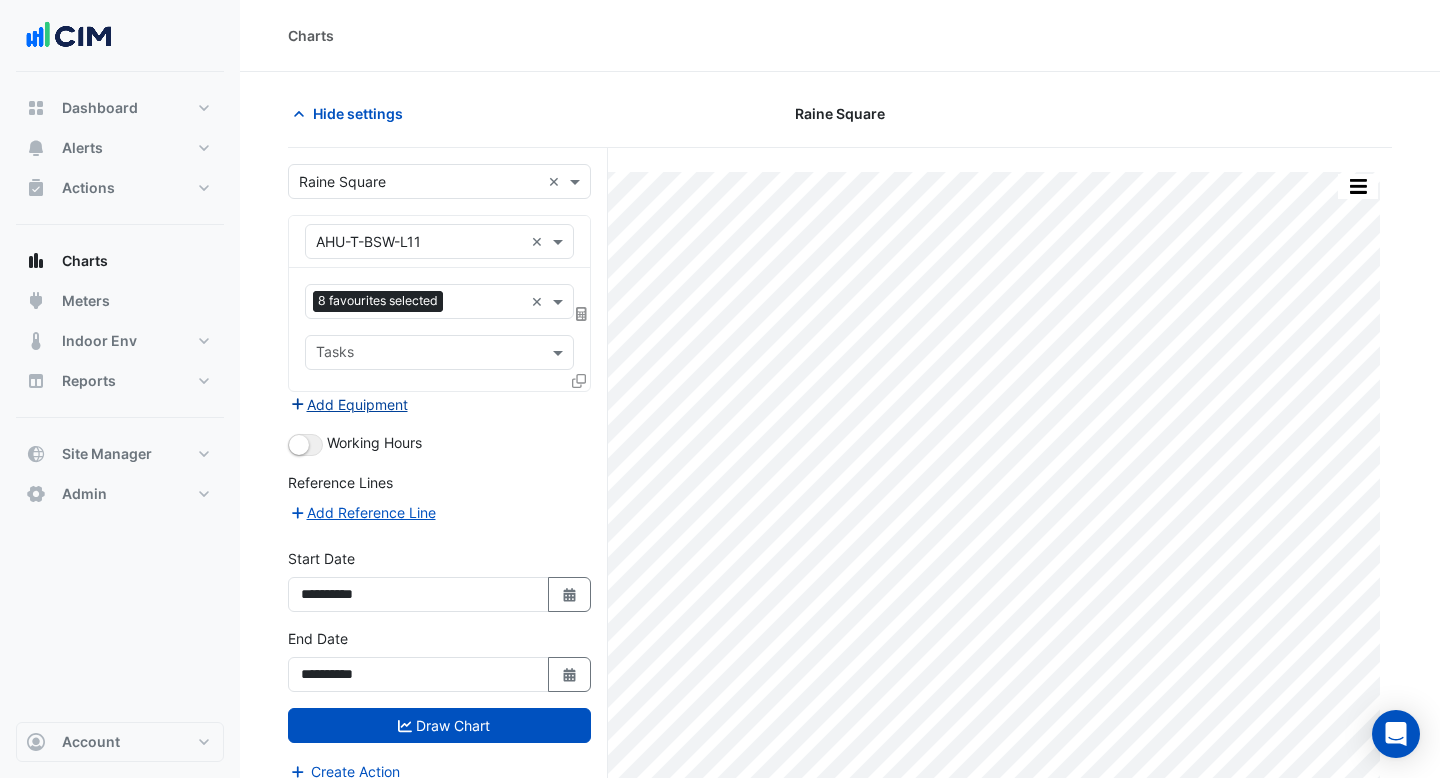 click on "Add Equipment" at bounding box center [348, 404] 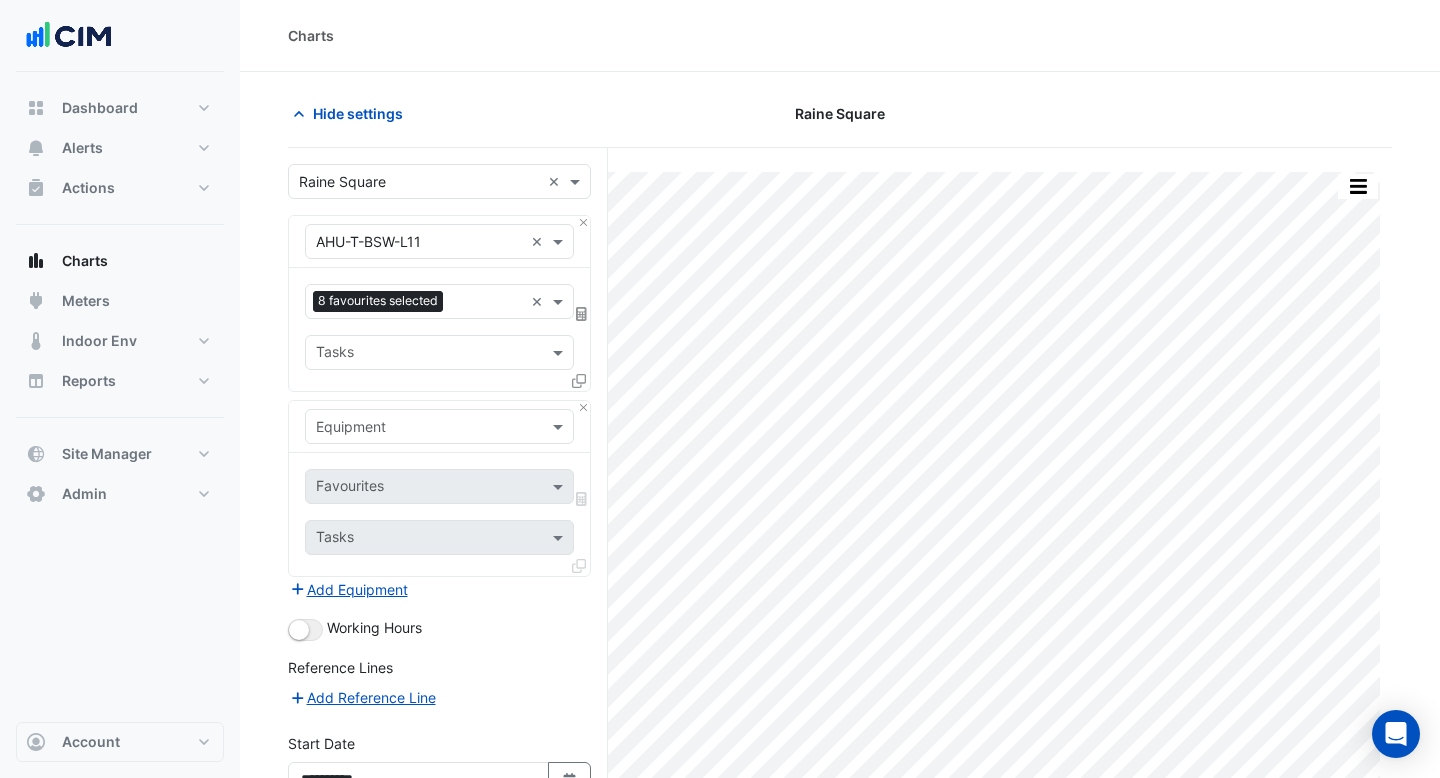 click at bounding box center (419, 427) 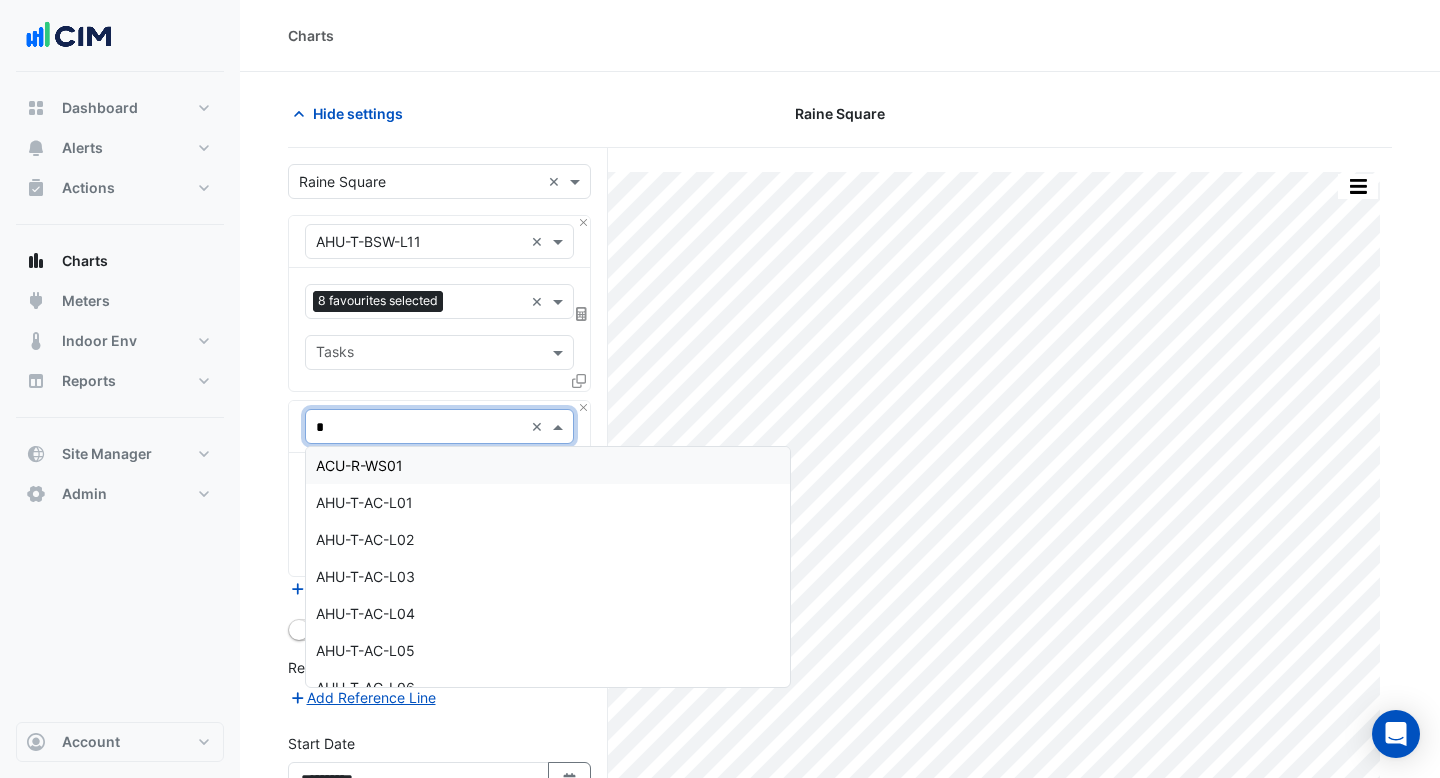 type on "**" 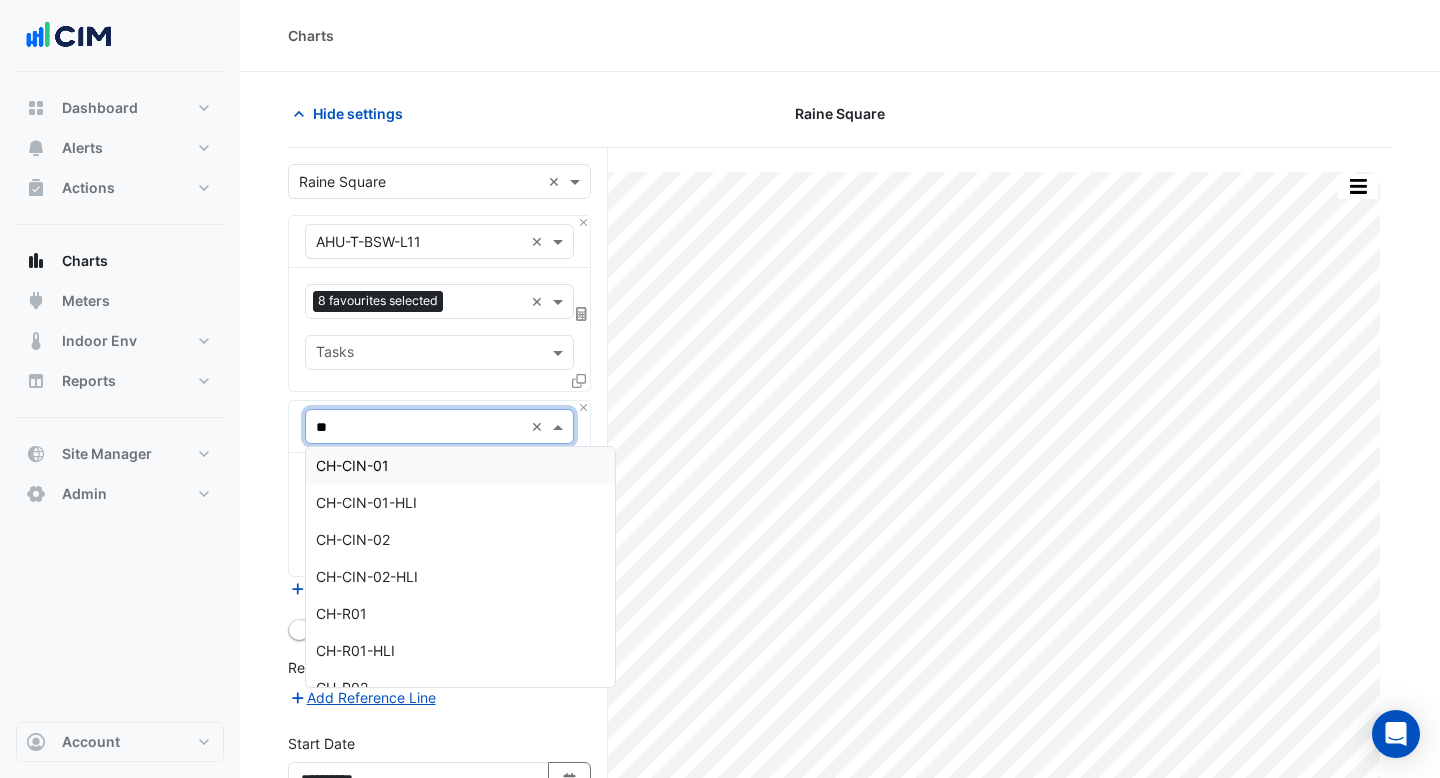 click on "CH-CIN-01" at bounding box center (352, 465) 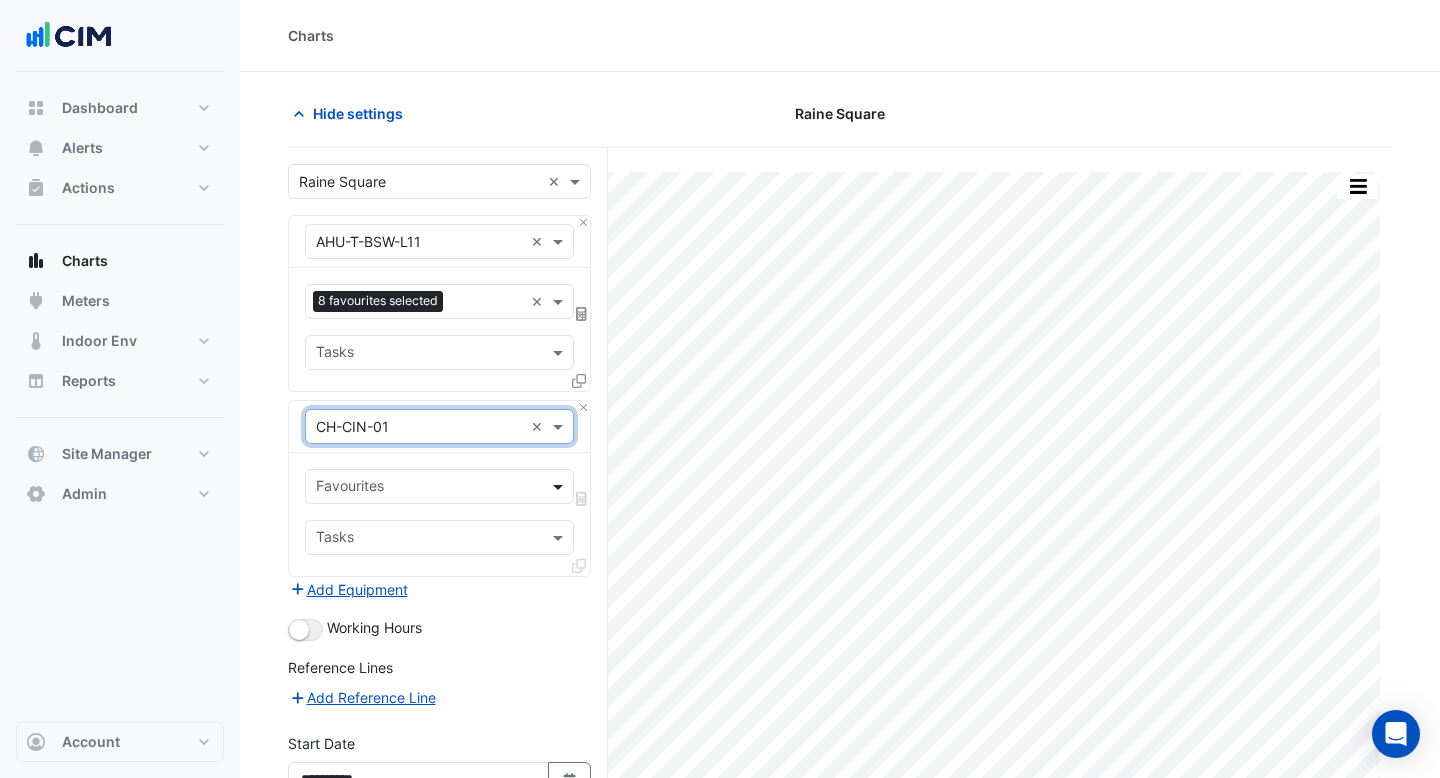 click at bounding box center [560, 486] 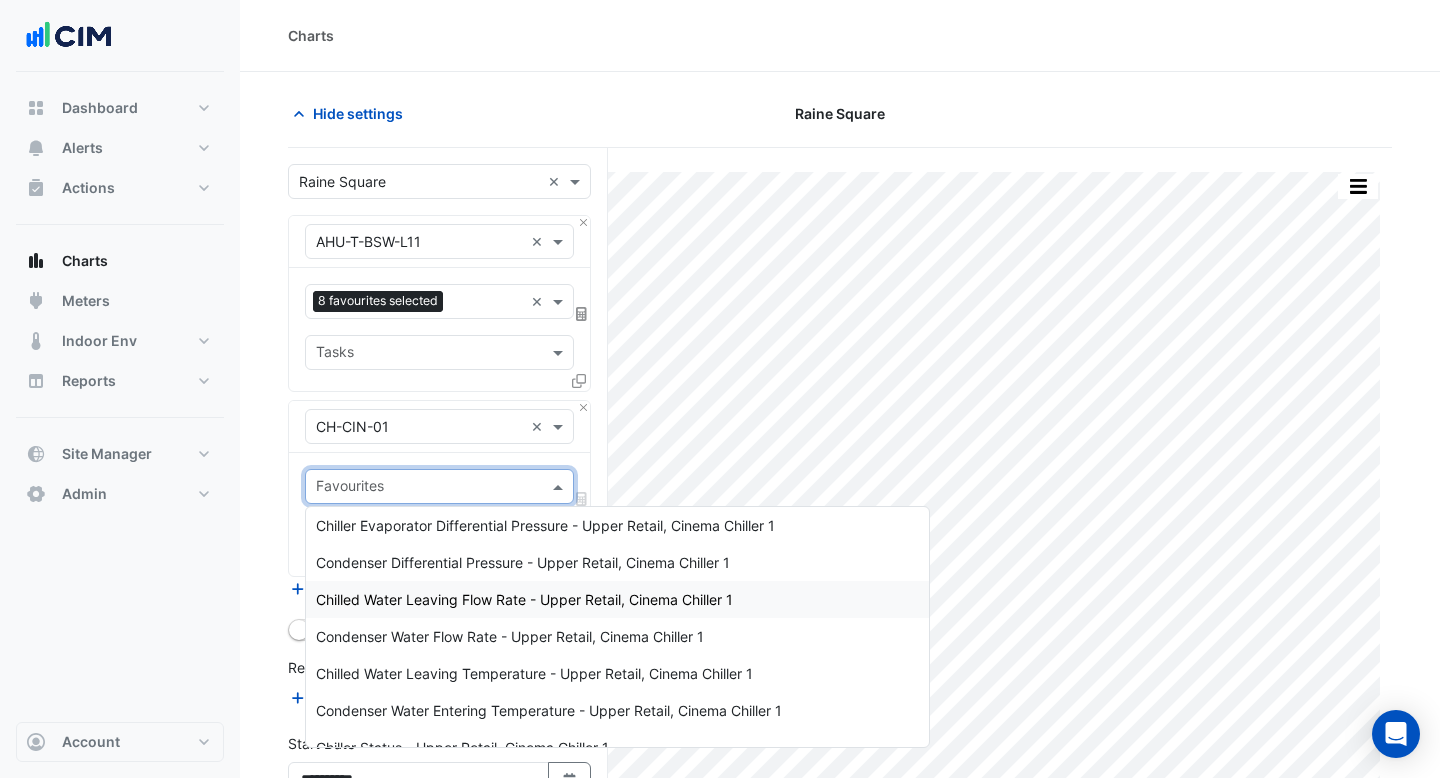 click on "Chilled Water Leaving Flow Rate - Upper Retail, Cinema Chiller 1" at bounding box center (524, 599) 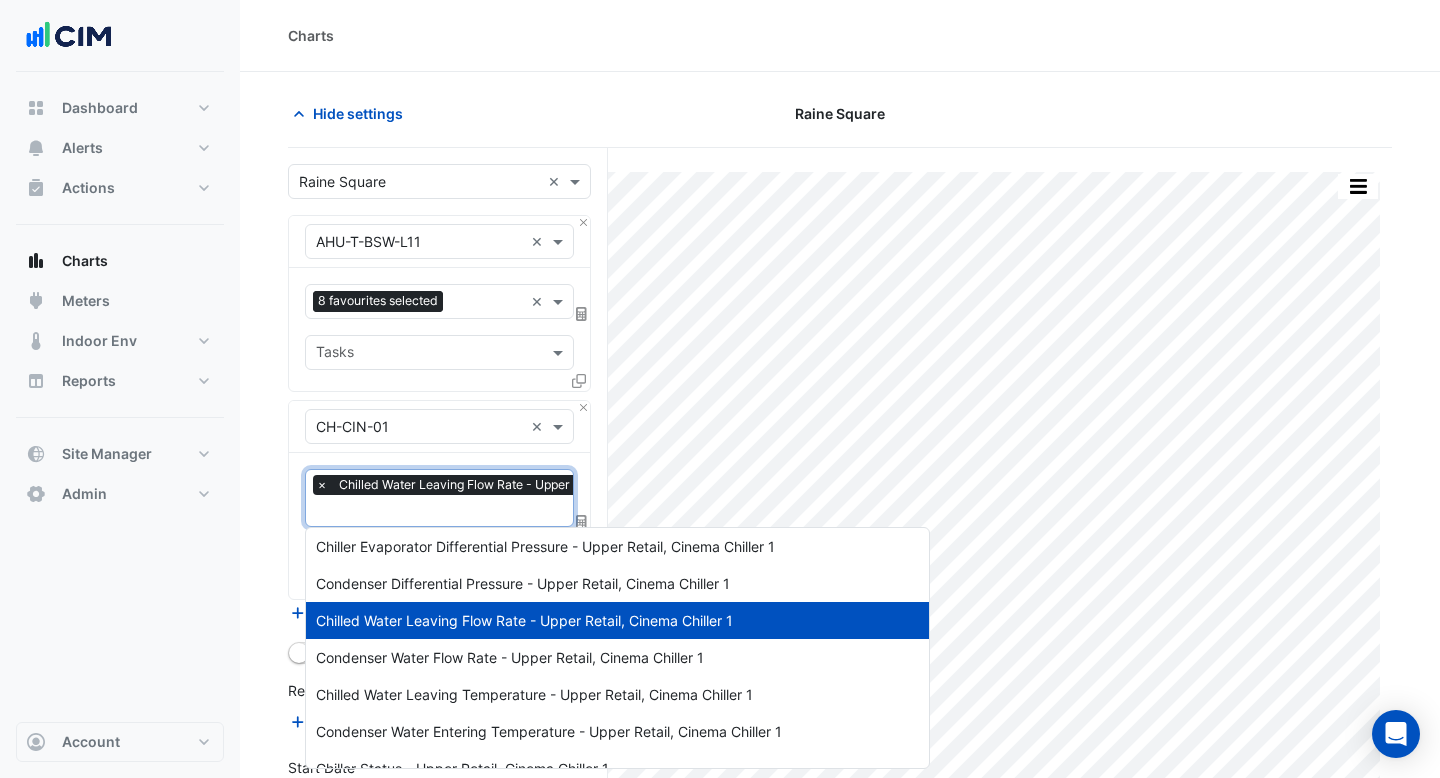 click at bounding box center [515, 512] 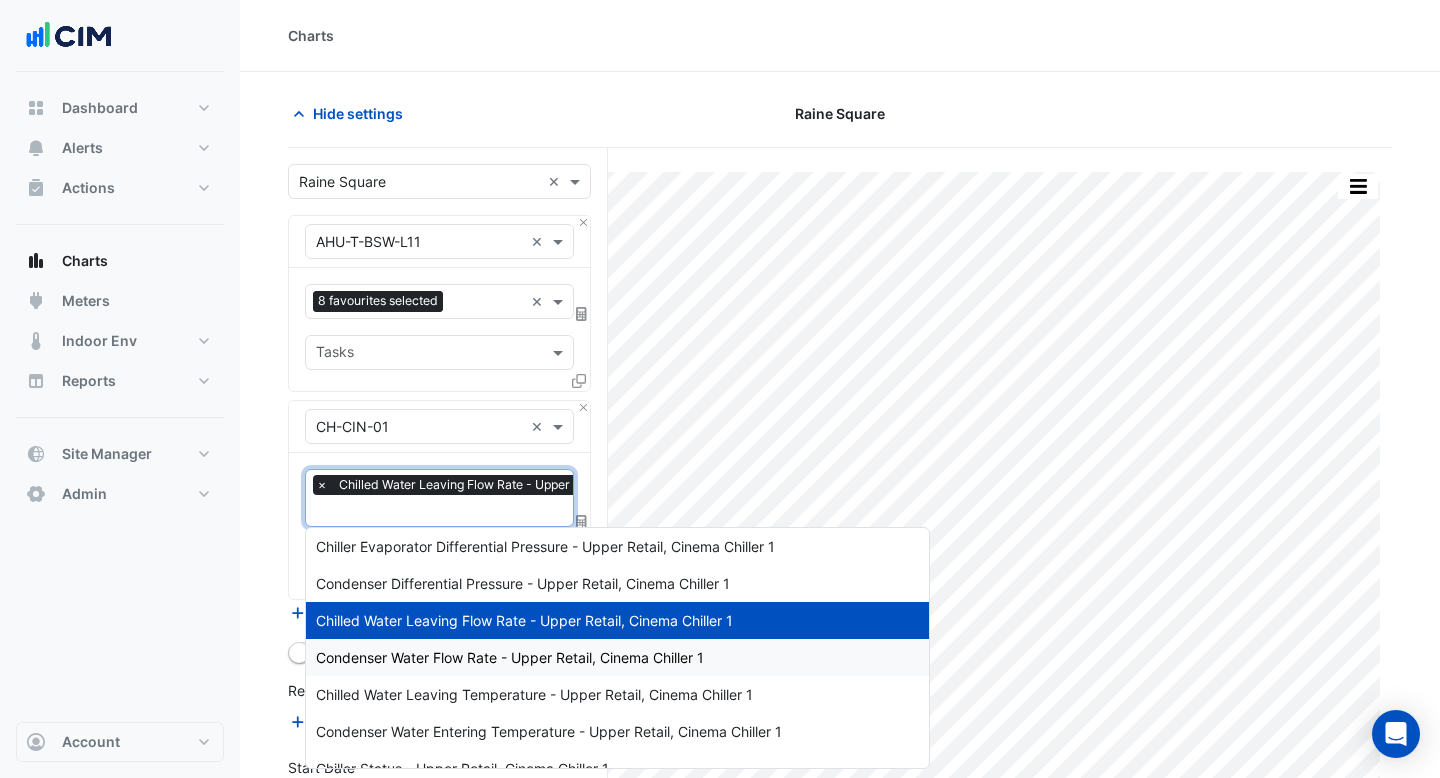 click on "Condenser Water Flow Rate - Upper Retail, Cinema Chiller 1" at bounding box center [510, 657] 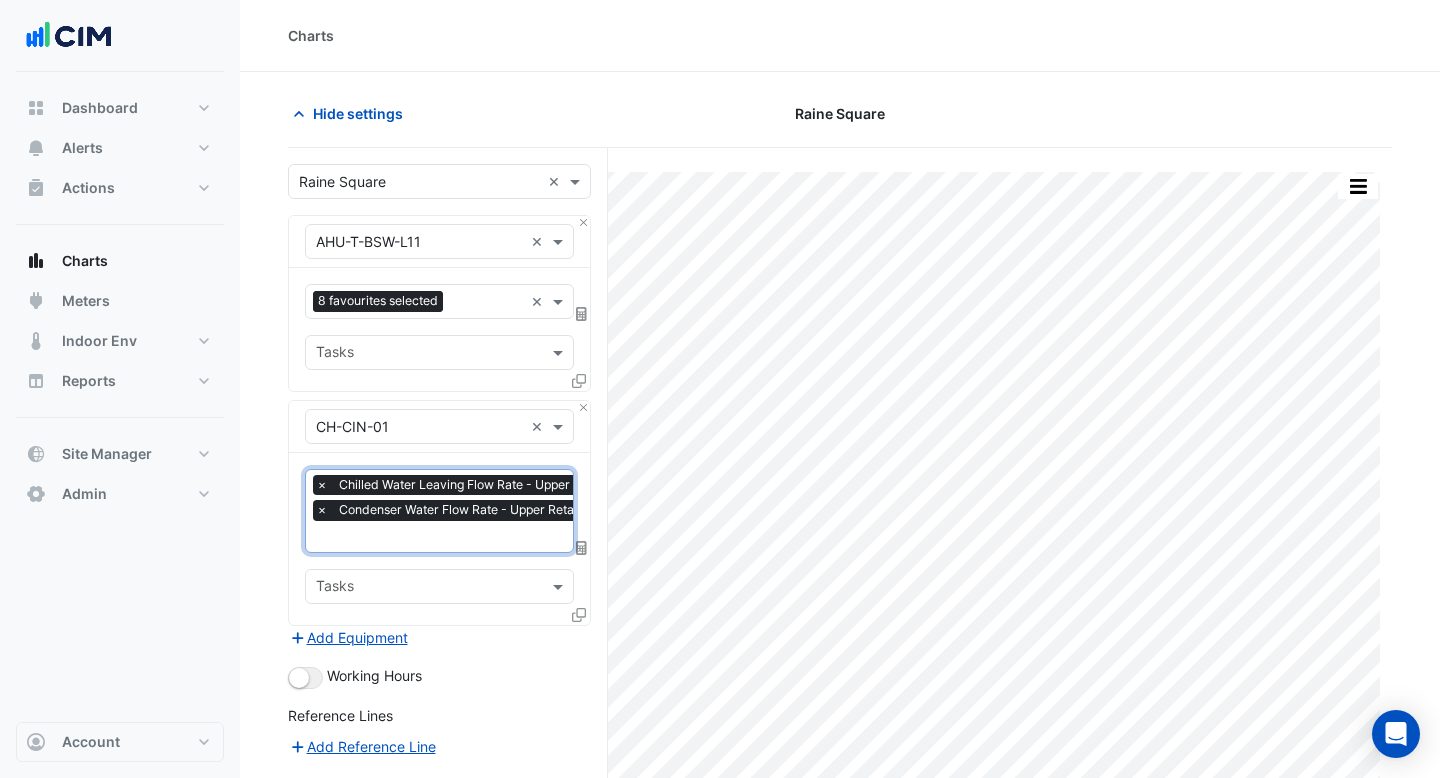 click at bounding box center [515, 538] 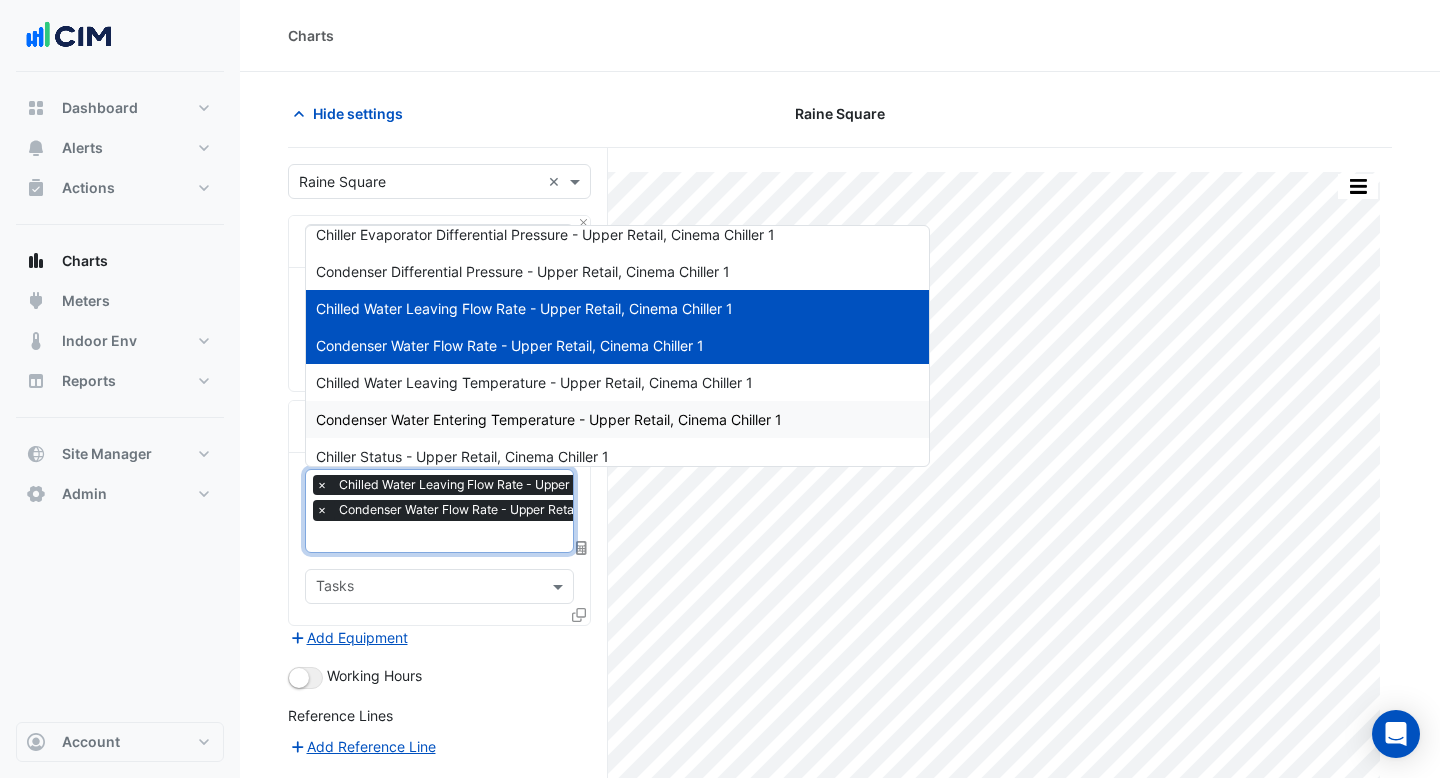 scroll, scrollTop: 12, scrollLeft: 0, axis: vertical 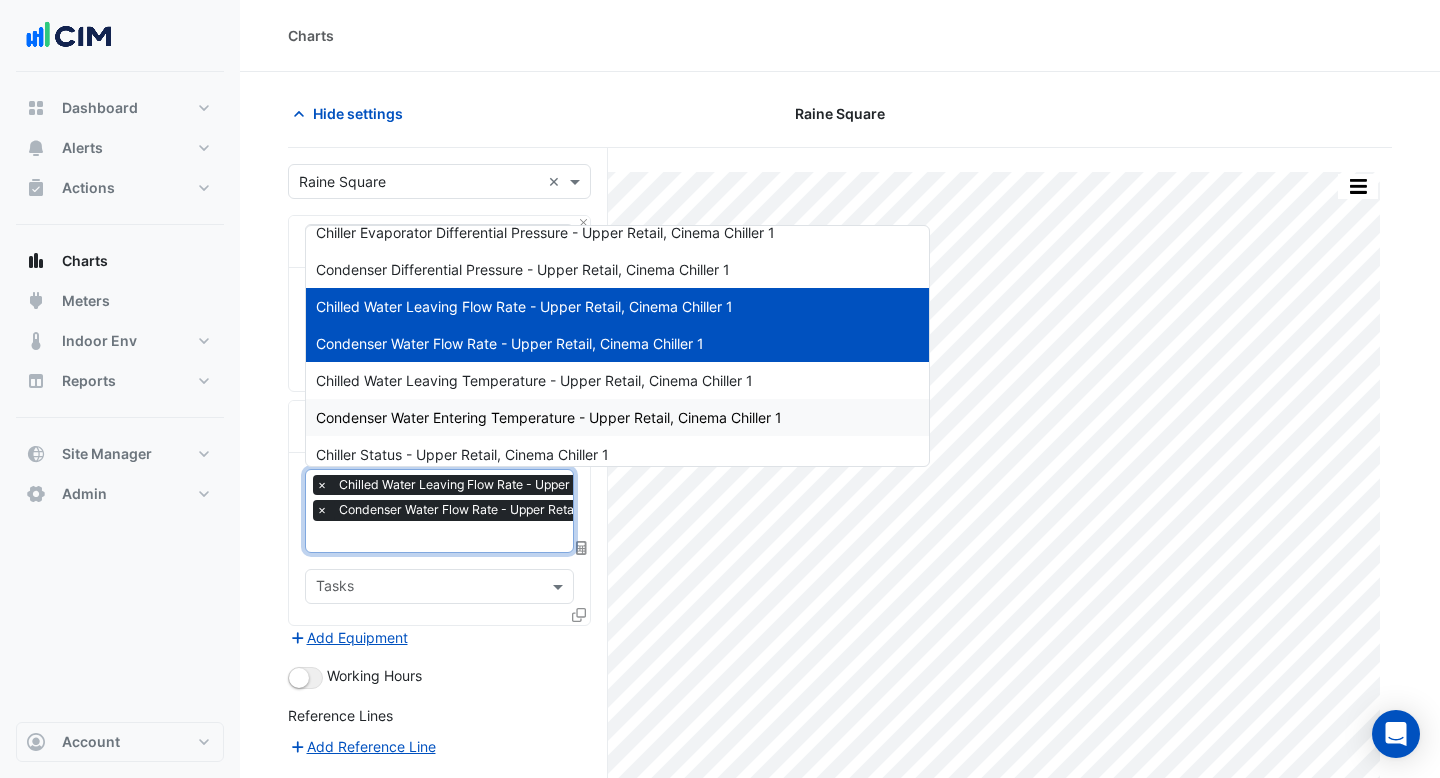 click on "Condenser Water Entering Temperature - Upper Retail, Cinema Chiller 1" at bounding box center (549, 417) 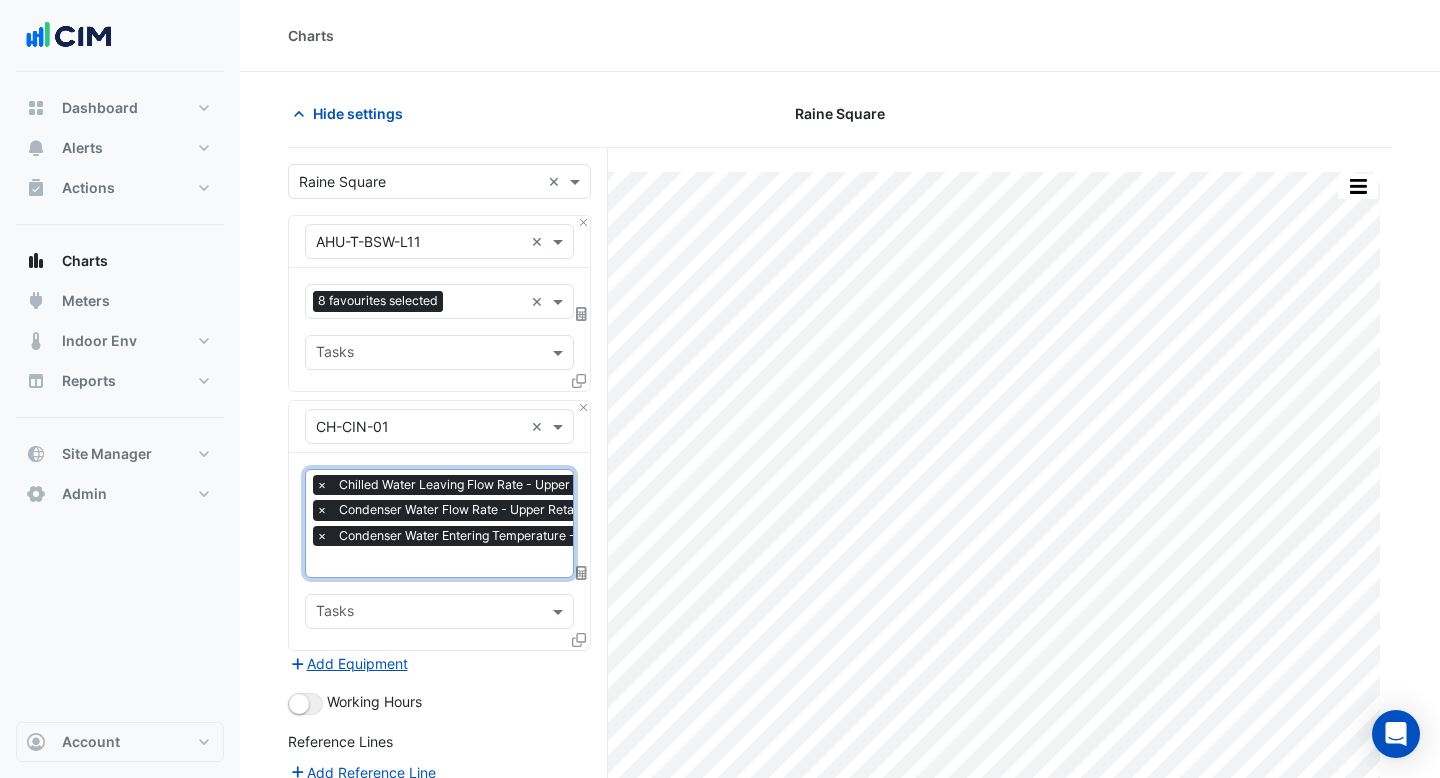 click at bounding box center (536, 563) 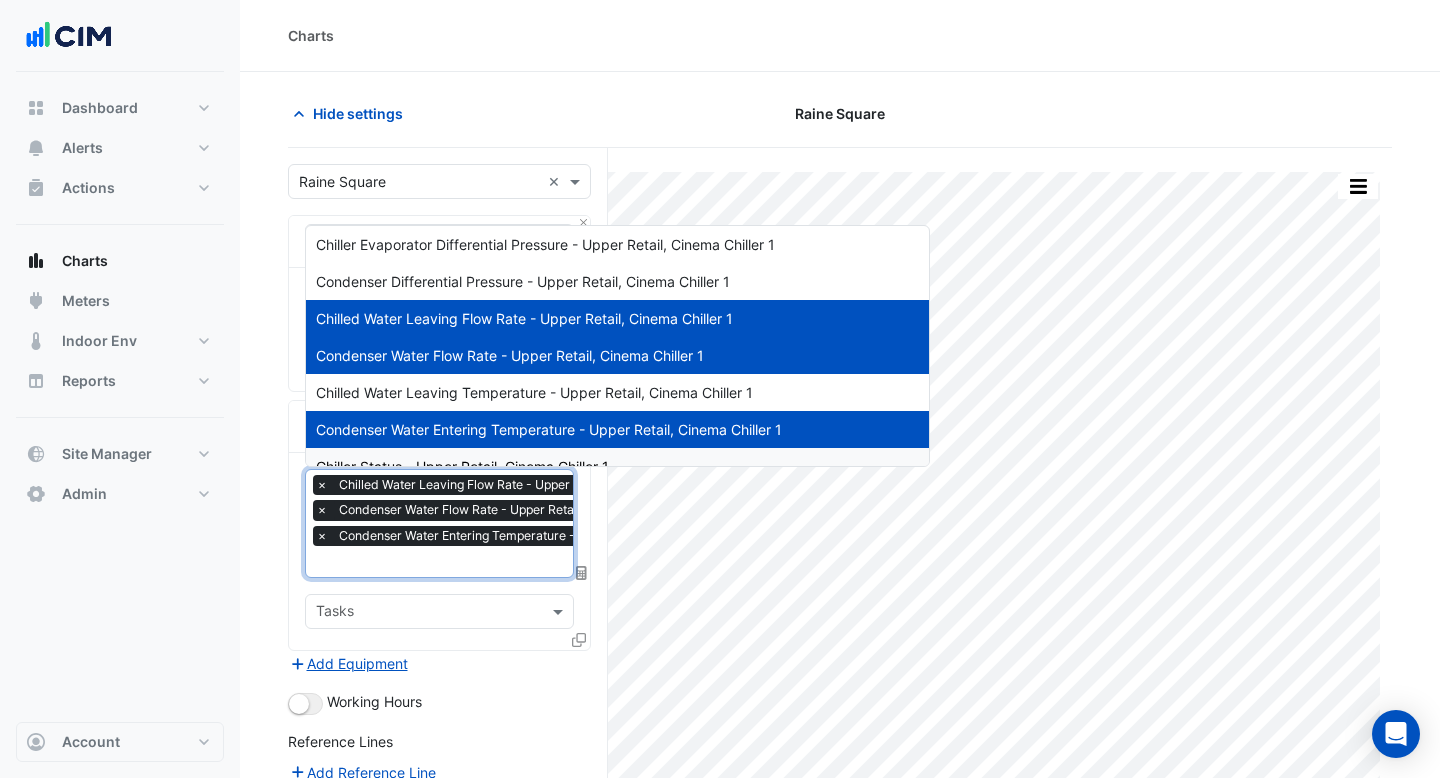 drag, startPoint x: 447, startPoint y: 563, endPoint x: 499, endPoint y: 383, distance: 187.36061 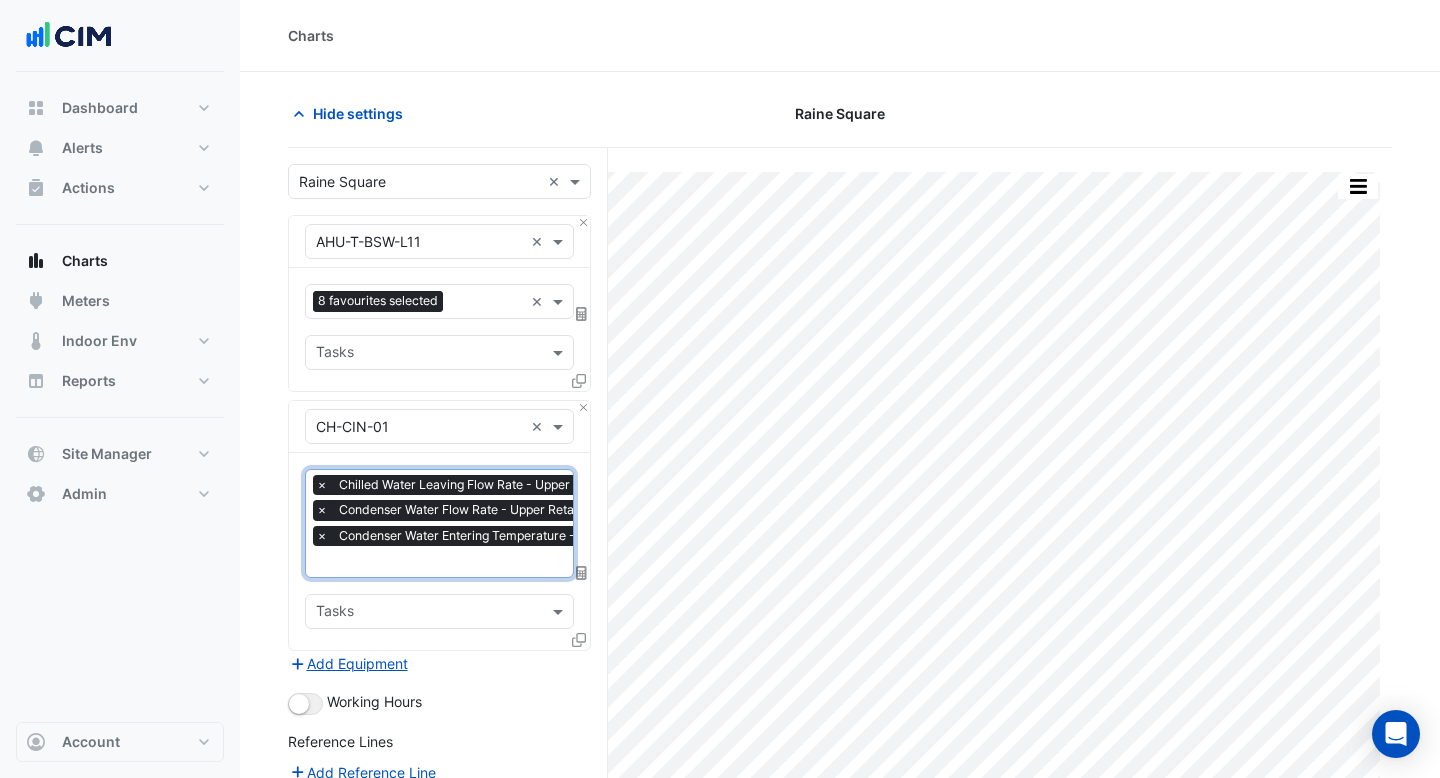 click at bounding box center [536, 563] 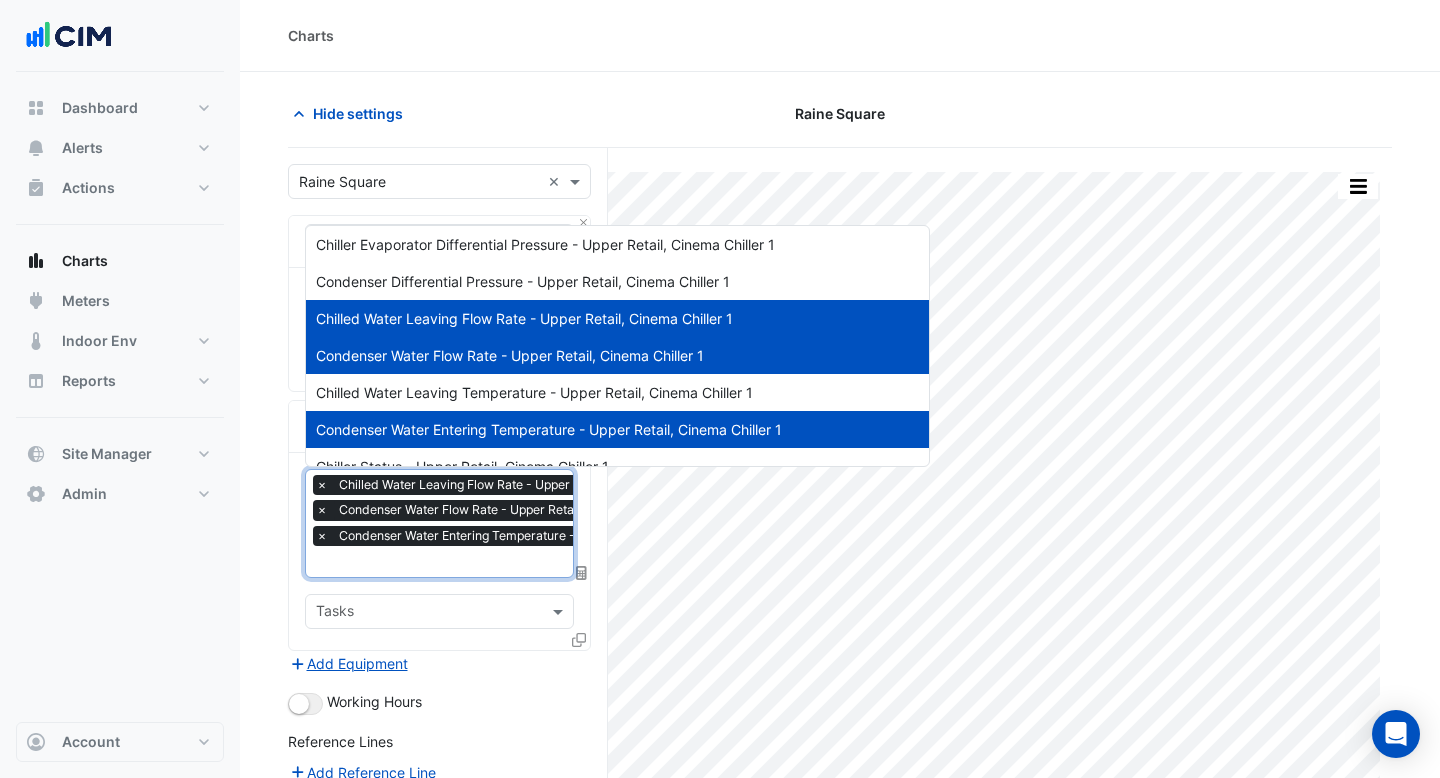scroll, scrollTop: 262, scrollLeft: 0, axis: vertical 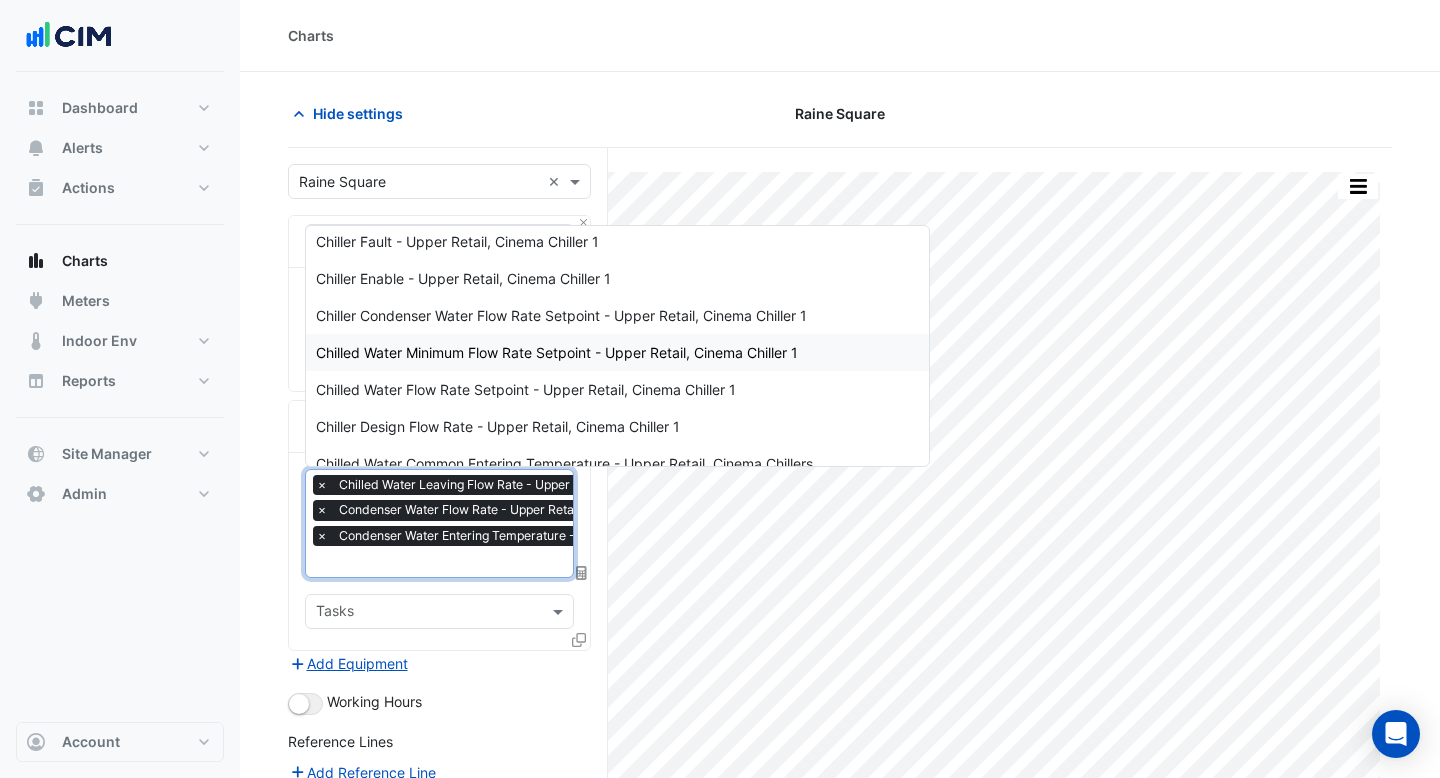 click on "Chilled Water Minimum Flow Rate Setpoint - Upper Retail, Cinema Chiller 1" at bounding box center (557, 352) 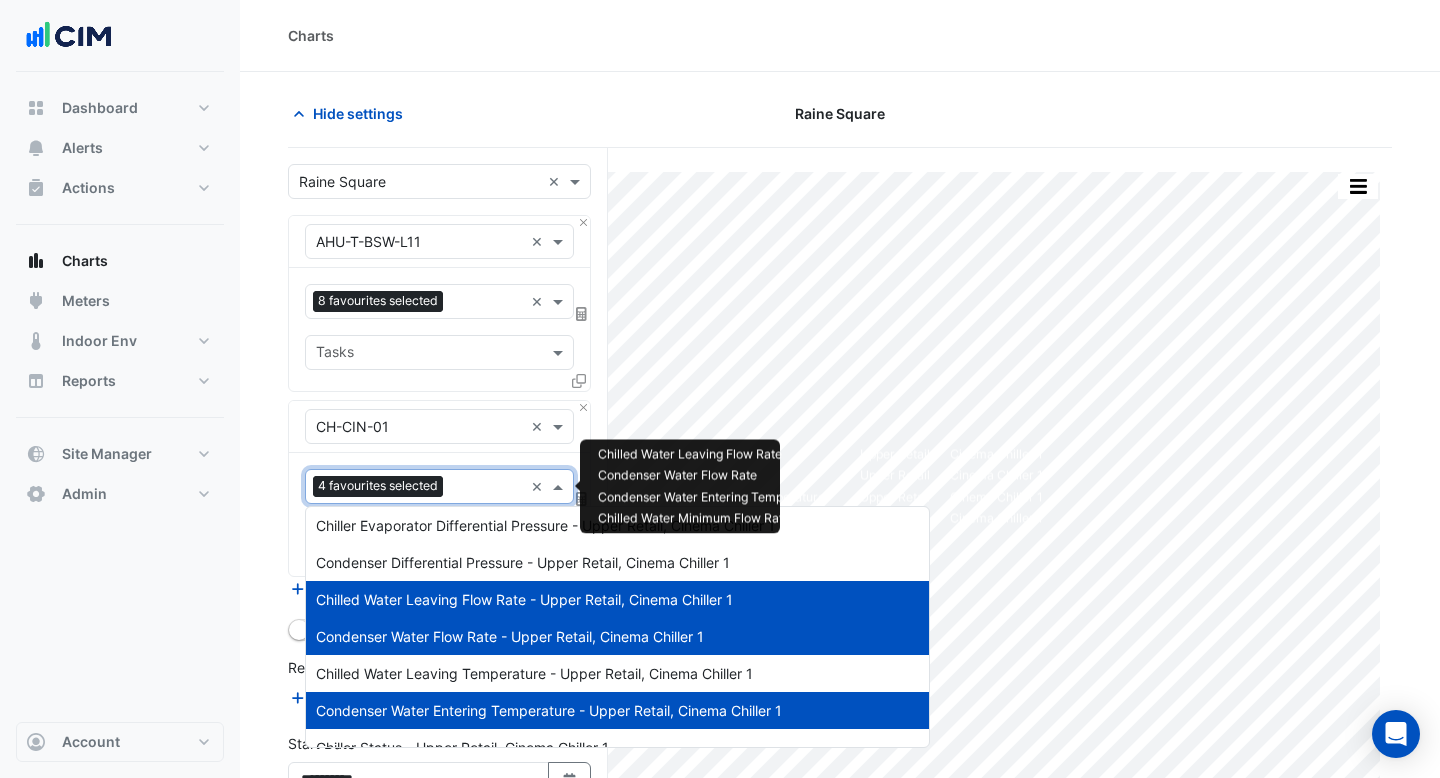 click at bounding box center [487, 488] 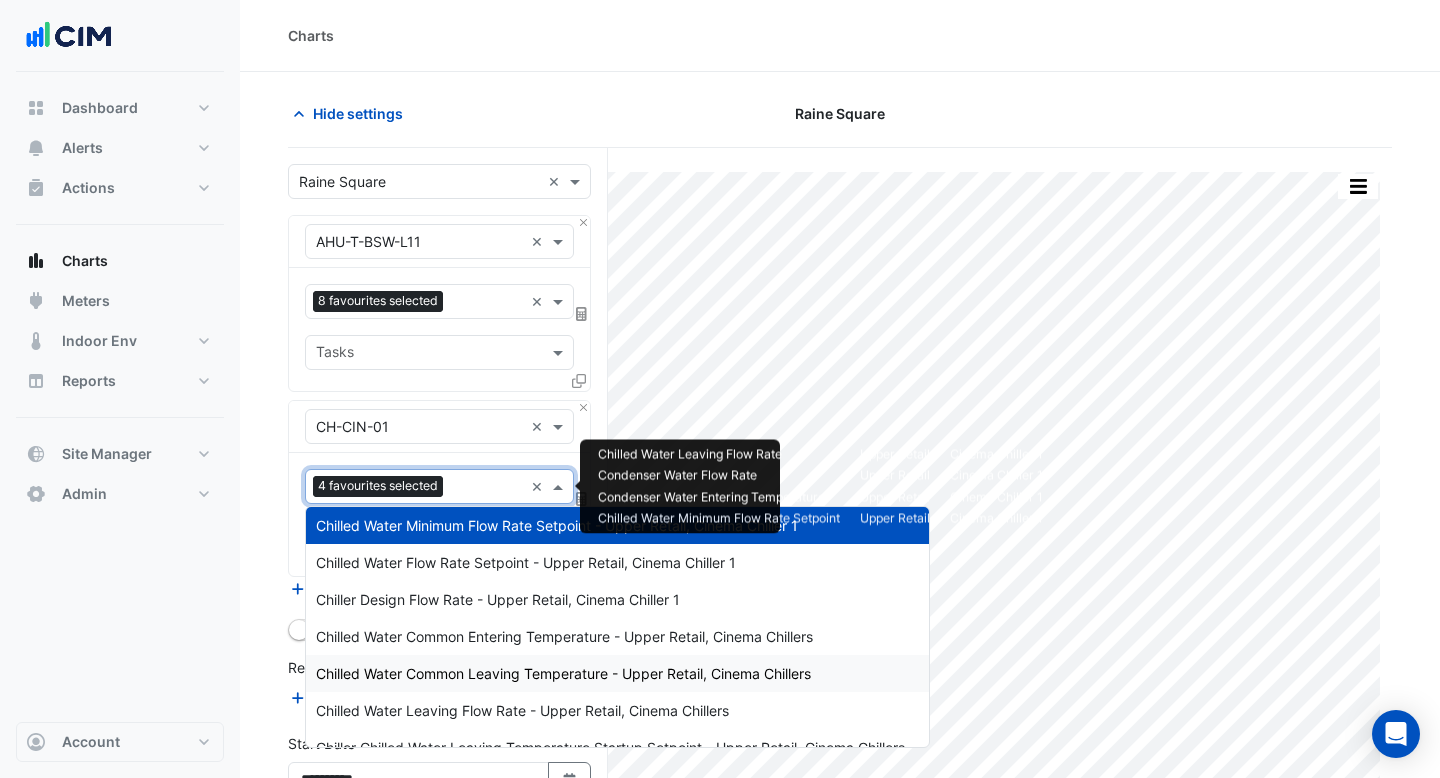 click on "Chilled Water Common Leaving Temperature - Upper Retail, Cinema Chillers" at bounding box center [563, 673] 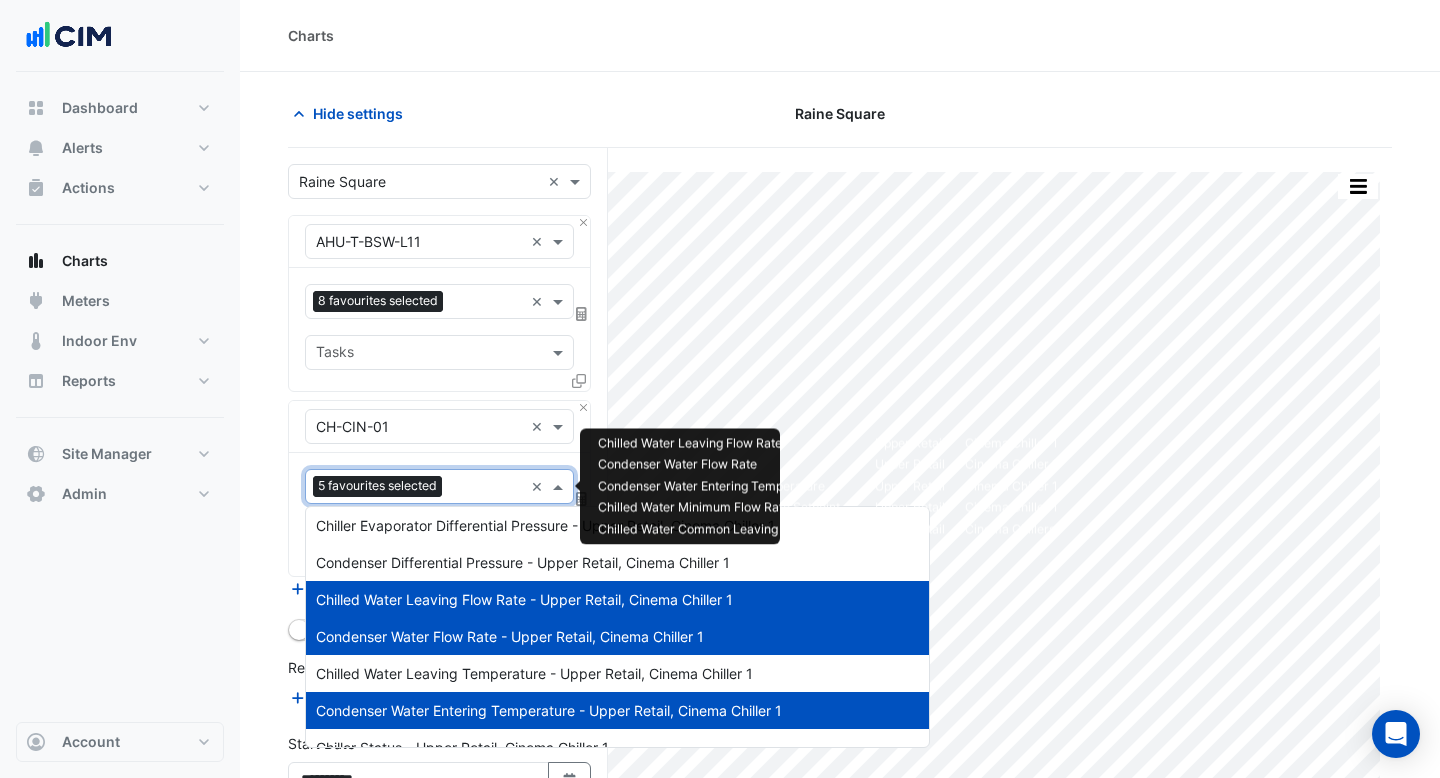 click on "Favourites
5 favourites selected" at bounding box center [414, 486] 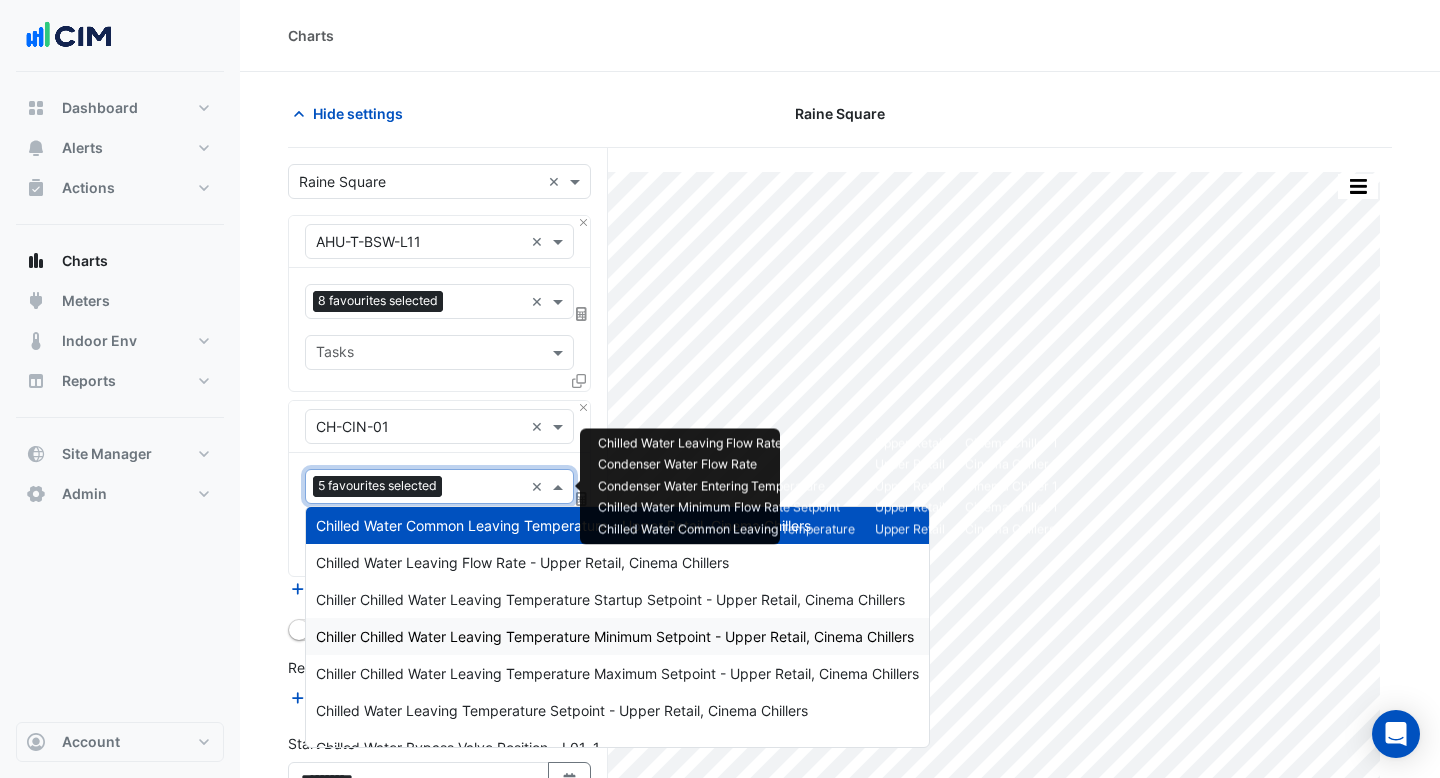 click on "Chiller Chilled Water Leaving Temperature Minimum Setpoint - Upper Retail, Cinema Chillers" at bounding box center [617, 636] 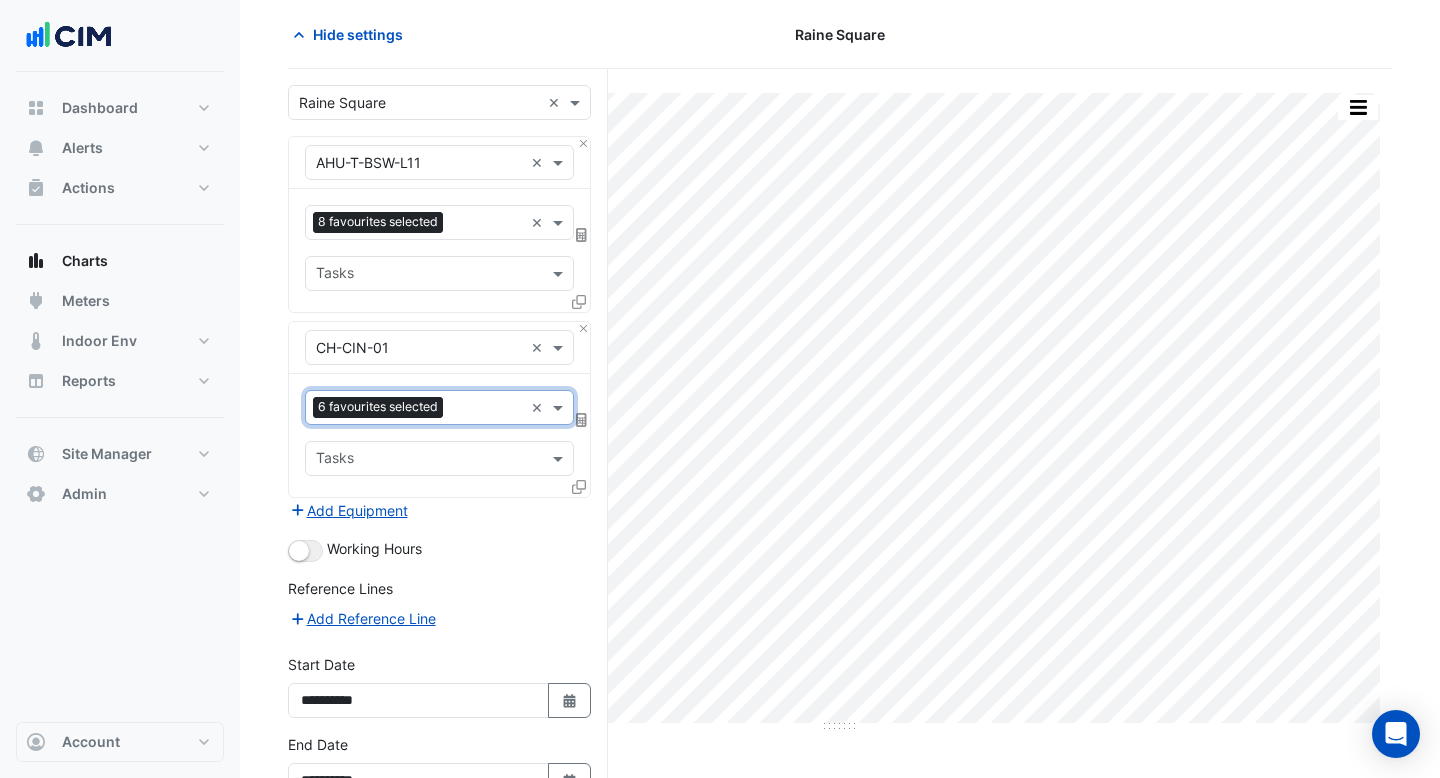 scroll, scrollTop: 204, scrollLeft: 0, axis: vertical 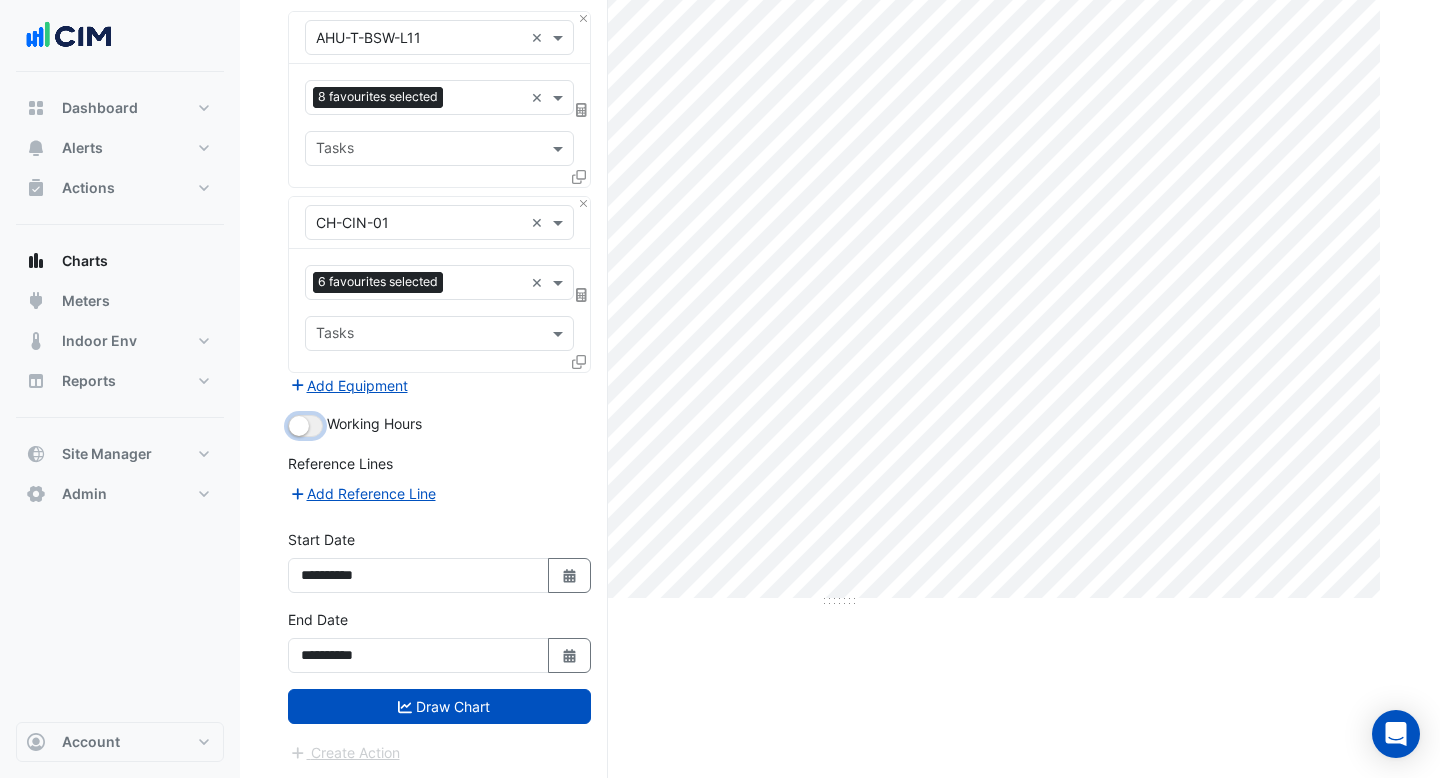 click at bounding box center (305, 426) 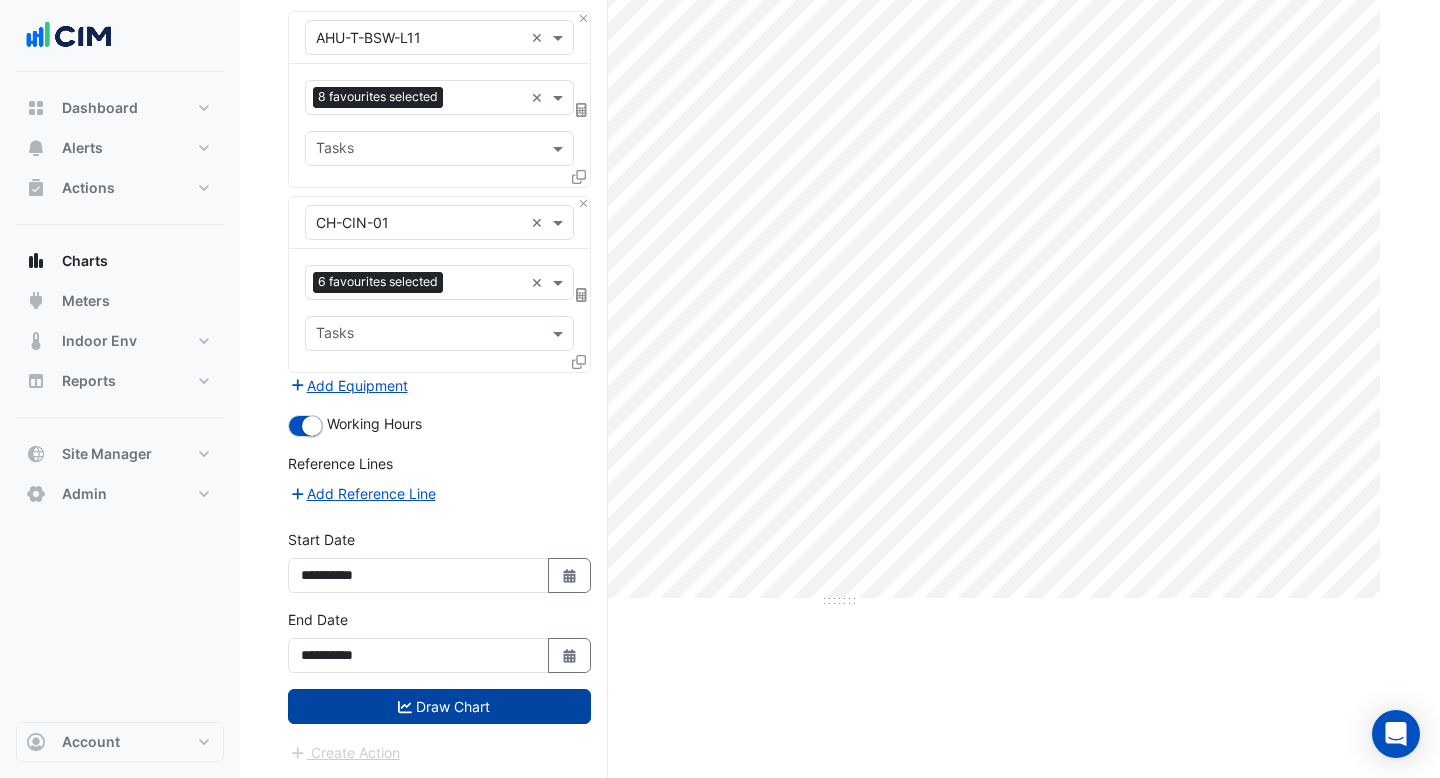 click on "Draw Chart" at bounding box center (439, 706) 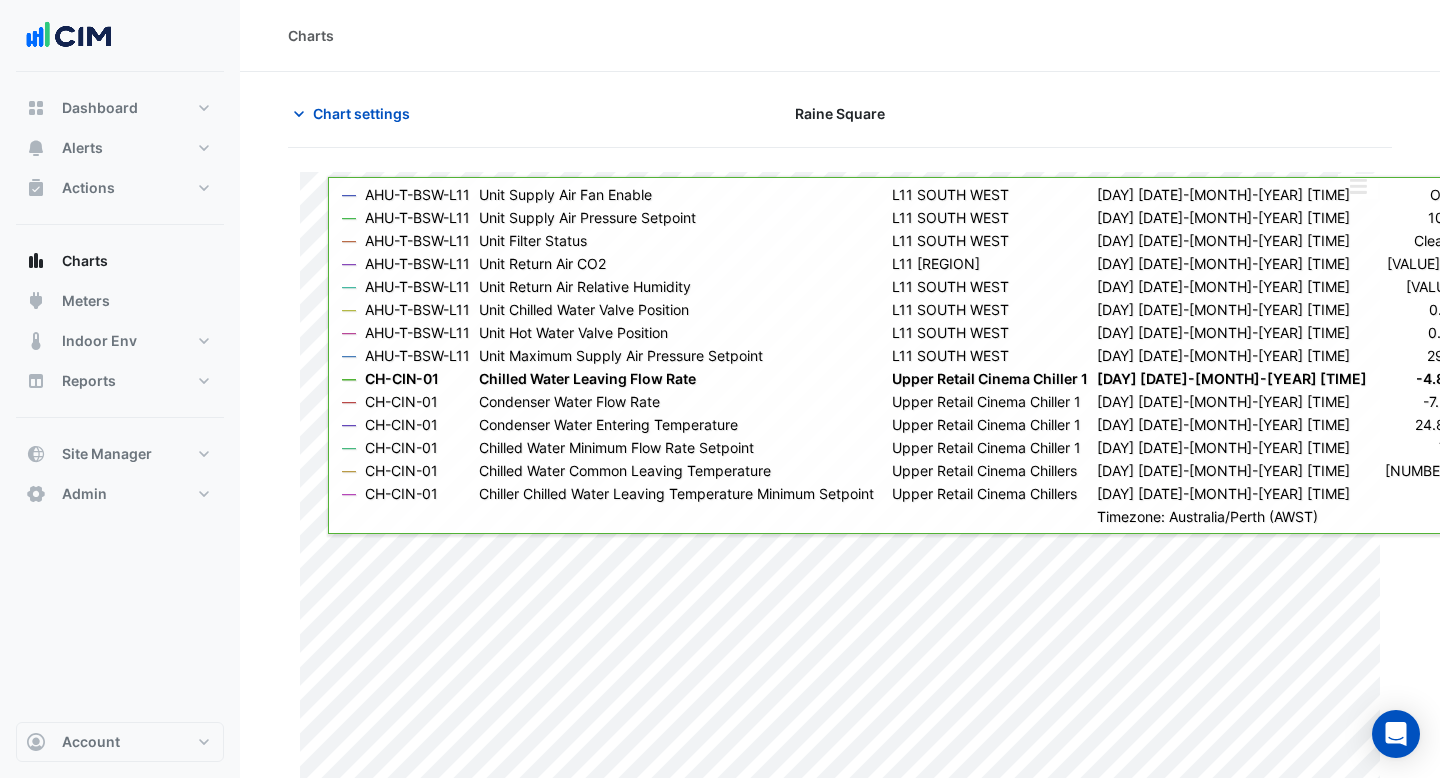 scroll, scrollTop: 34, scrollLeft: 0, axis: vertical 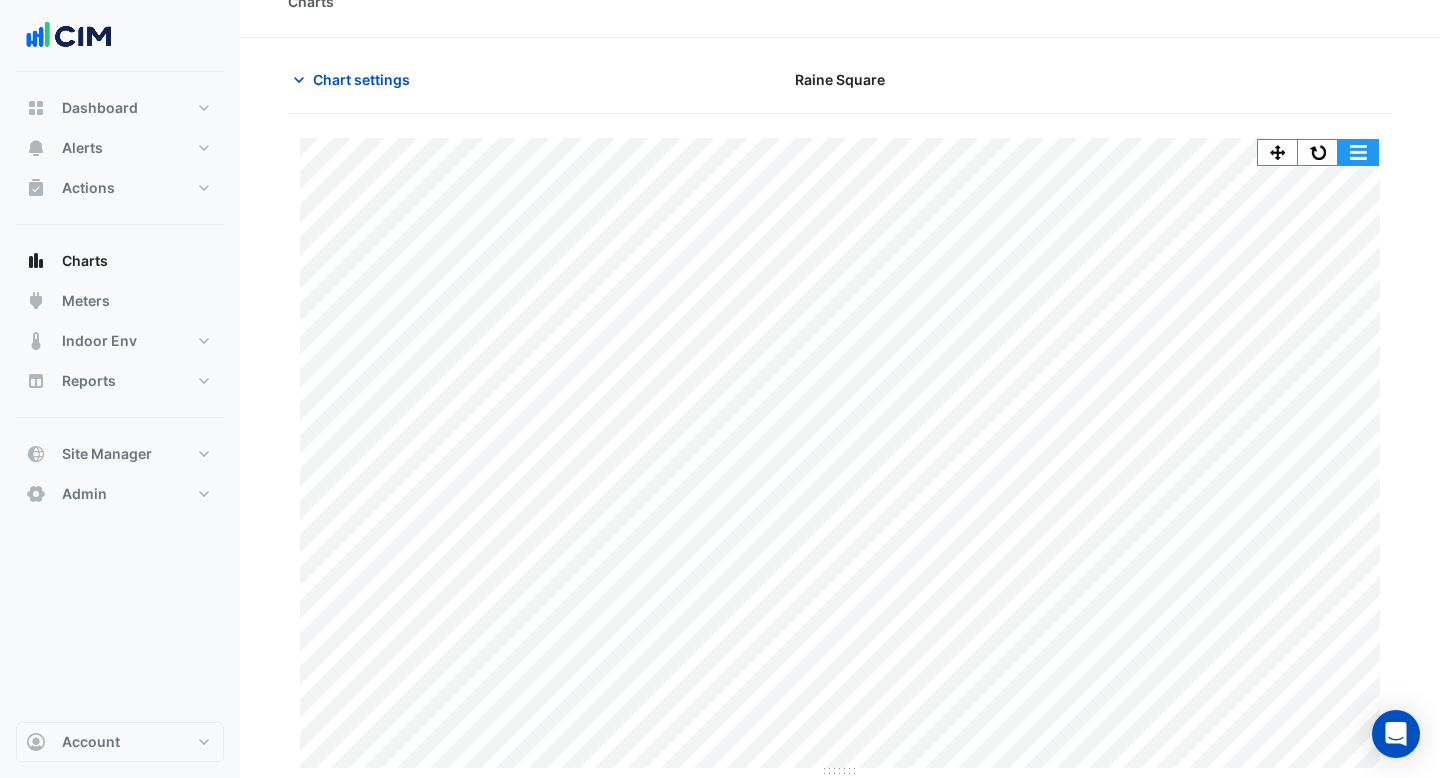 click 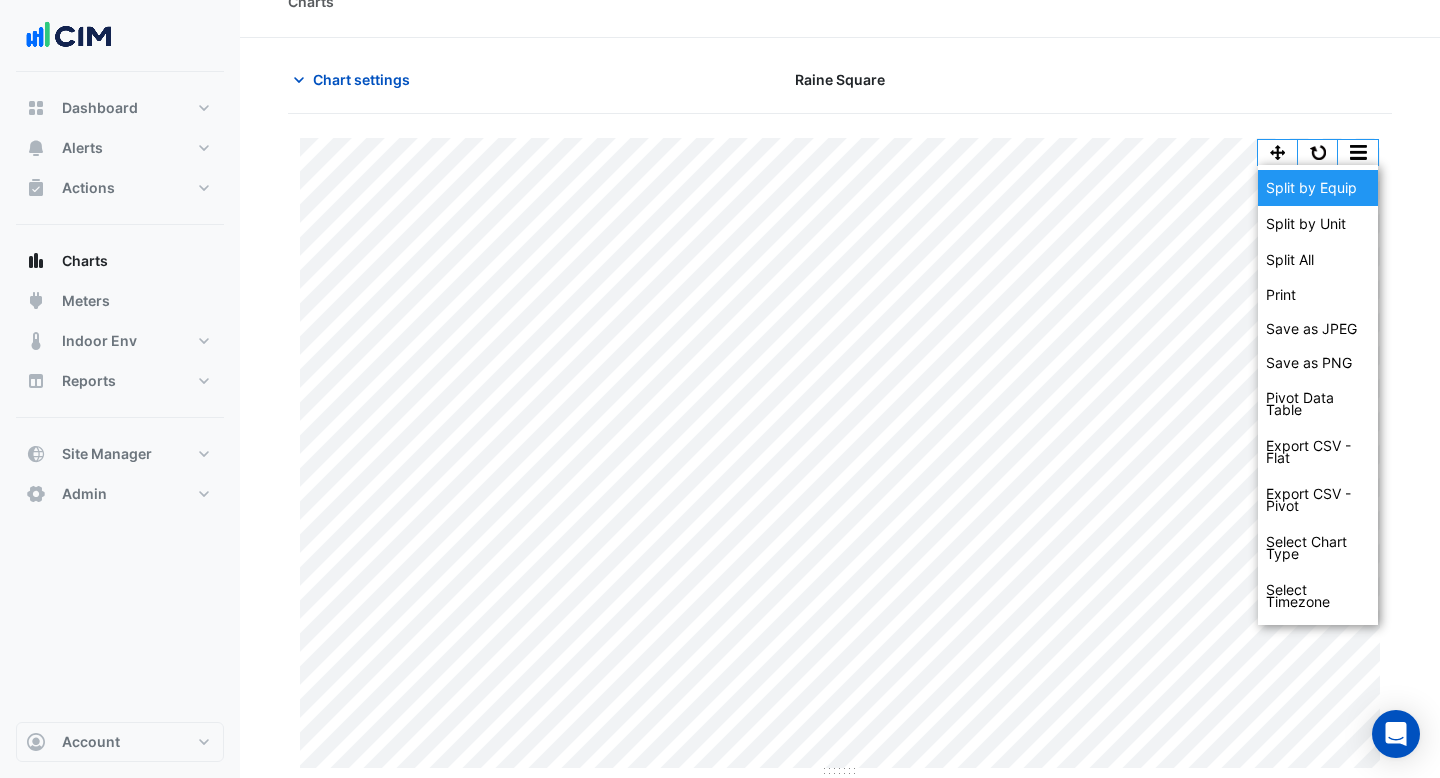 click on "Split by Equip" 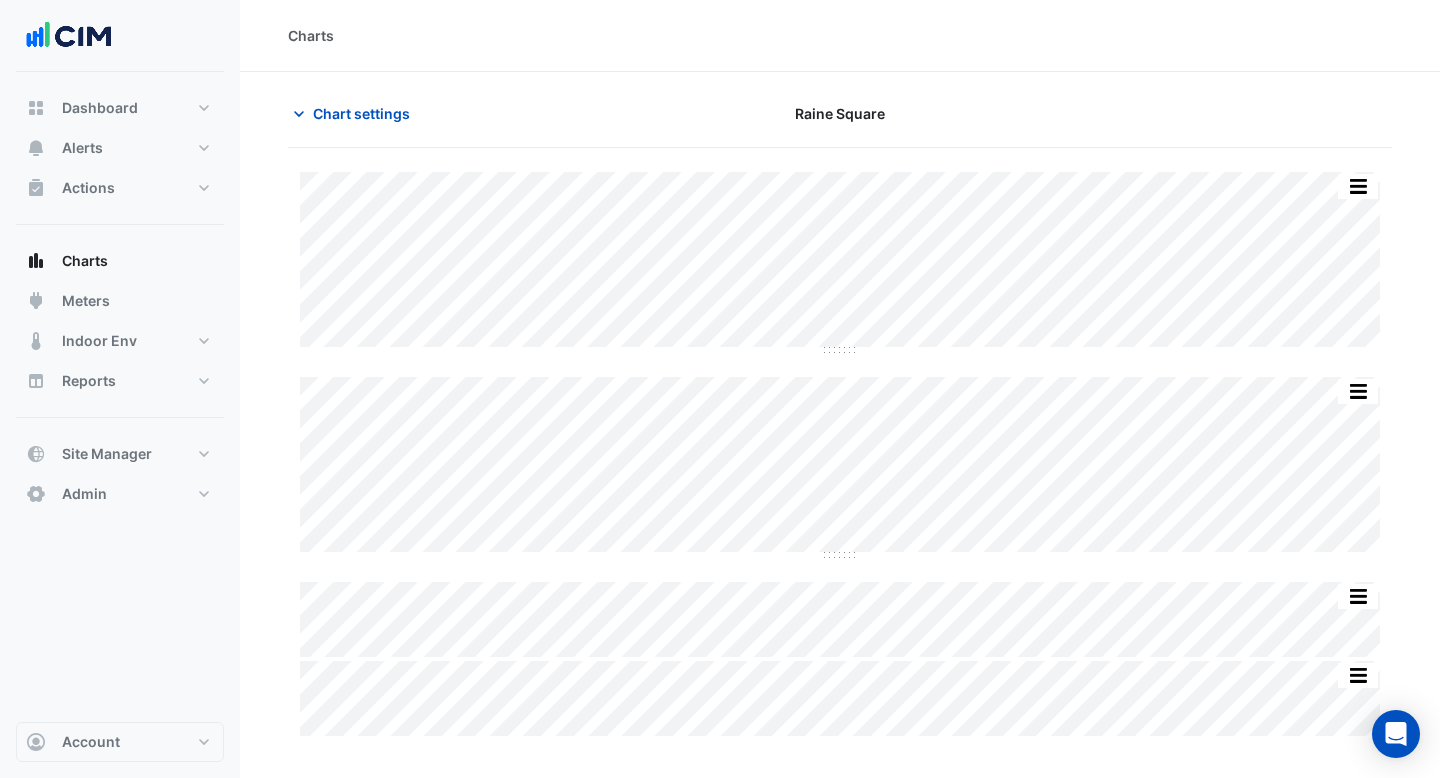 scroll, scrollTop: 0, scrollLeft: 0, axis: both 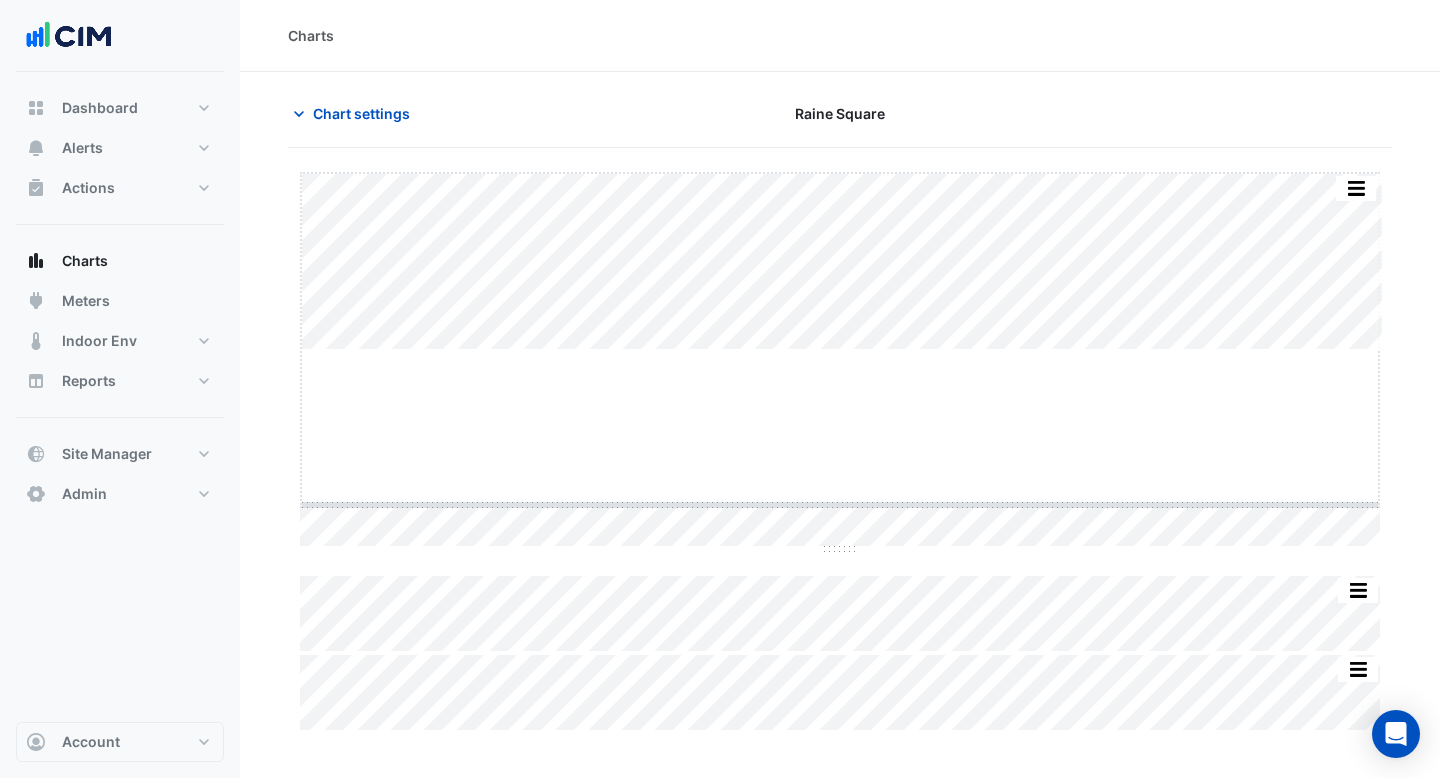 drag, startPoint x: 838, startPoint y: 347, endPoint x: 832, endPoint y: 541, distance: 194.09276 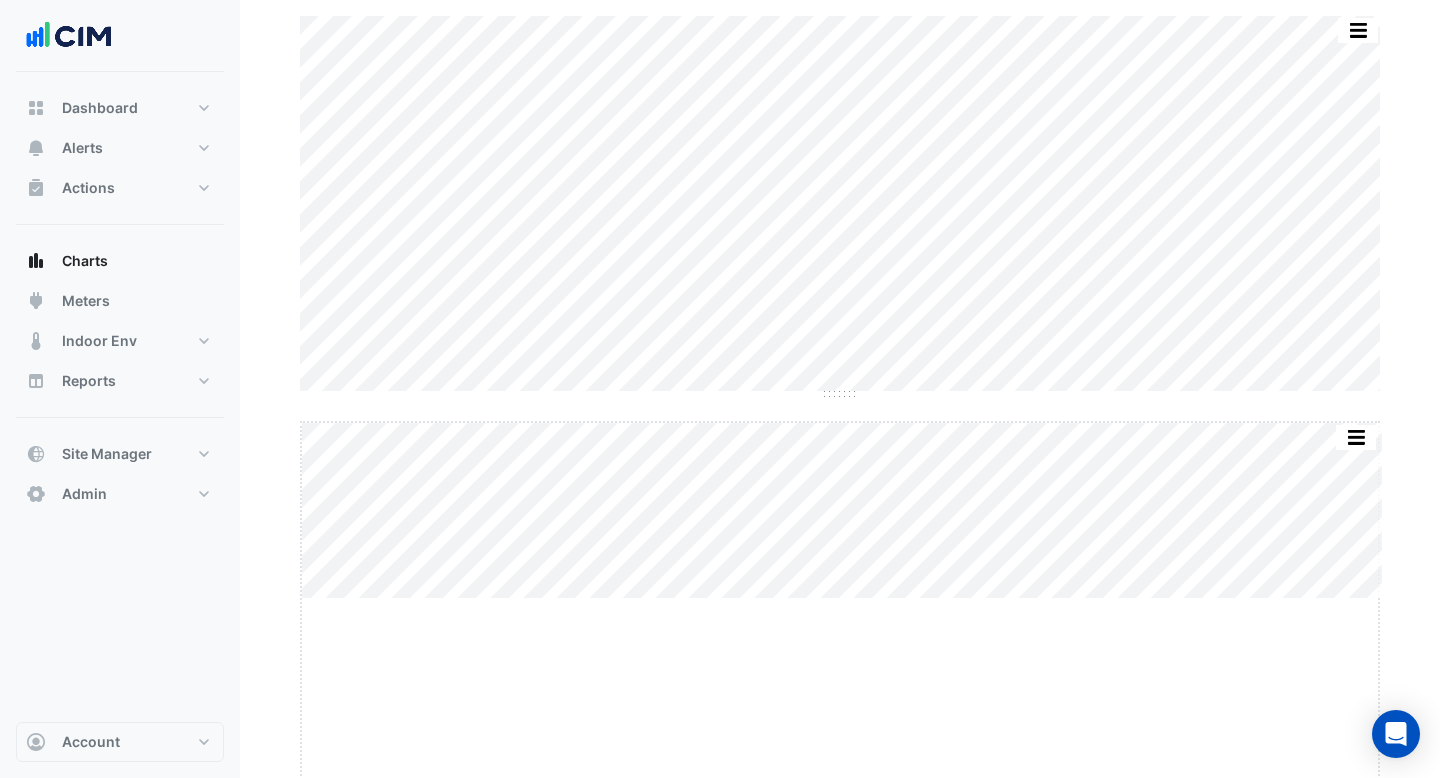 scroll, scrollTop: 162, scrollLeft: 0, axis: vertical 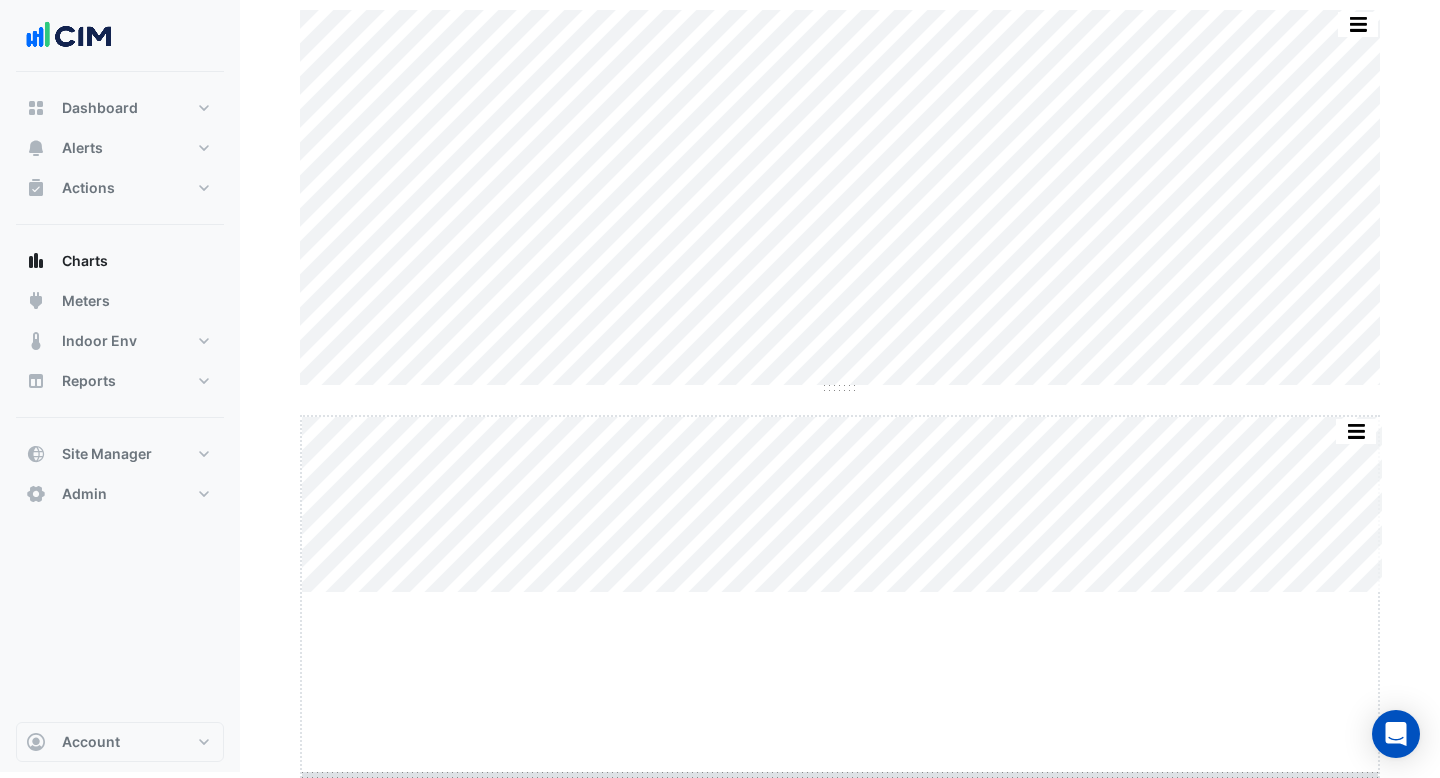 drag, startPoint x: 834, startPoint y: 595, endPoint x: 839, endPoint y: 777, distance: 182.06866 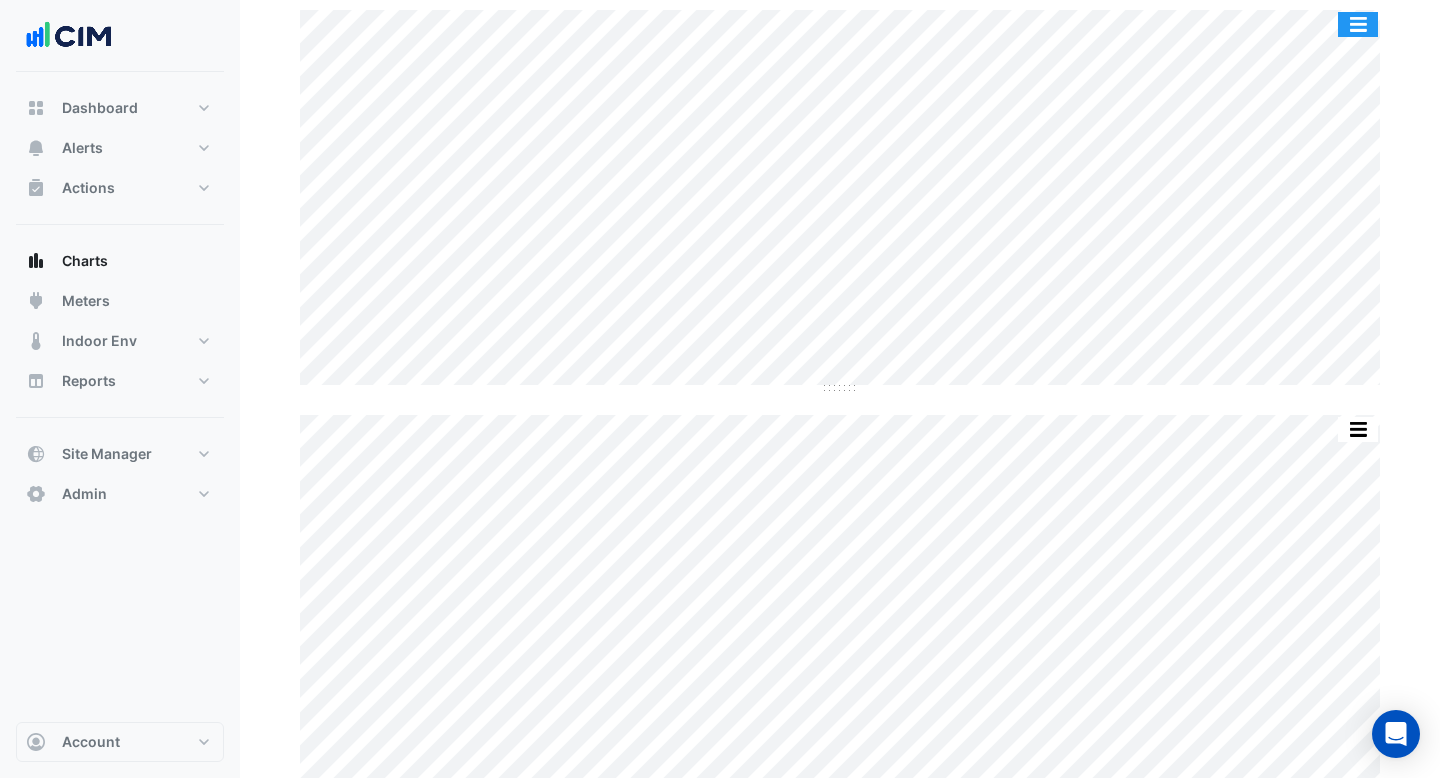 click 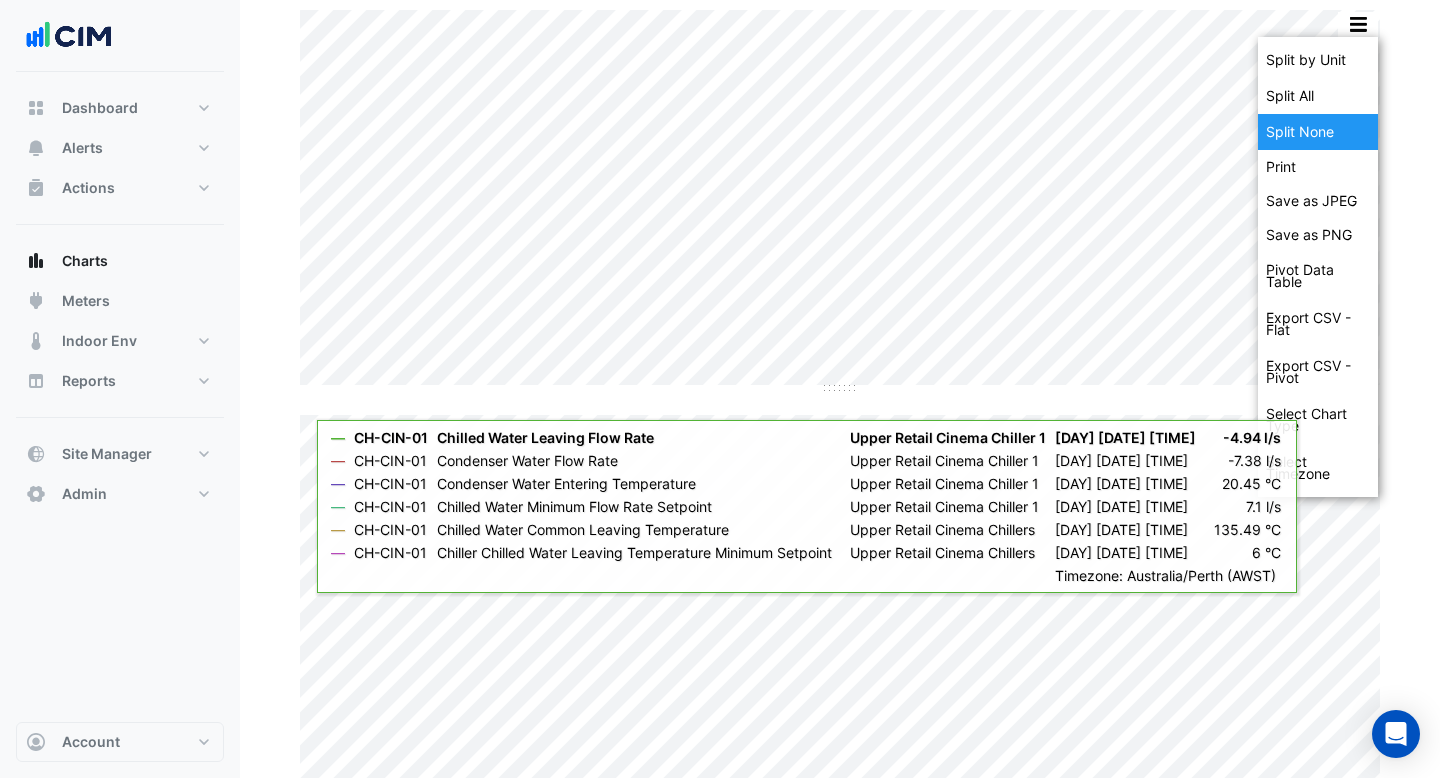 click on "Split None" 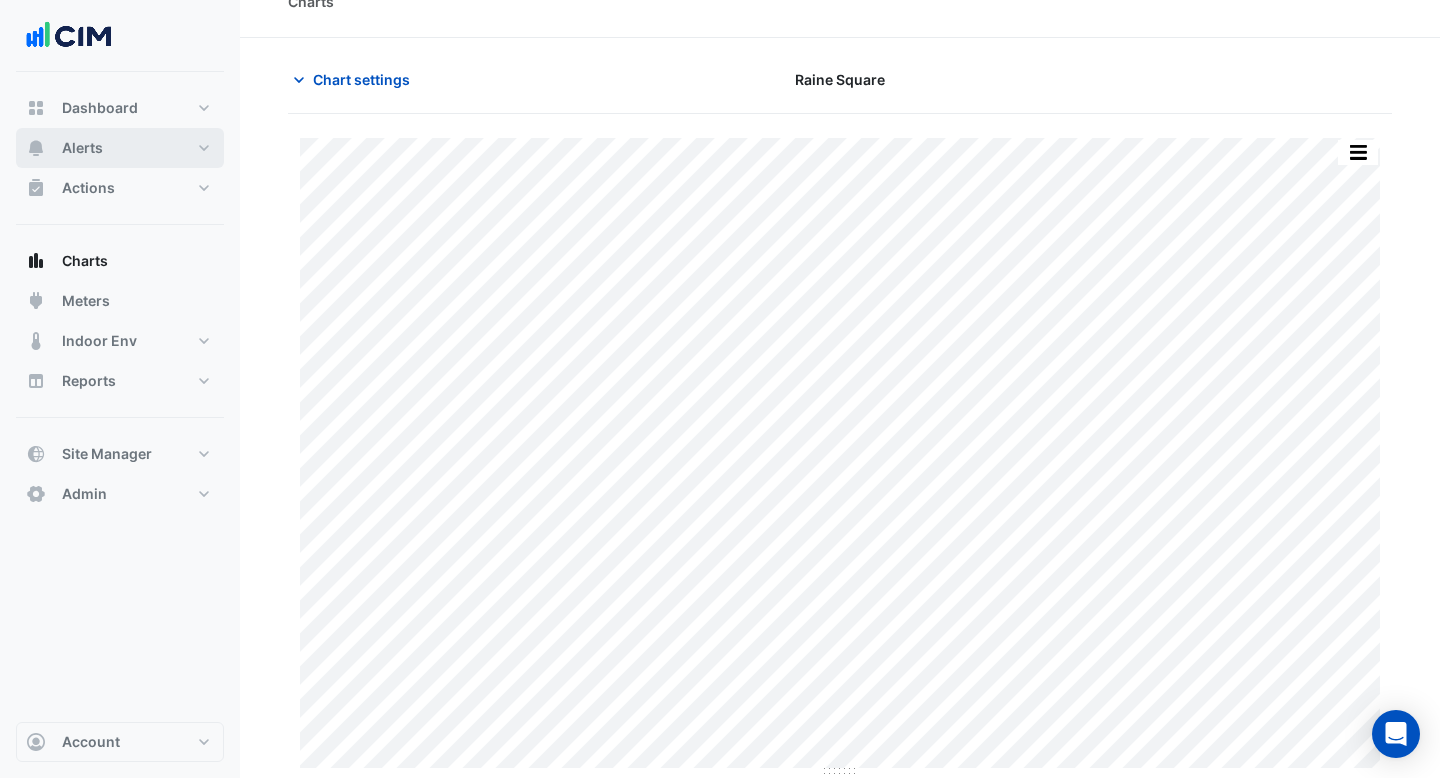 click on "Alerts" at bounding box center [120, 148] 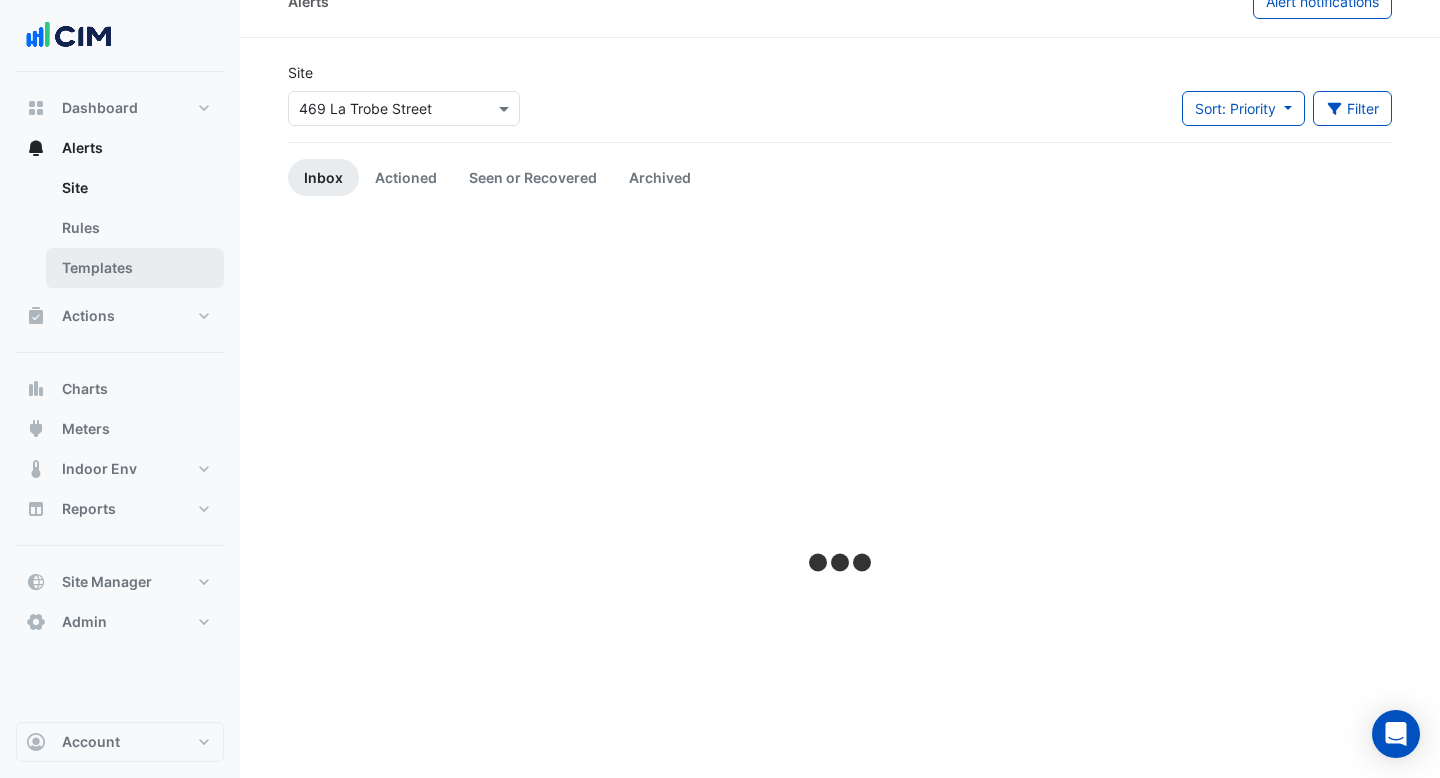 click on "Templates" at bounding box center [135, 268] 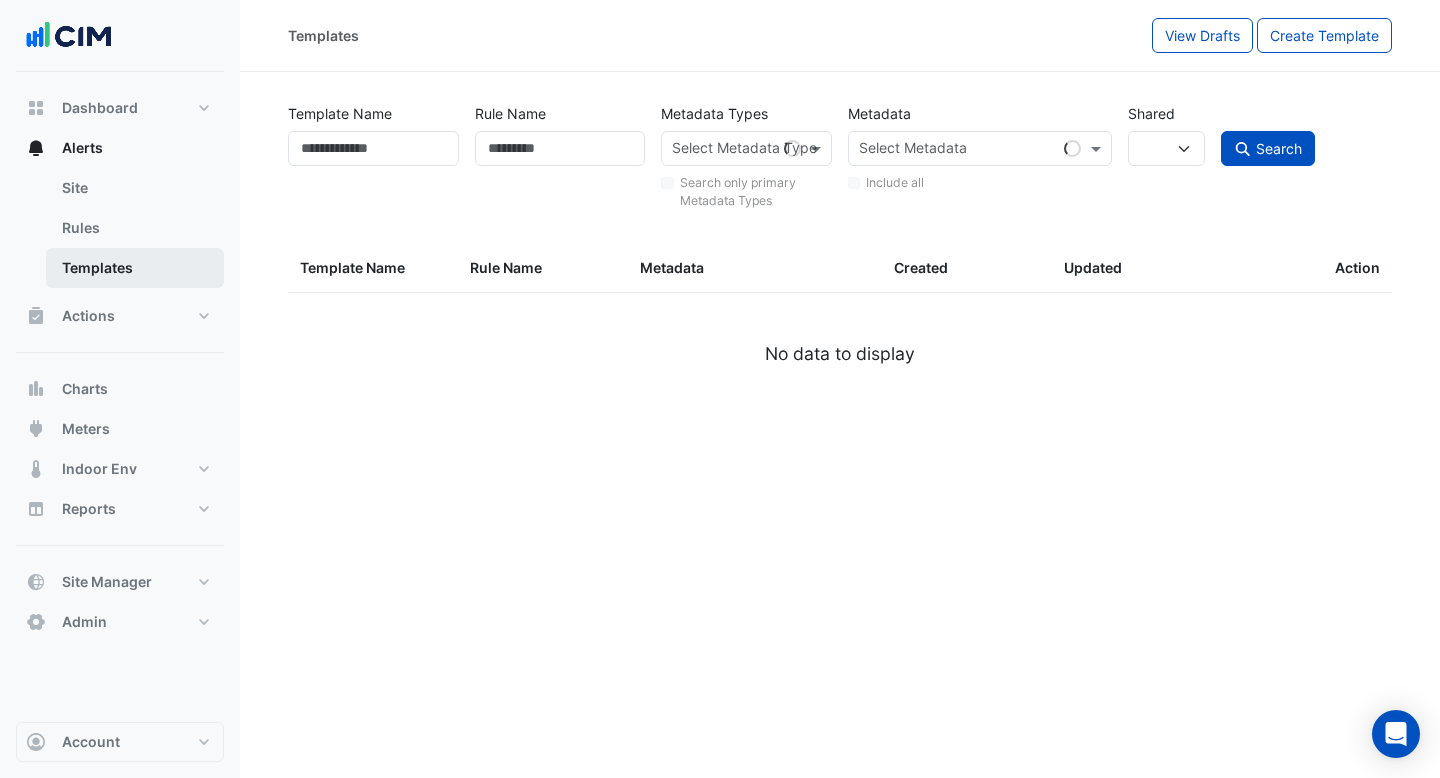 scroll, scrollTop: 0, scrollLeft: 0, axis: both 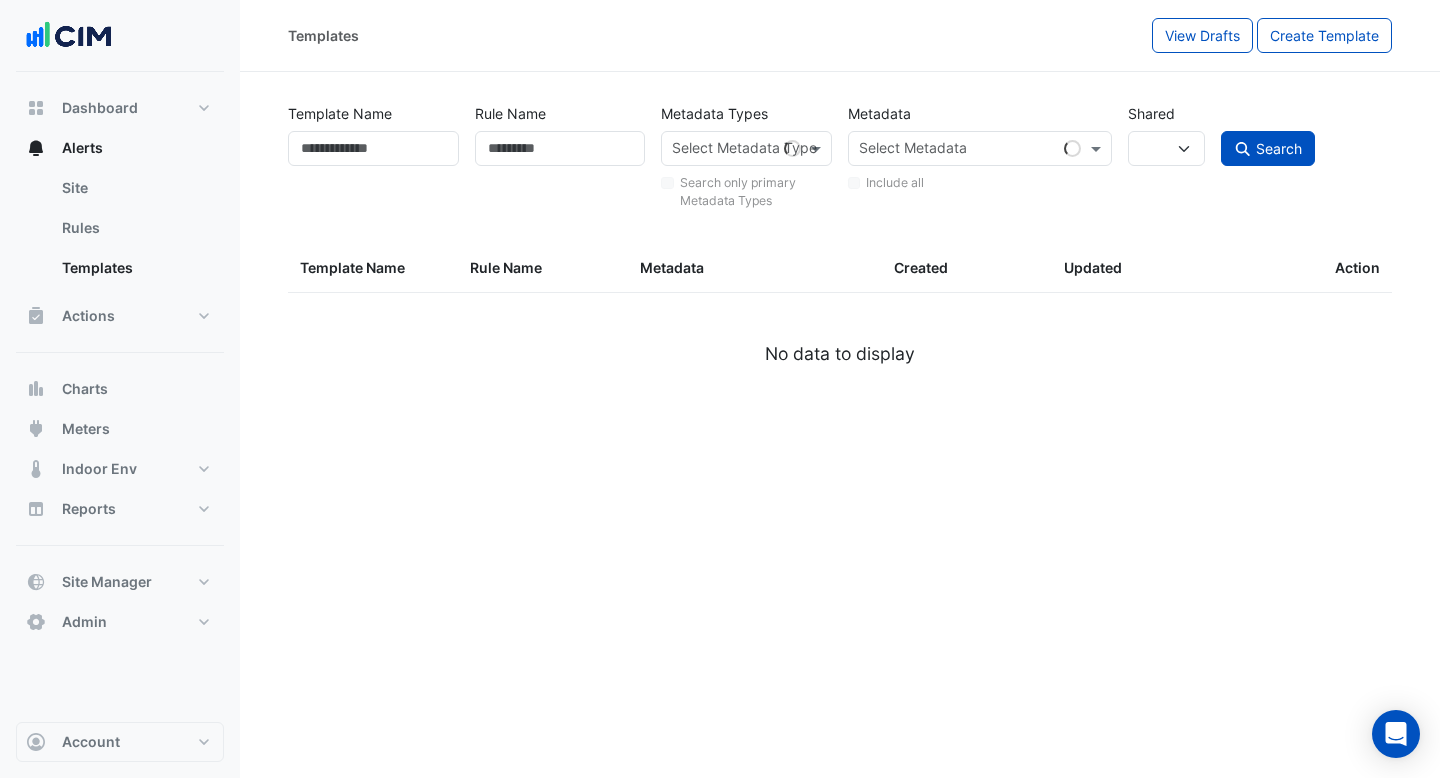 select 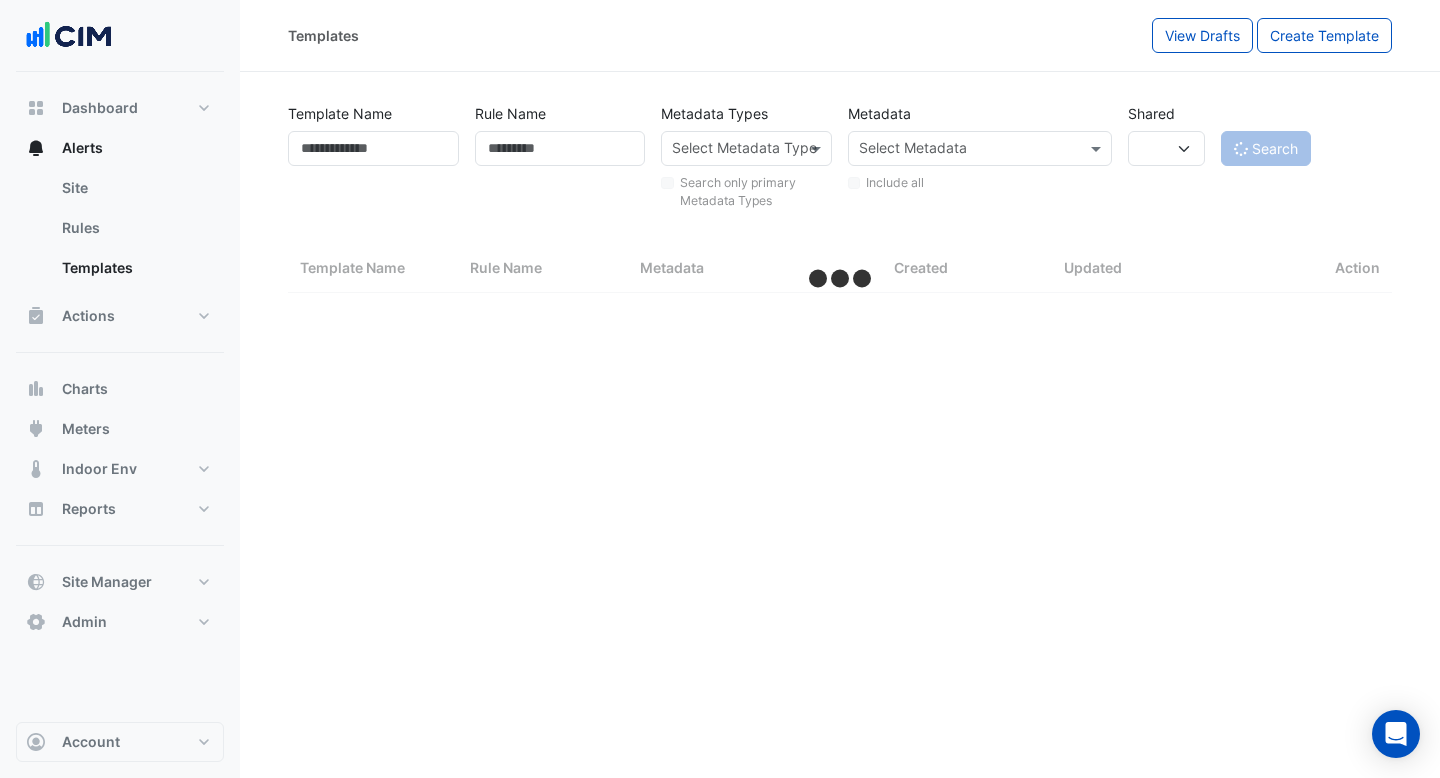 select on "***" 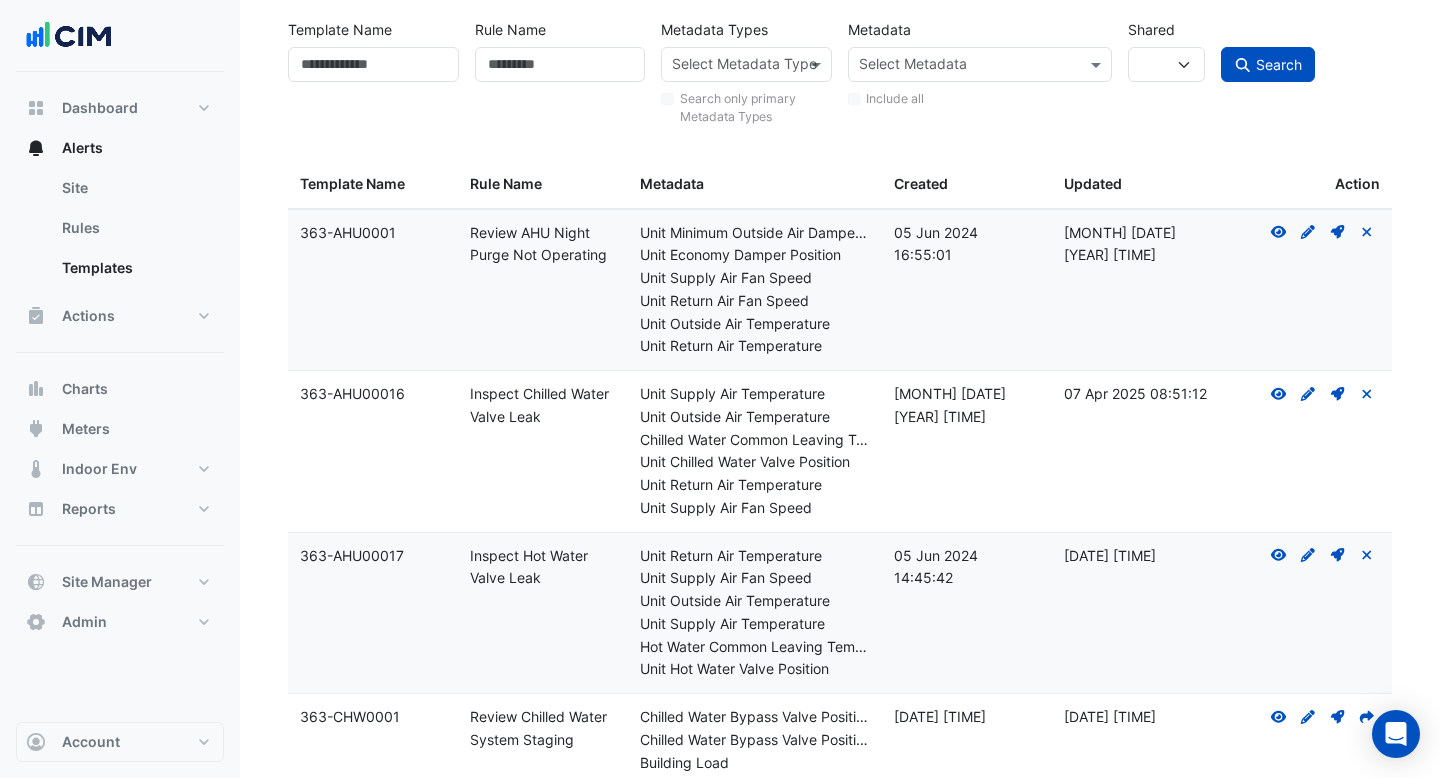 scroll, scrollTop: 122, scrollLeft: 0, axis: vertical 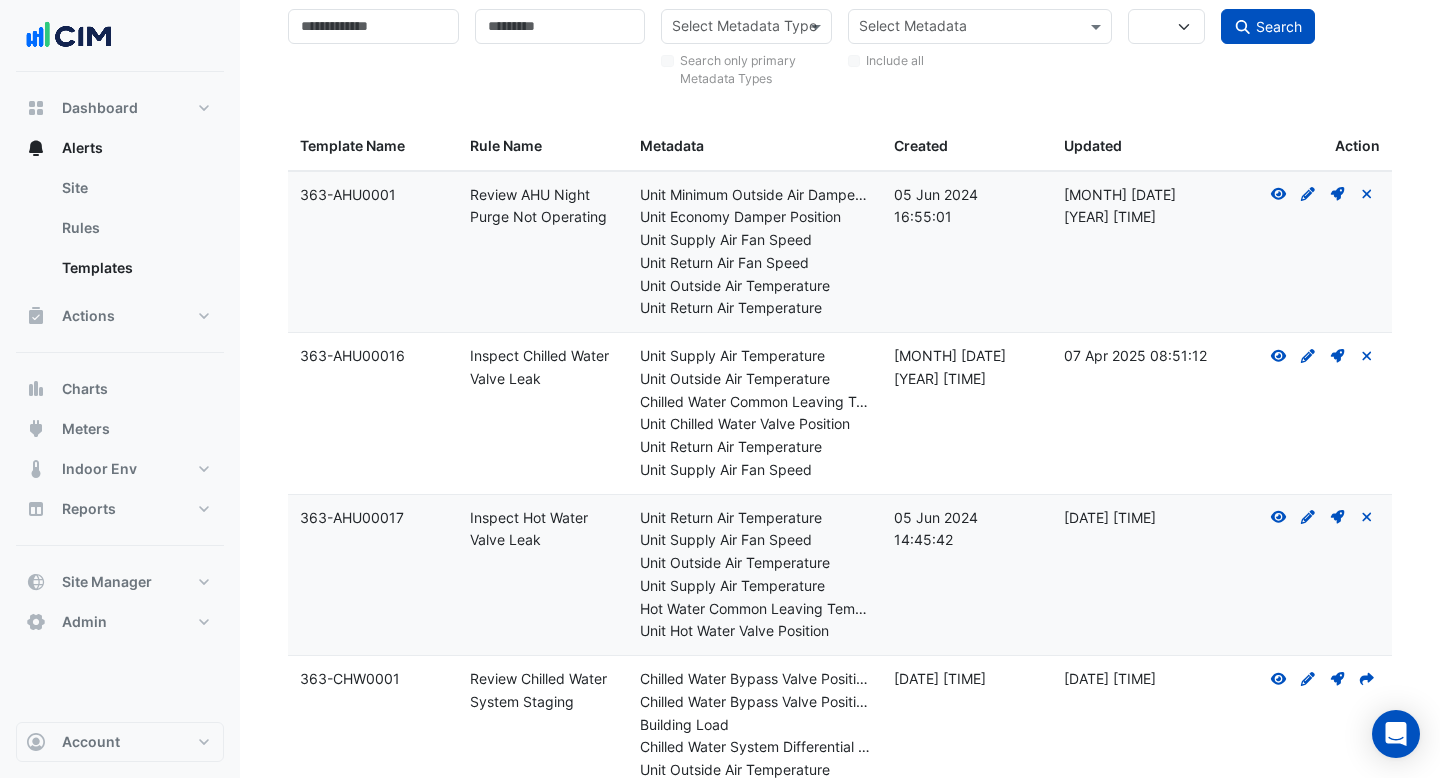 drag, startPoint x: 542, startPoint y: 380, endPoint x: 468, endPoint y: 362, distance: 76.15773 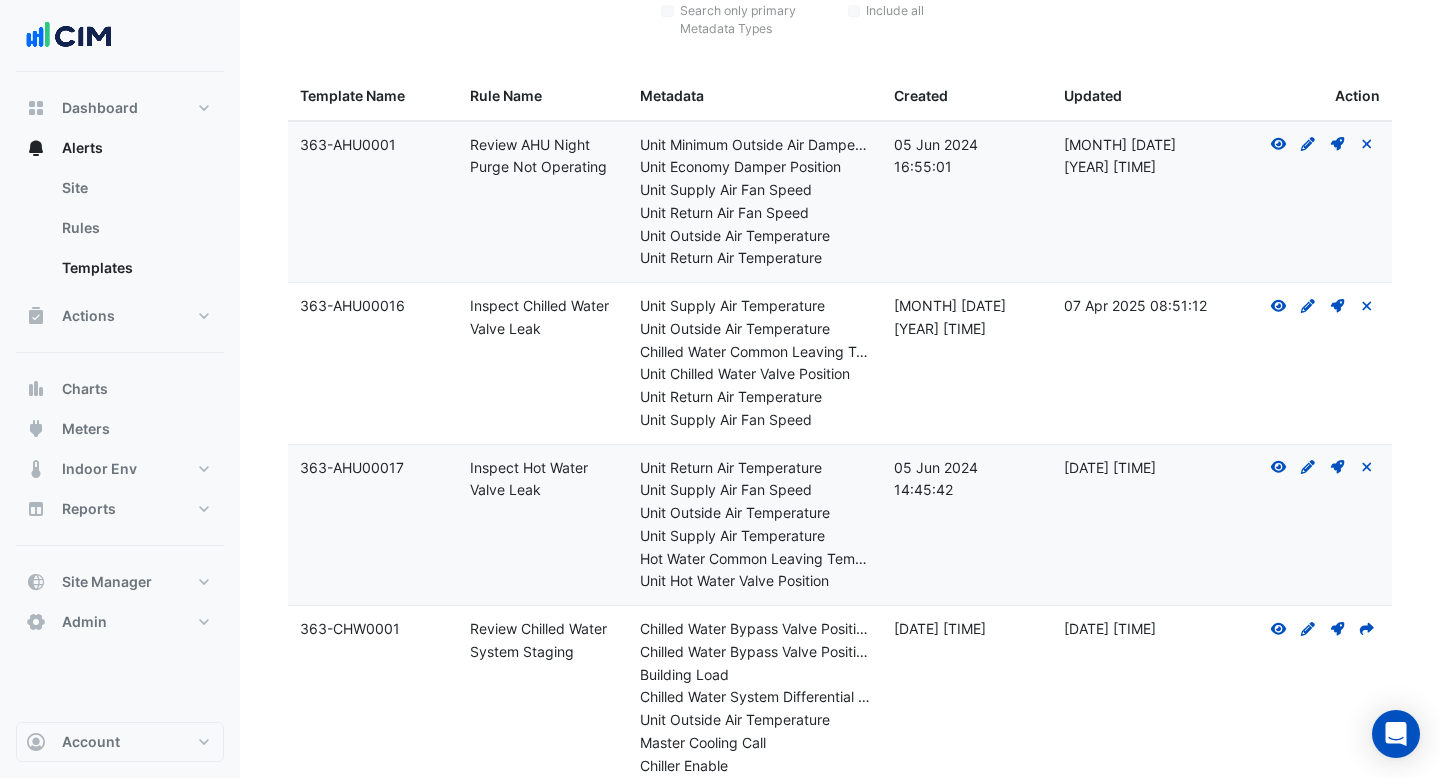 scroll, scrollTop: 743, scrollLeft: 0, axis: vertical 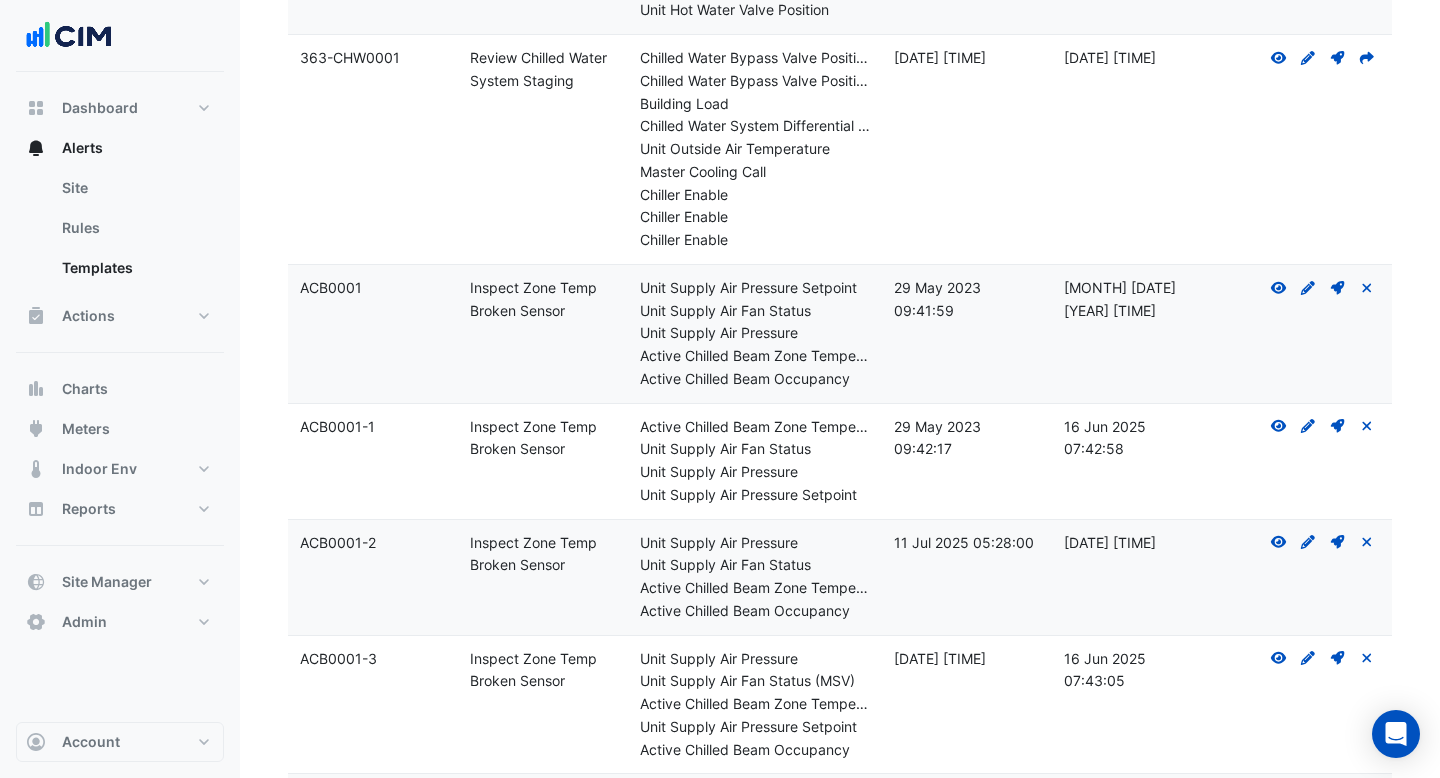 drag, startPoint x: 586, startPoint y: 448, endPoint x: 461, endPoint y: 421, distance: 127.88276 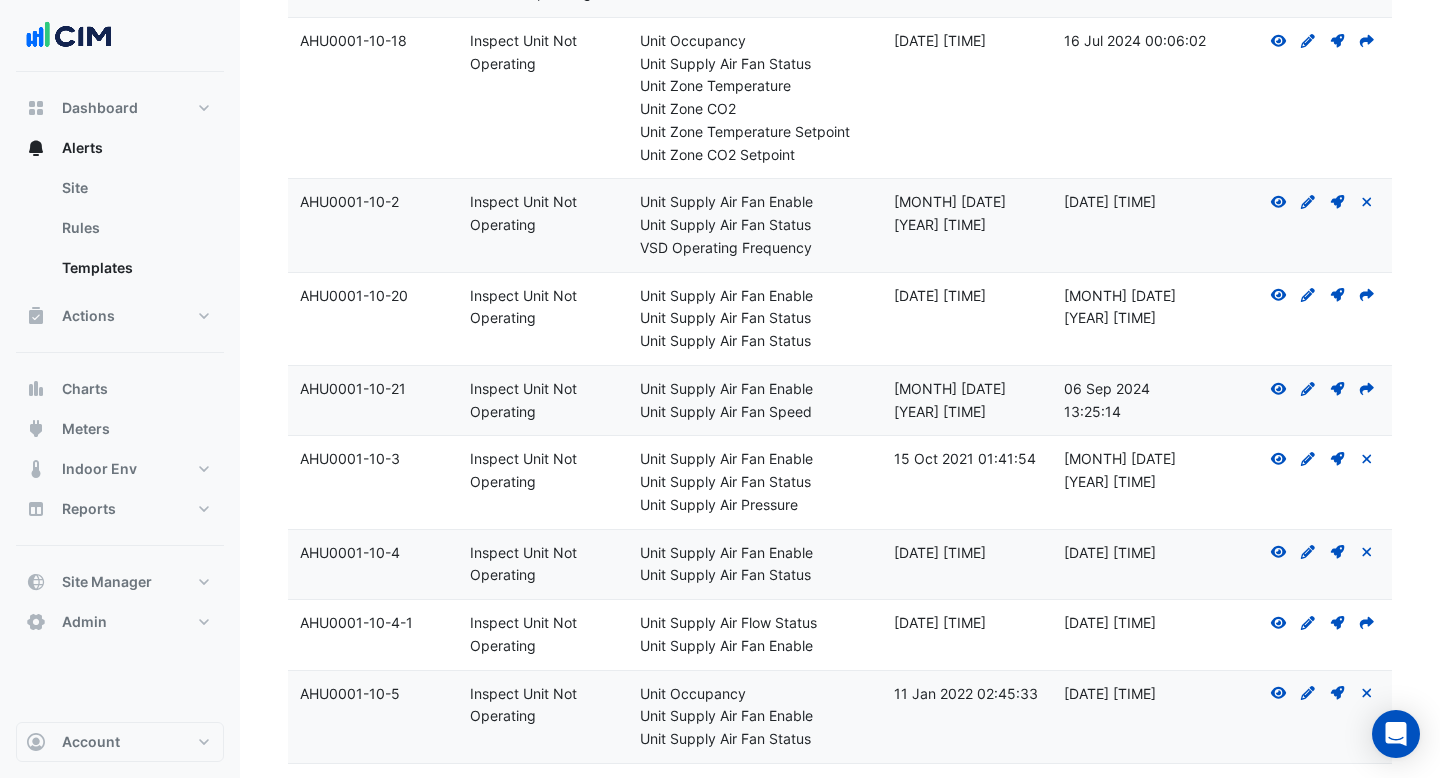 scroll, scrollTop: 4563, scrollLeft: 0, axis: vertical 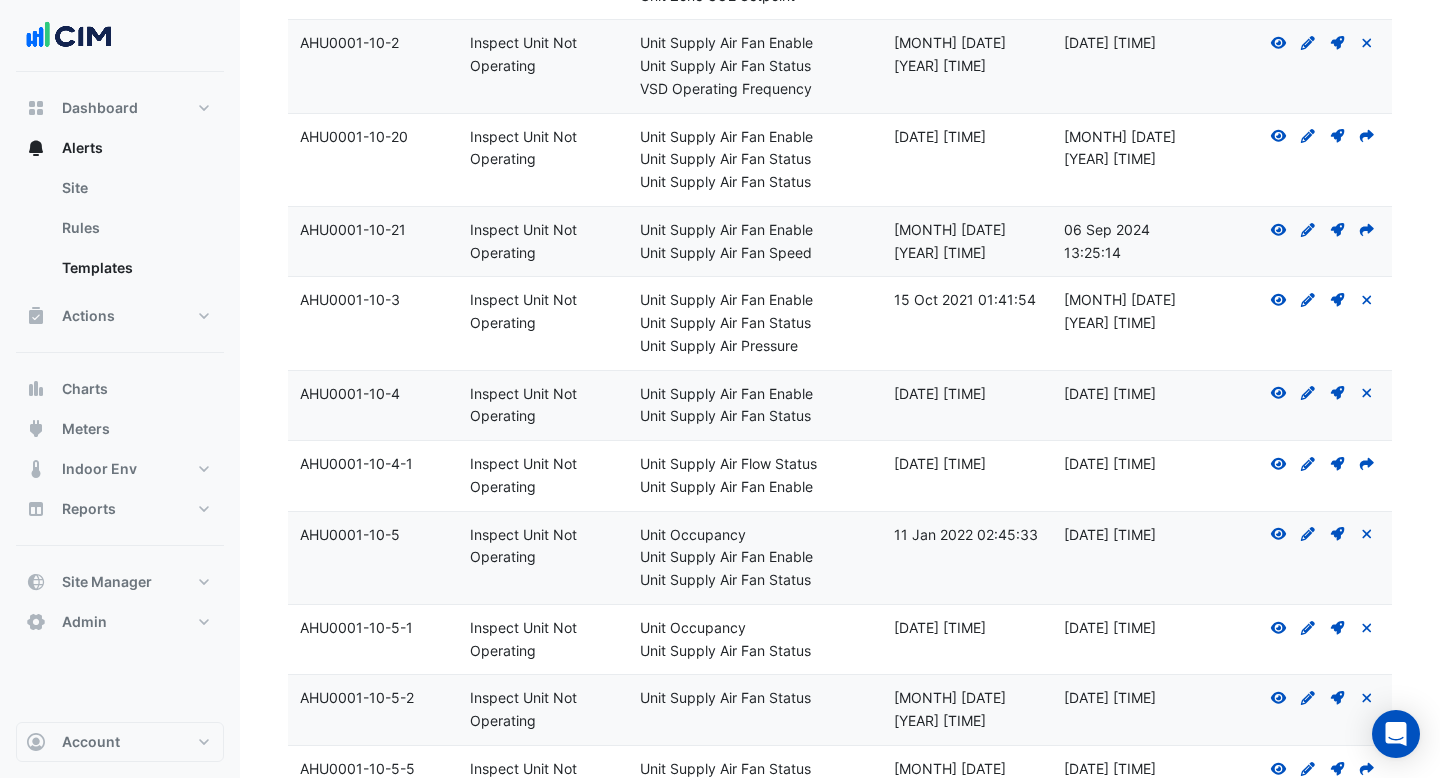 drag, startPoint x: 567, startPoint y: 486, endPoint x: 454, endPoint y: 455, distance: 117.17508 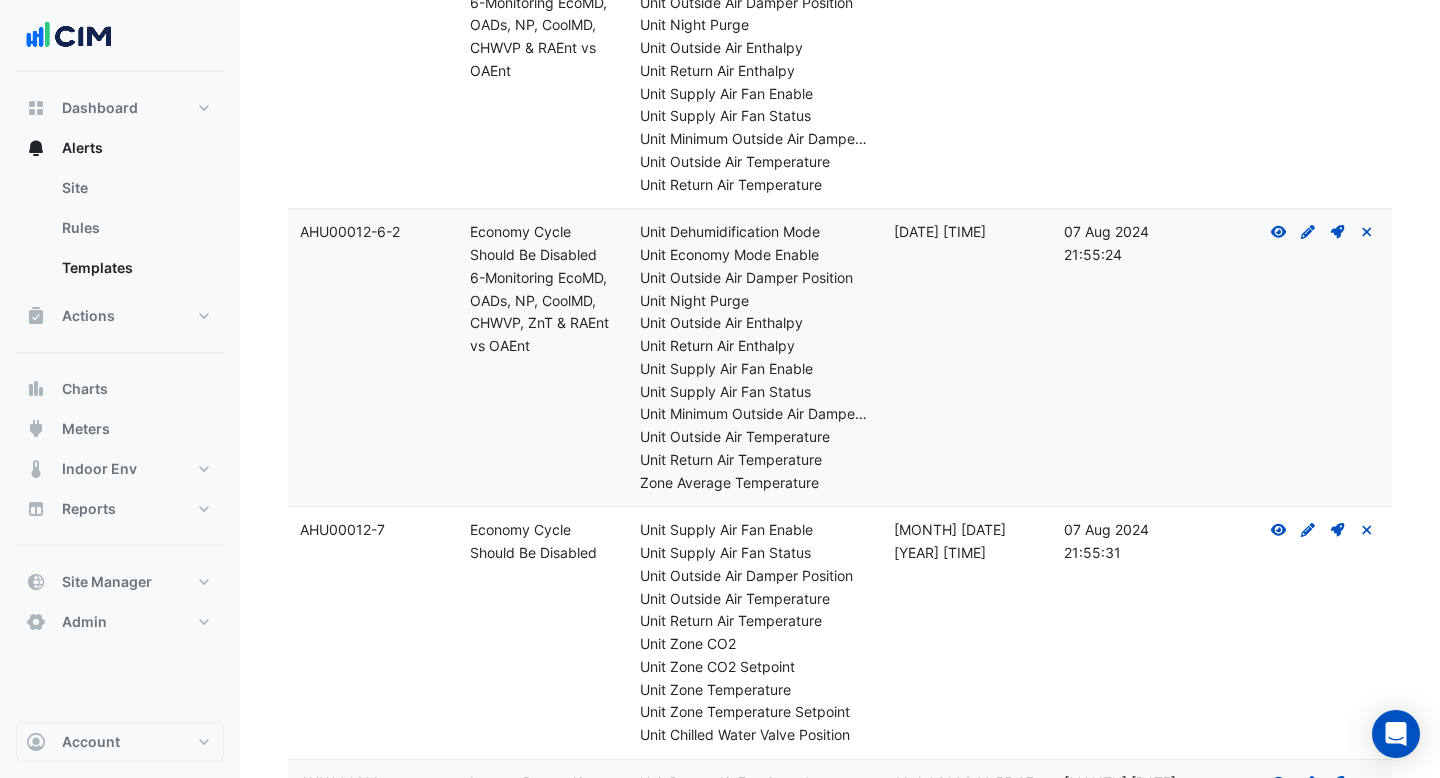 scroll, scrollTop: 10912, scrollLeft: 0, axis: vertical 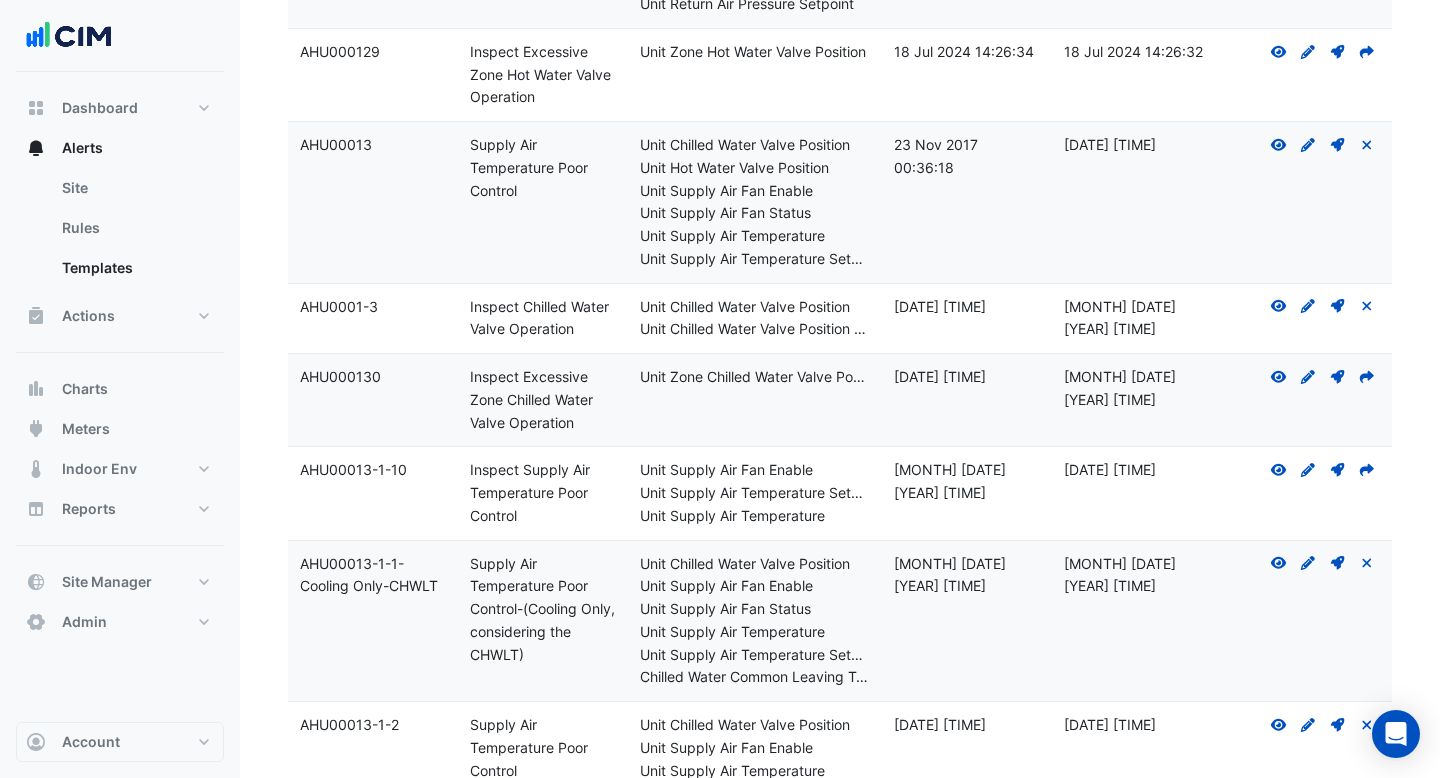 drag, startPoint x: 574, startPoint y: 423, endPoint x: 476, endPoint y: 396, distance: 101.65137 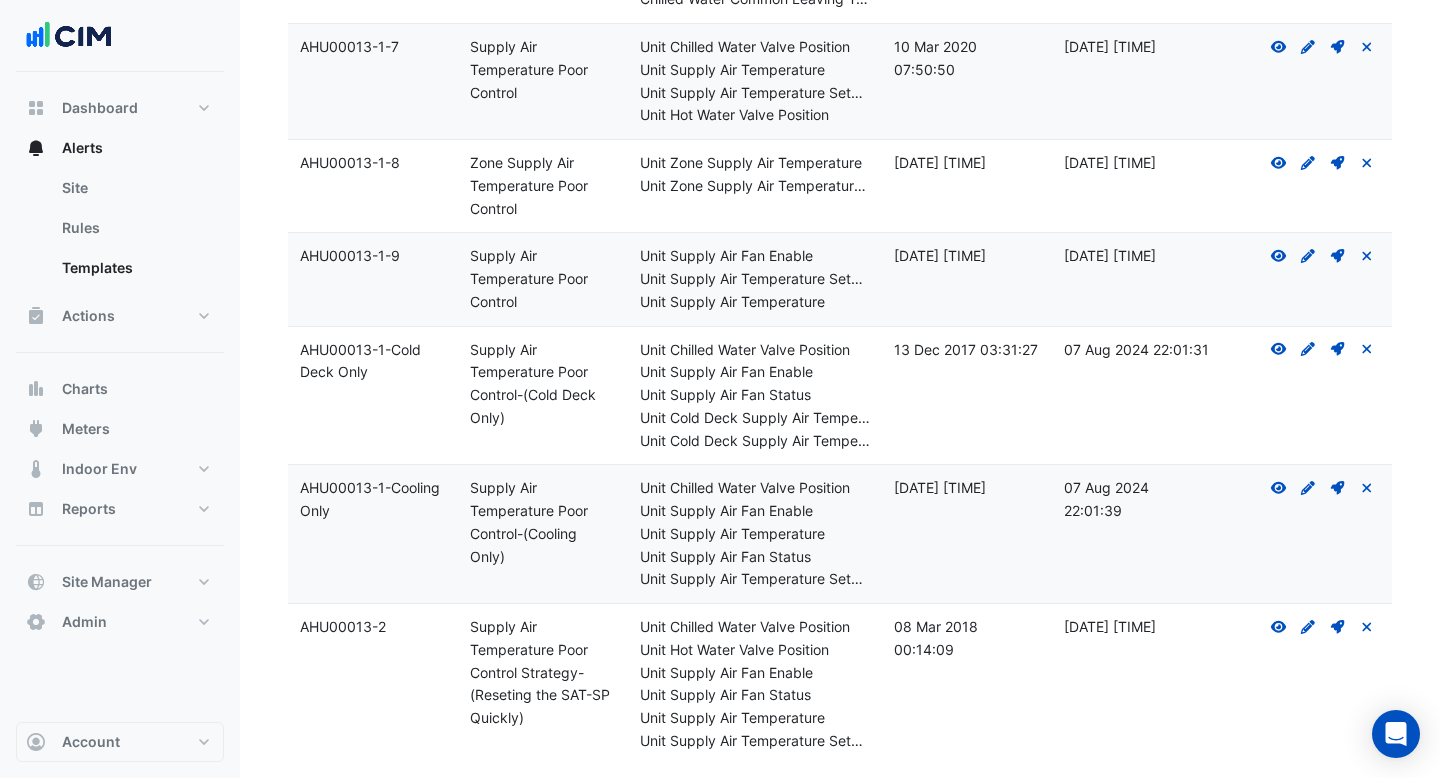 scroll, scrollTop: 12716, scrollLeft: 0, axis: vertical 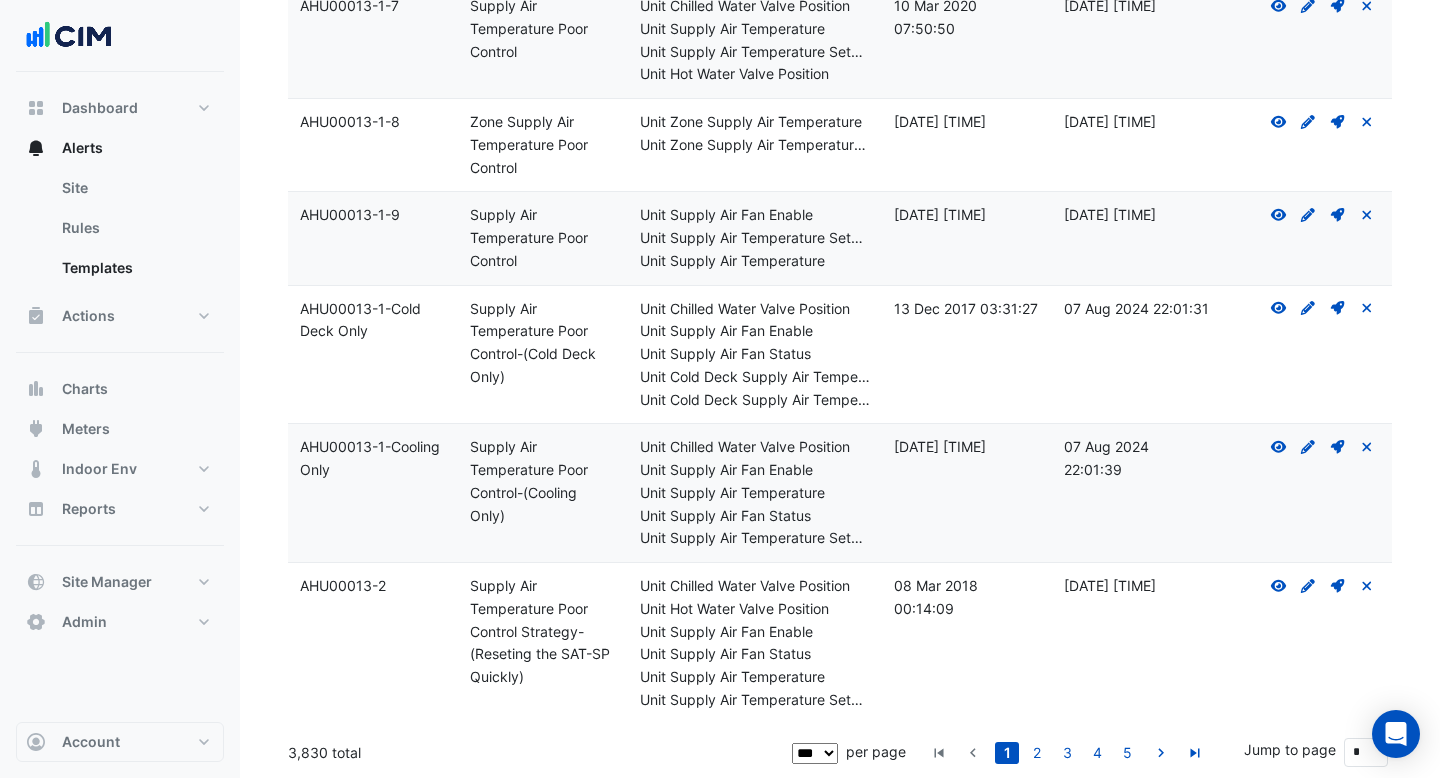 drag, startPoint x: 293, startPoint y: 750, endPoint x: 317, endPoint y: 750, distance: 24 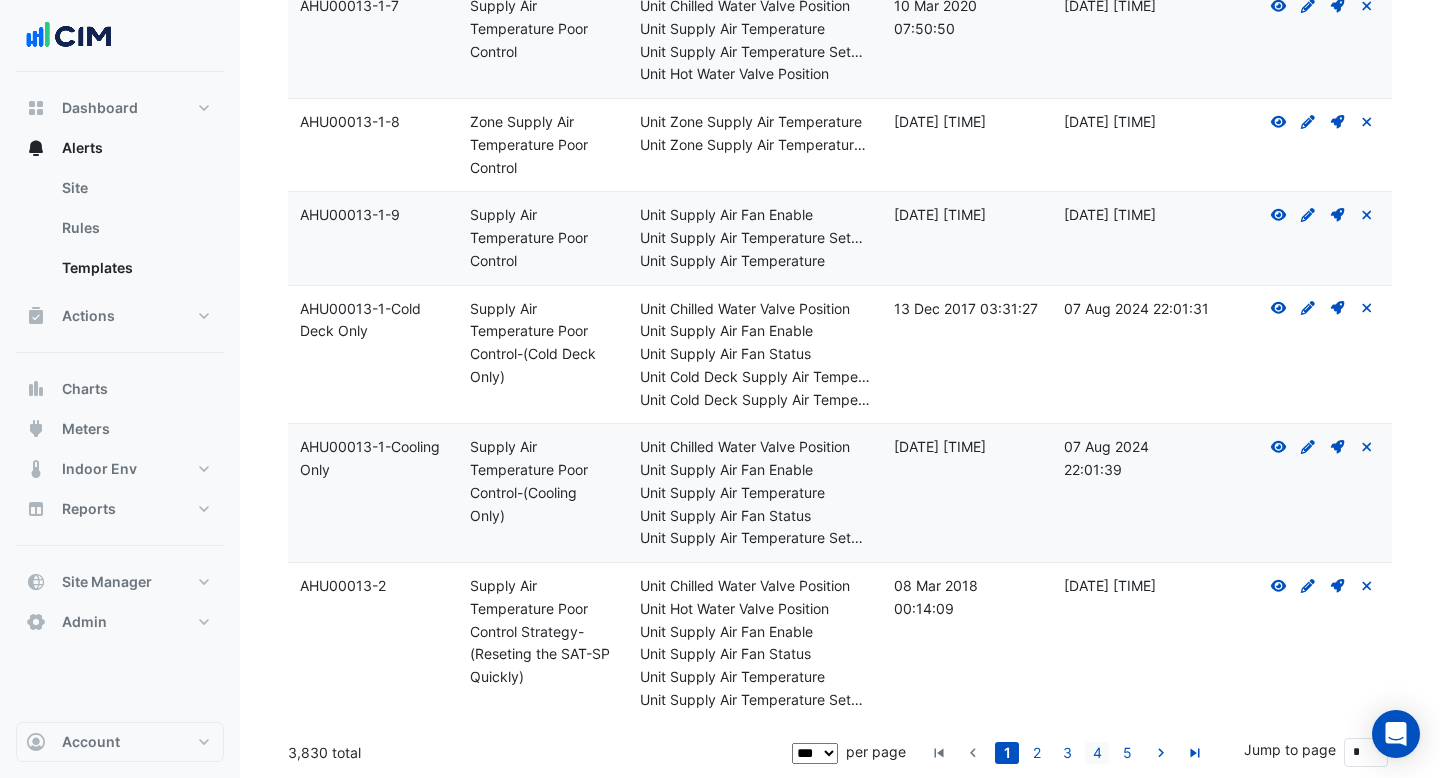 click on "4" 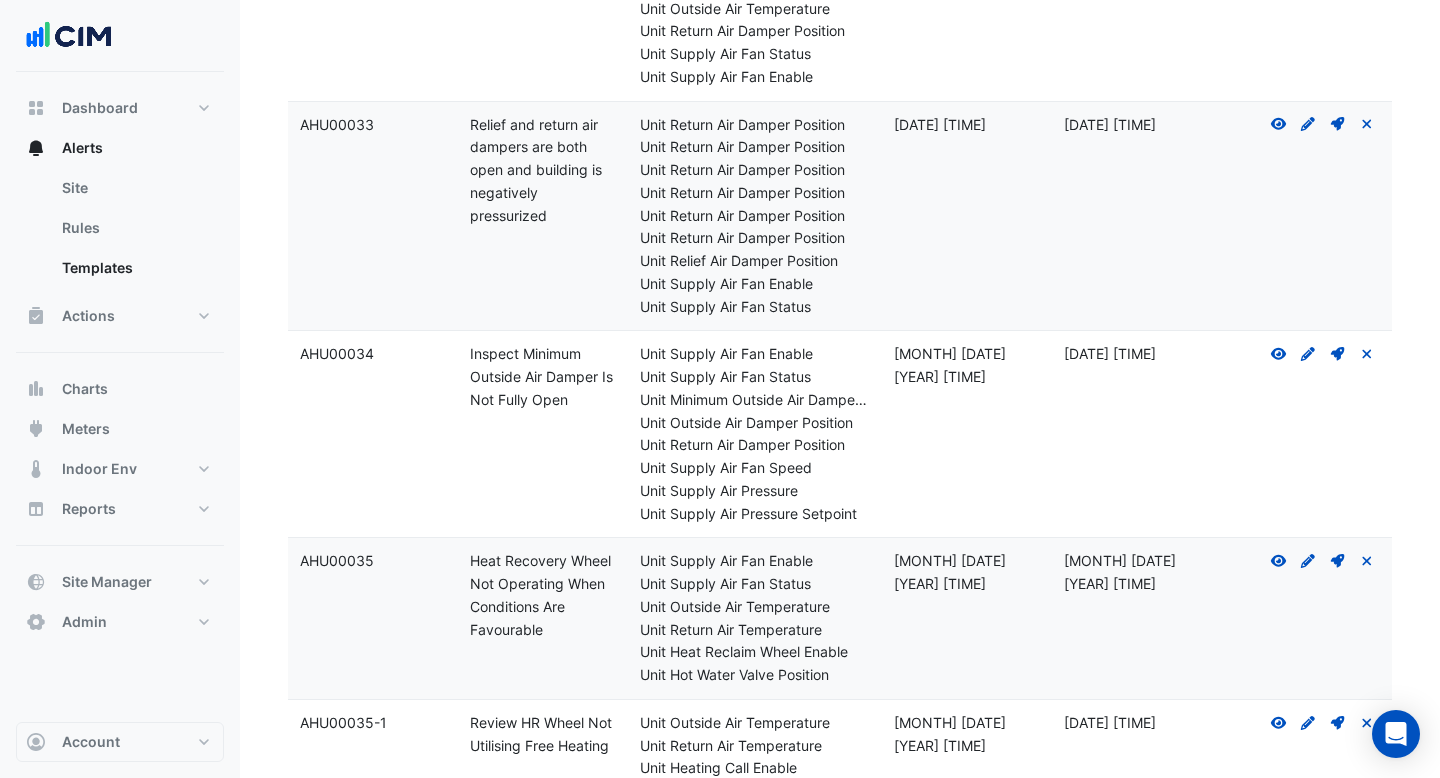 scroll, scrollTop: 11591, scrollLeft: 0, axis: vertical 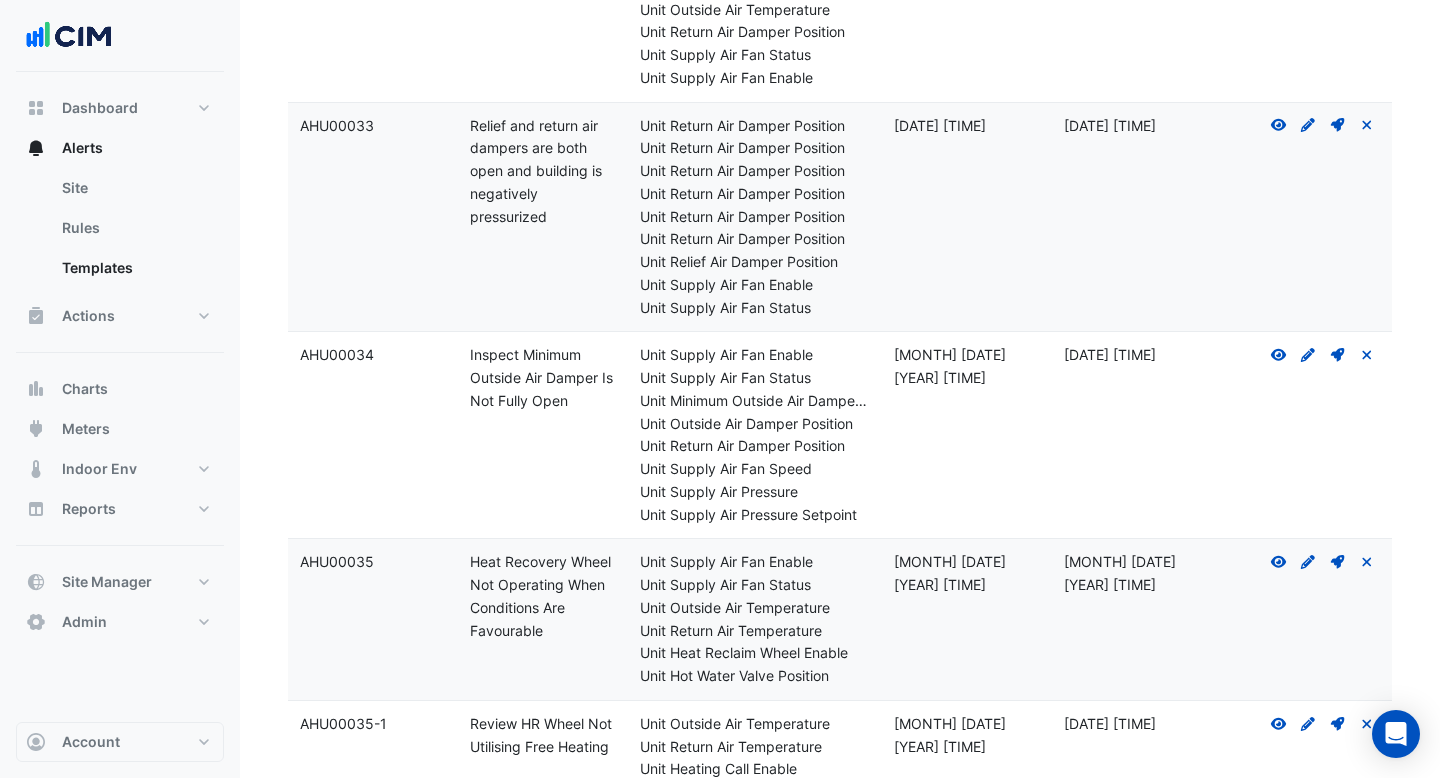 drag, startPoint x: 519, startPoint y: 161, endPoint x: 520, endPoint y: 192, distance: 31.016125 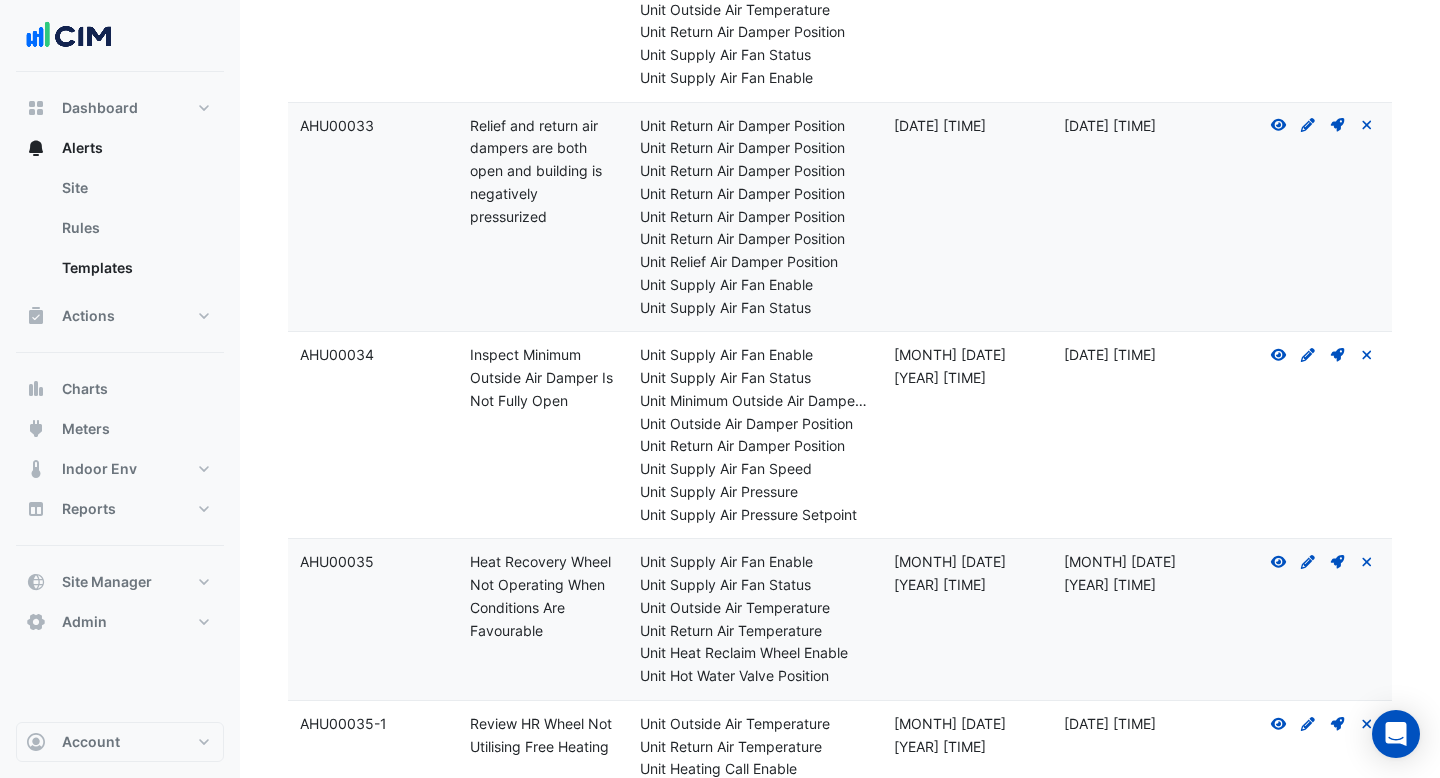 drag, startPoint x: 534, startPoint y: 221, endPoint x: 485, endPoint y: 181, distance: 63.25346 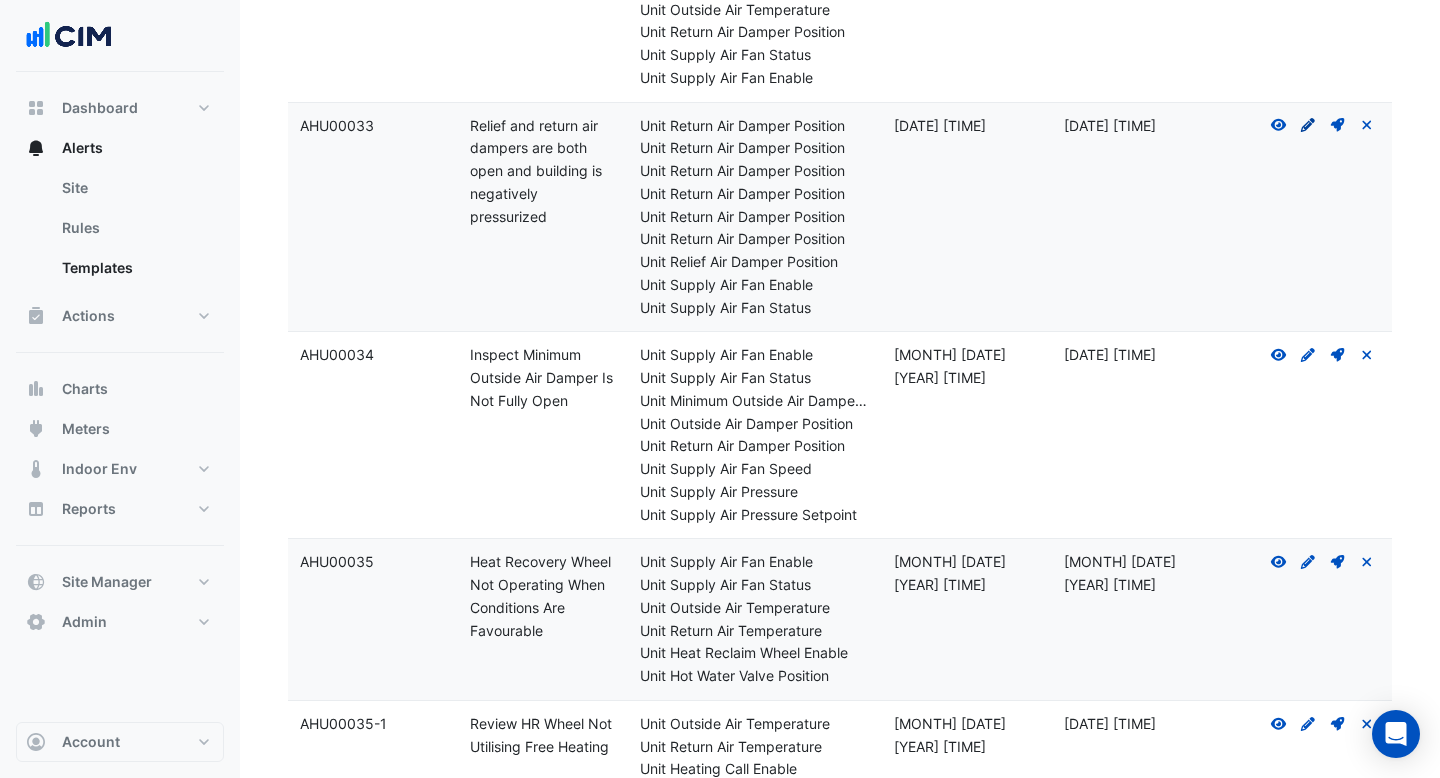 click on "Create Draft - to edit a template, you first need to create a draft, and then submit it for approval." 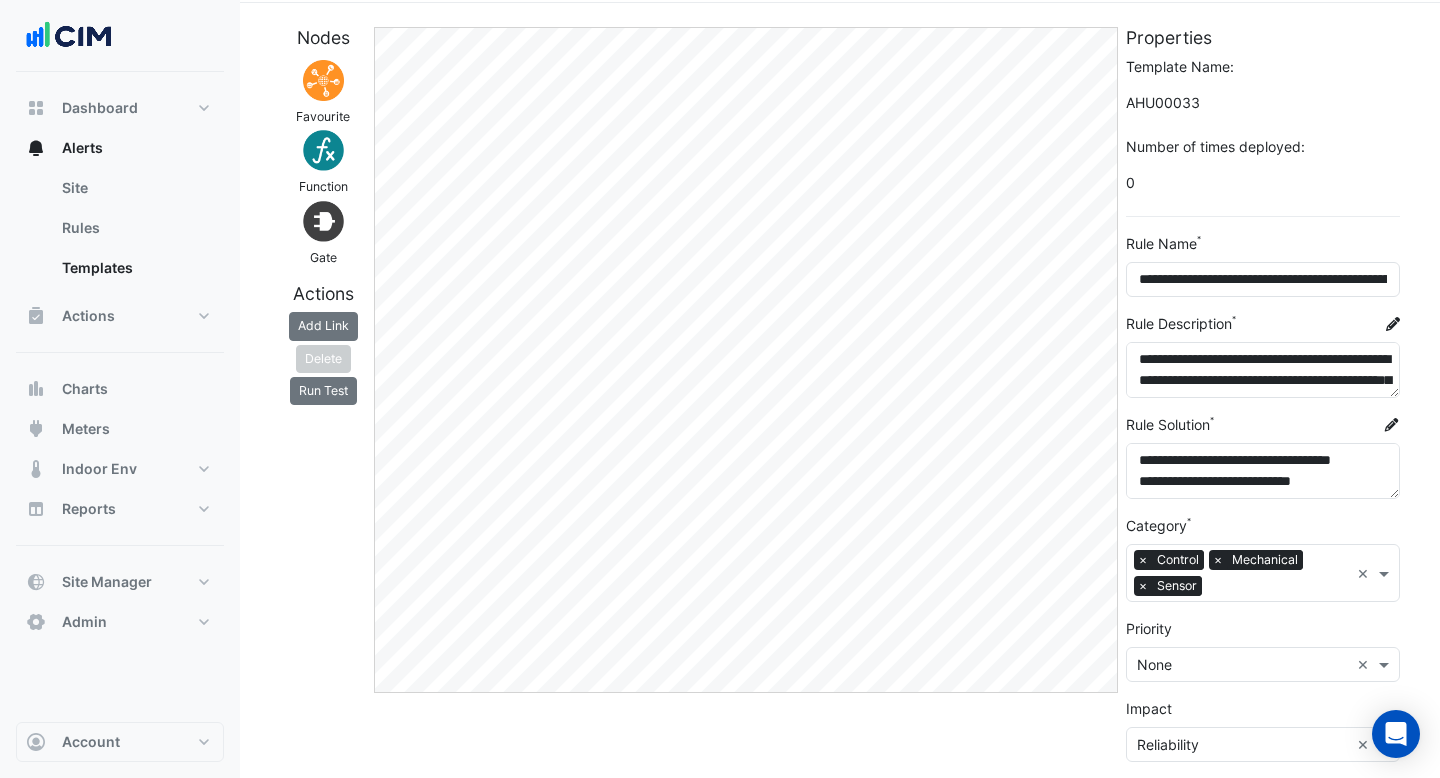scroll, scrollTop: 72, scrollLeft: 0, axis: vertical 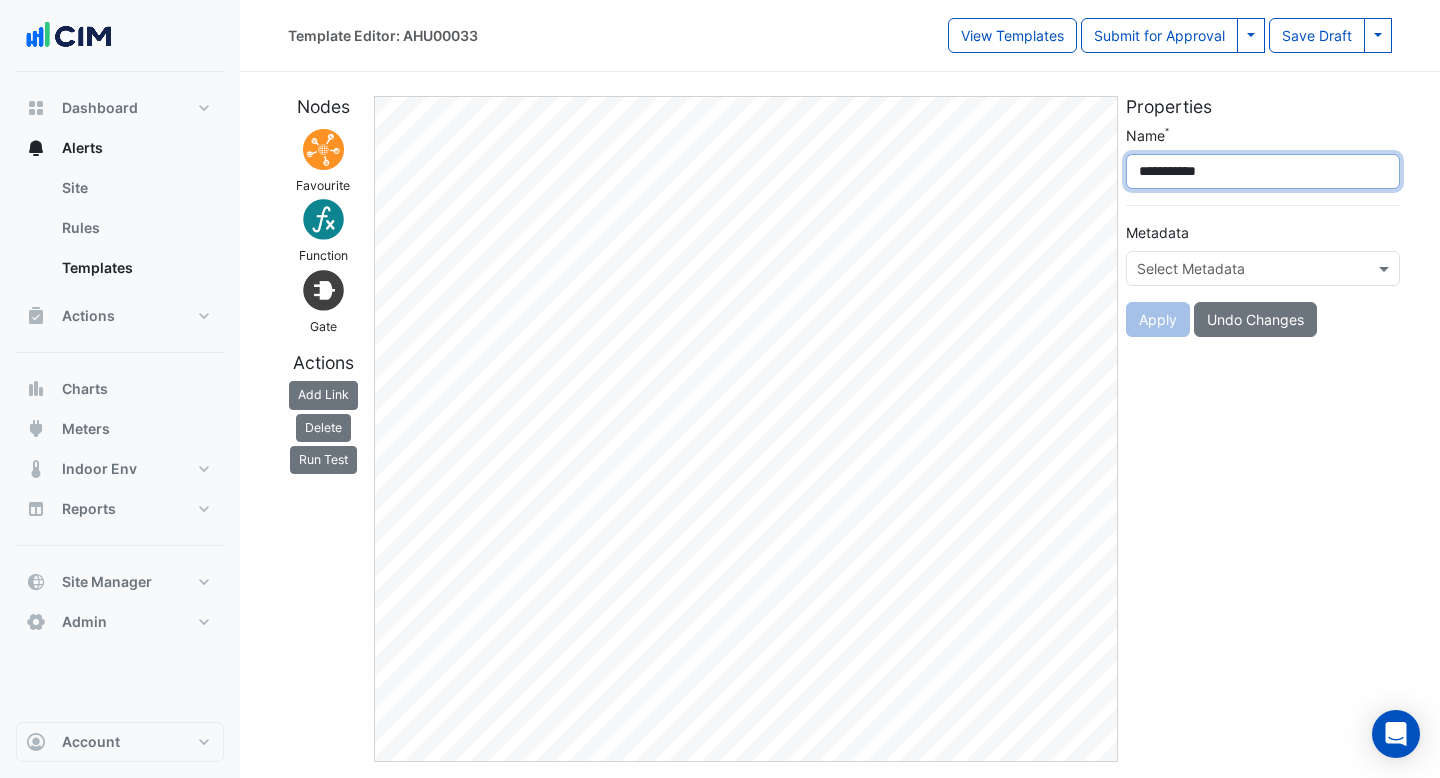 click on "**********" 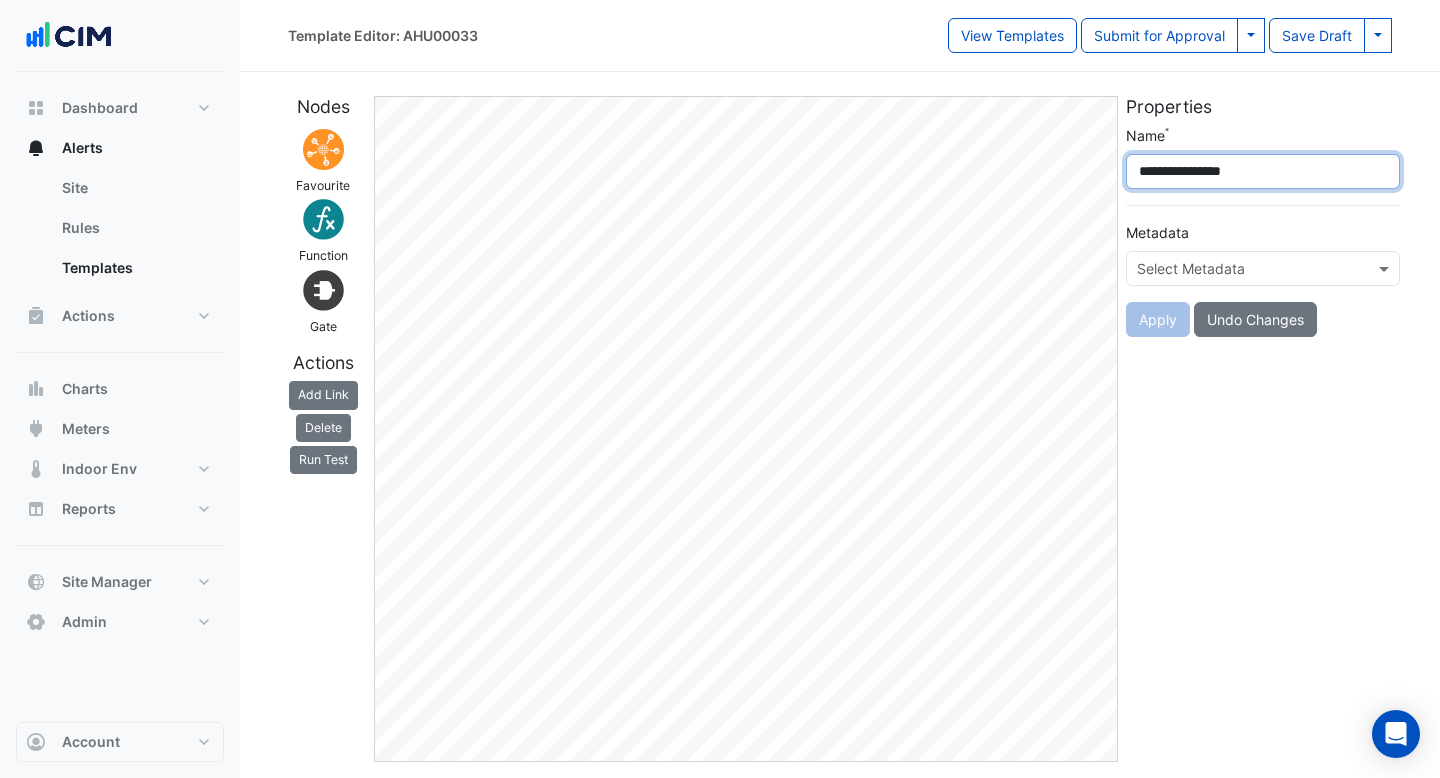 type on "**********" 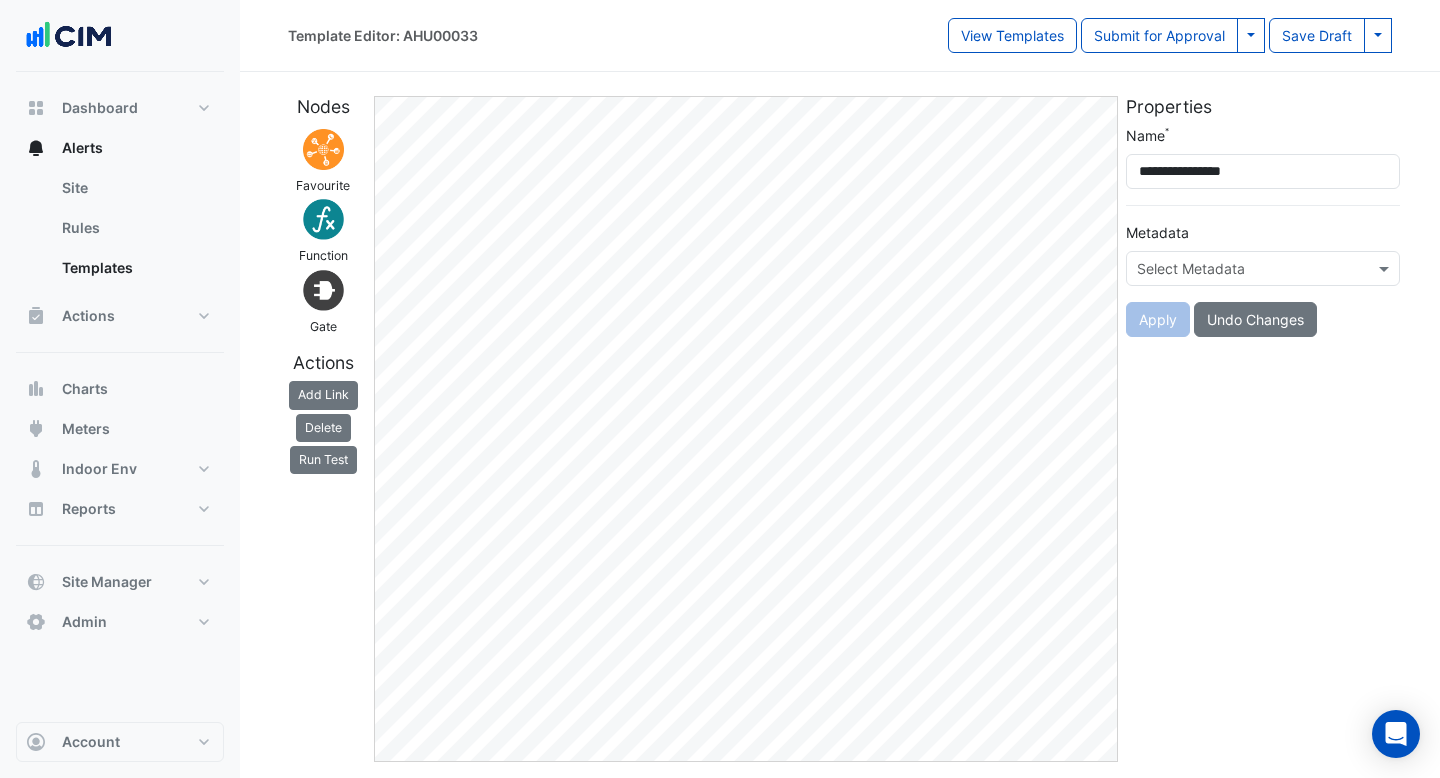 click at bounding box center (1243, 269) 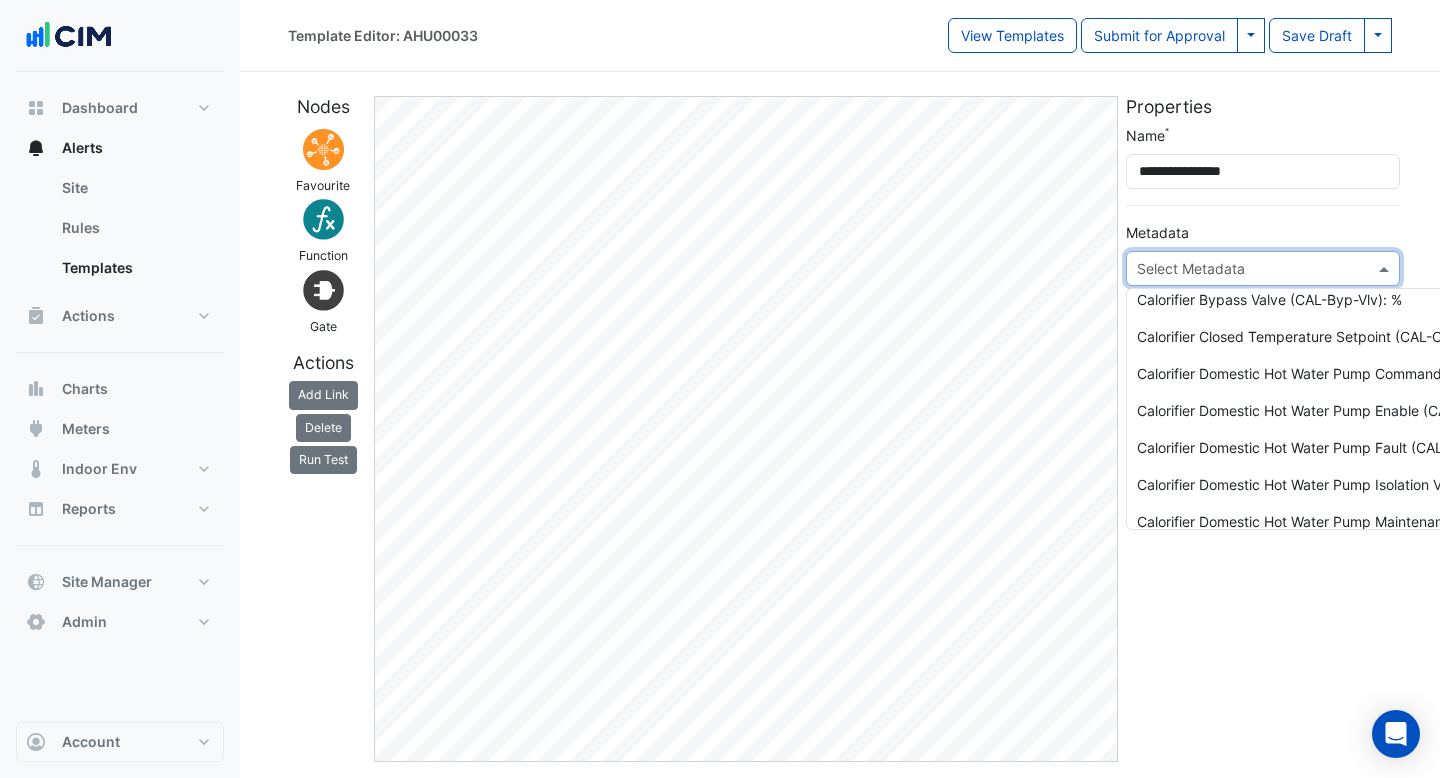 scroll, scrollTop: 9110, scrollLeft: 0, axis: vertical 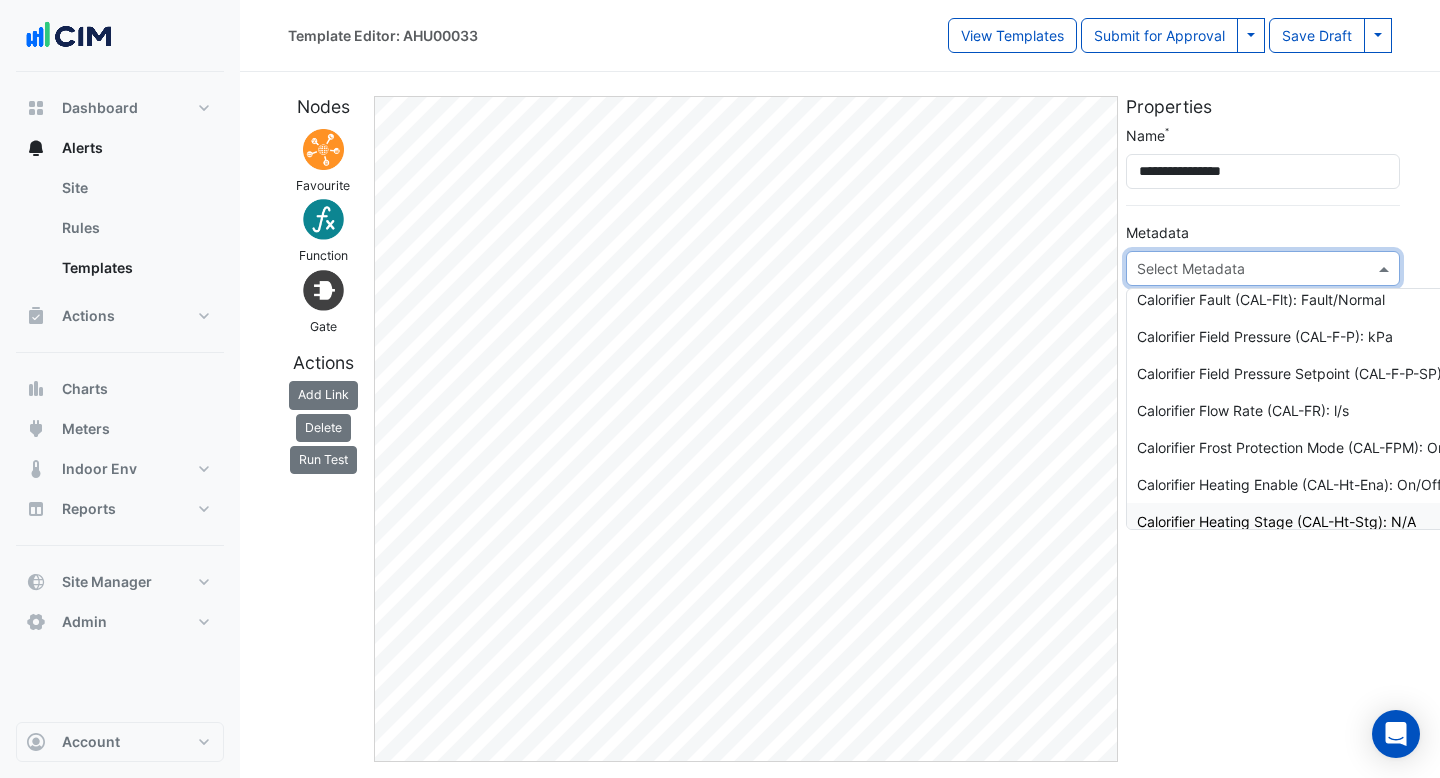 click on "**********" 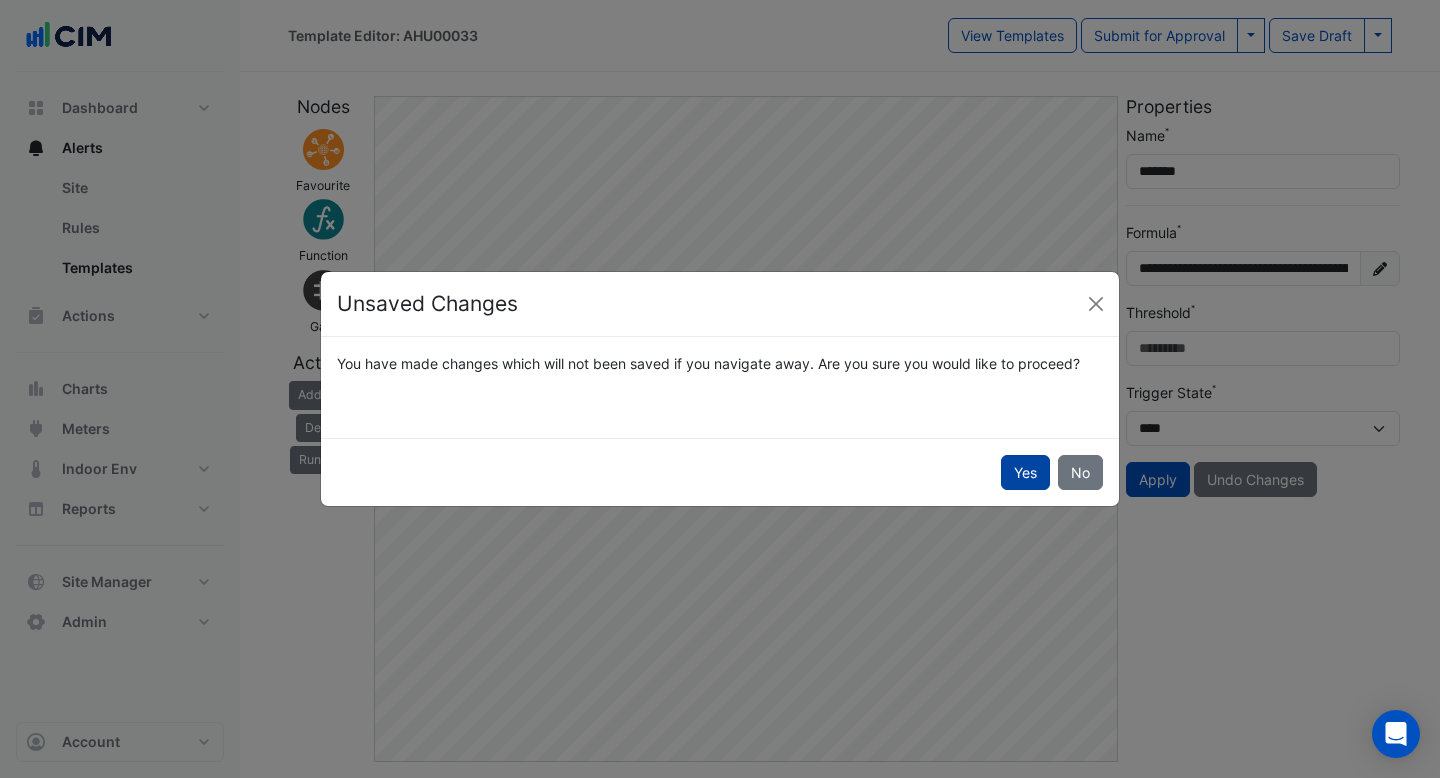 click on "Yes" 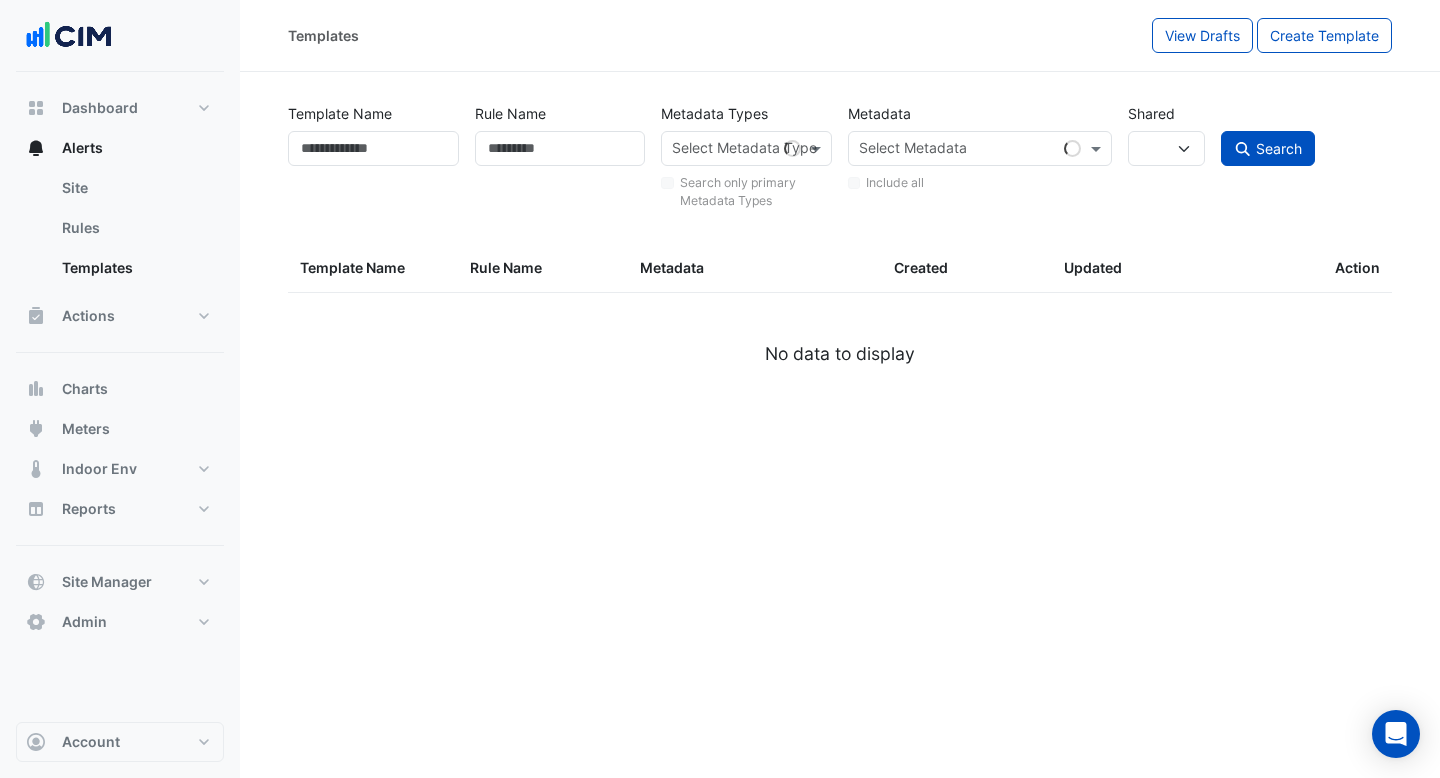 select 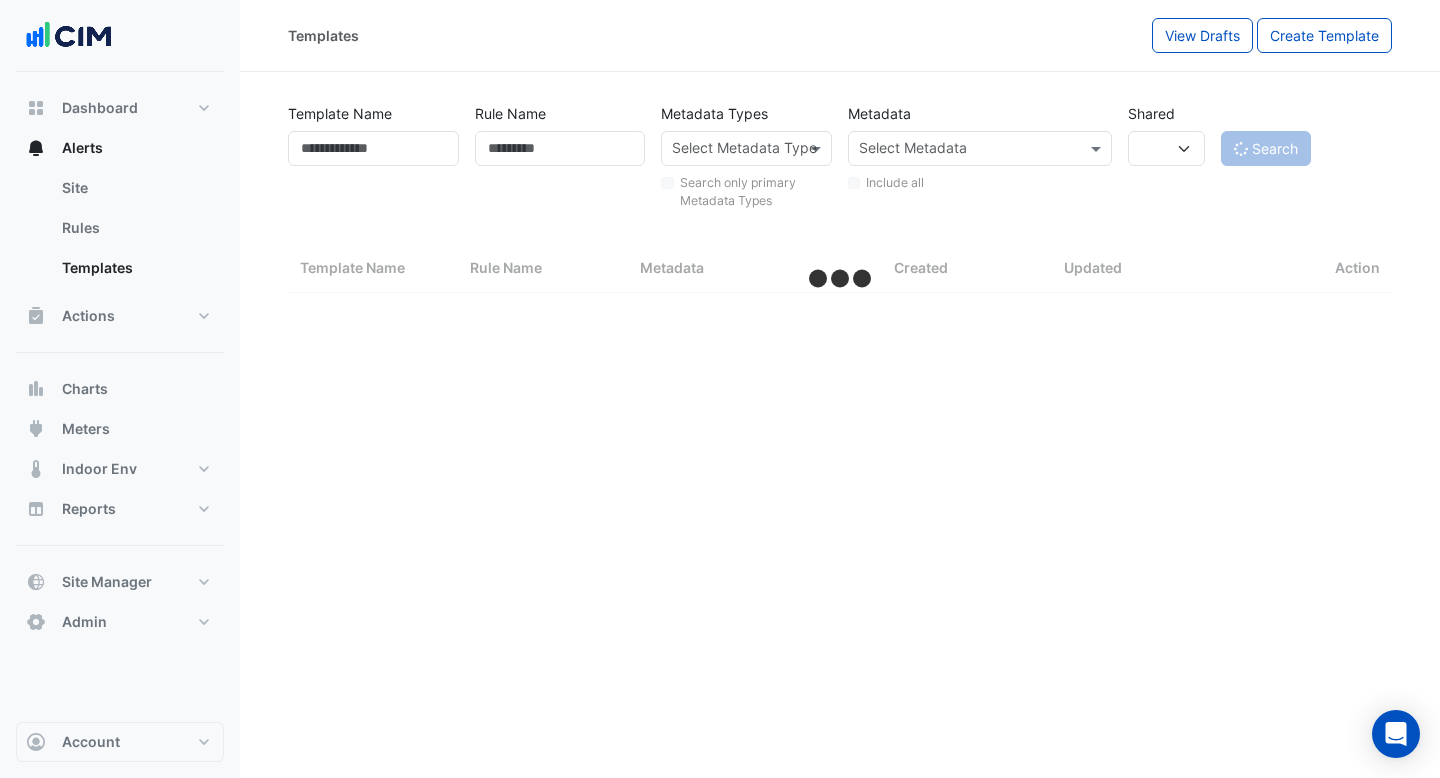 select on "***" 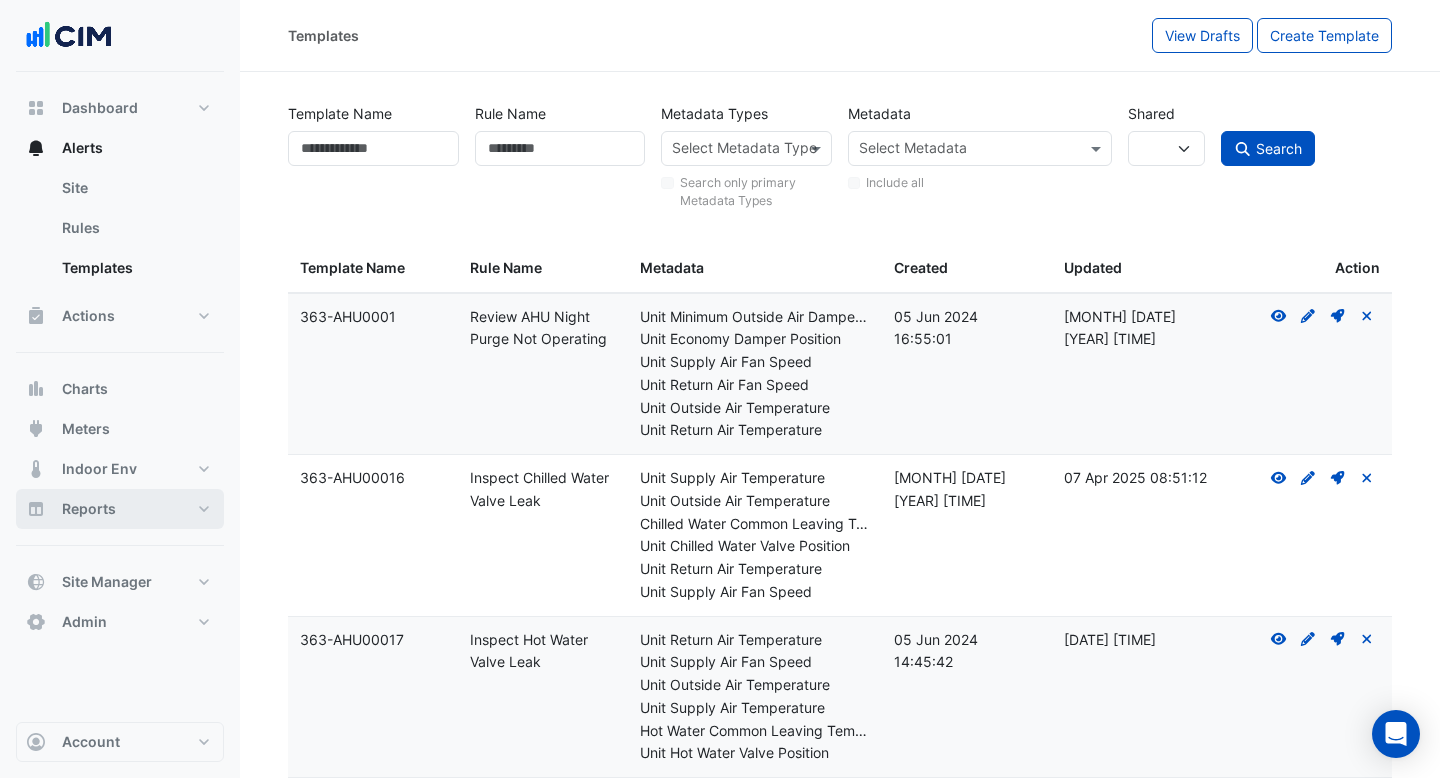 click on "Reports" at bounding box center [89, 509] 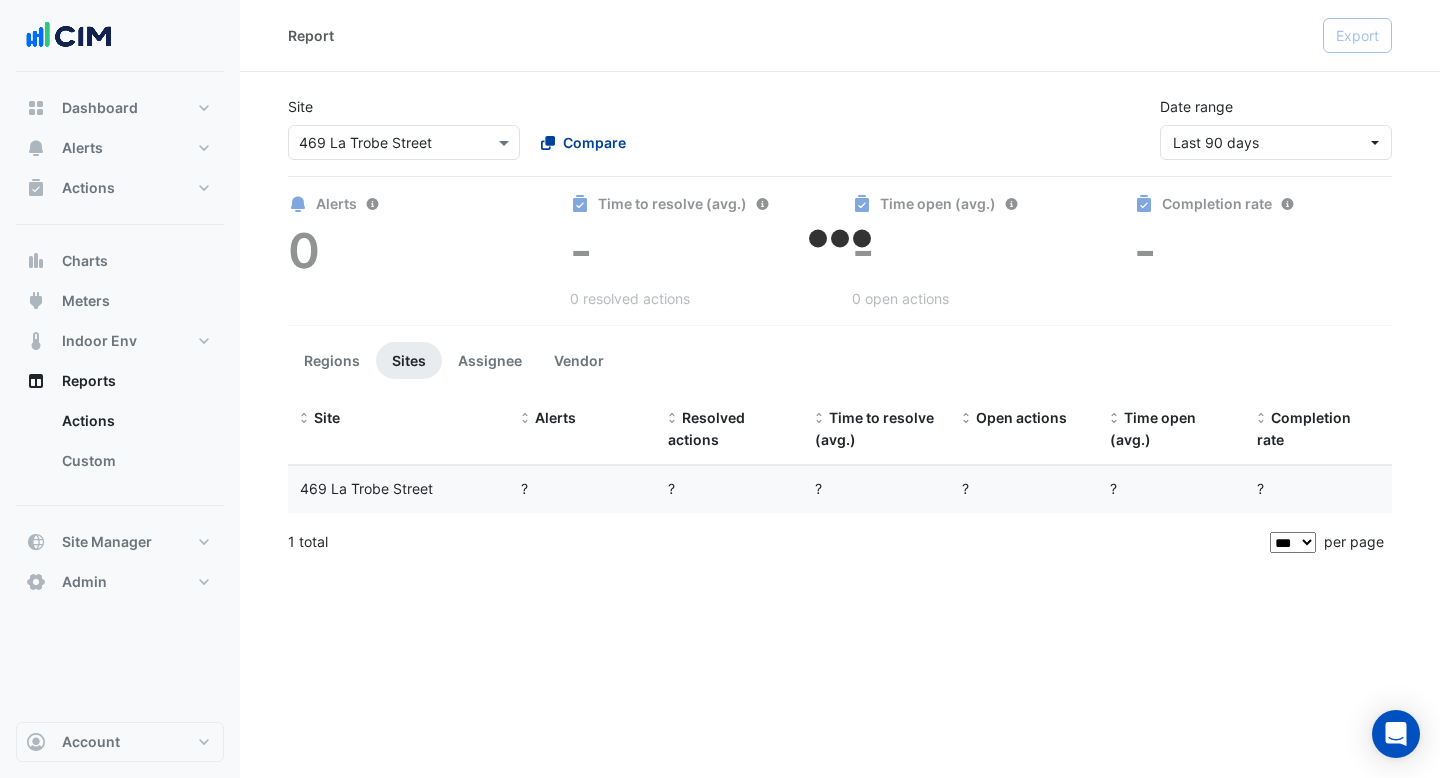 click on "Compare" at bounding box center [594, 142] 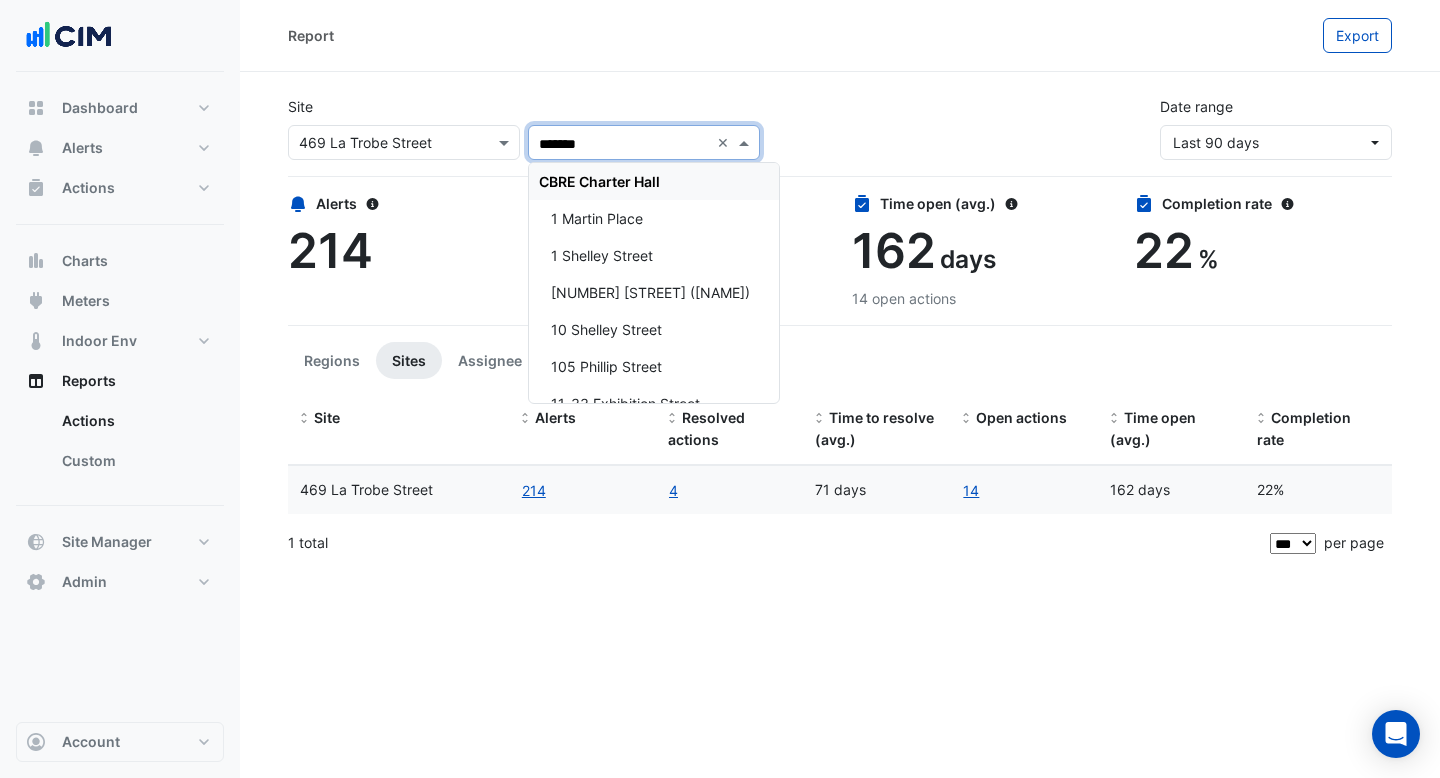 type on "*******" 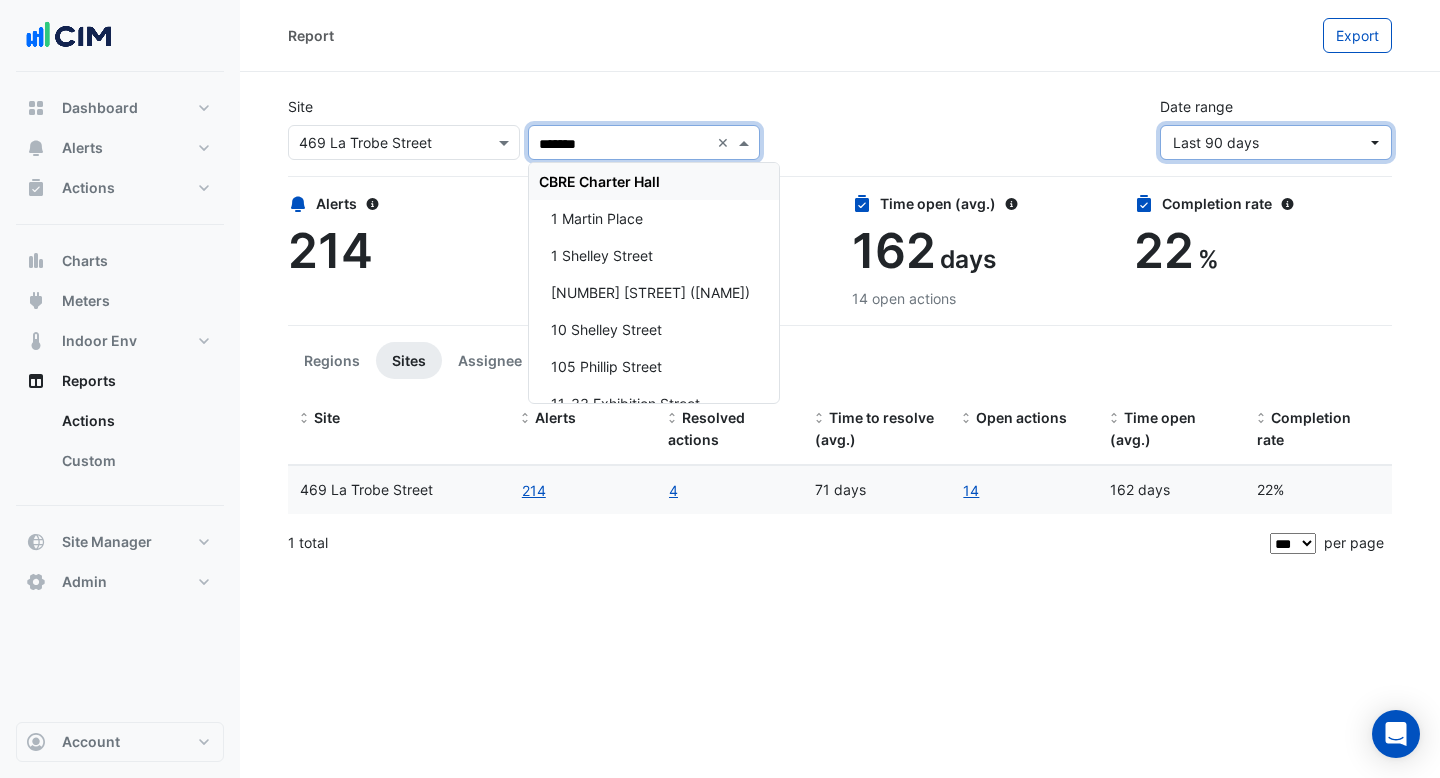 click on "Last 90 days" at bounding box center [1216, 142] 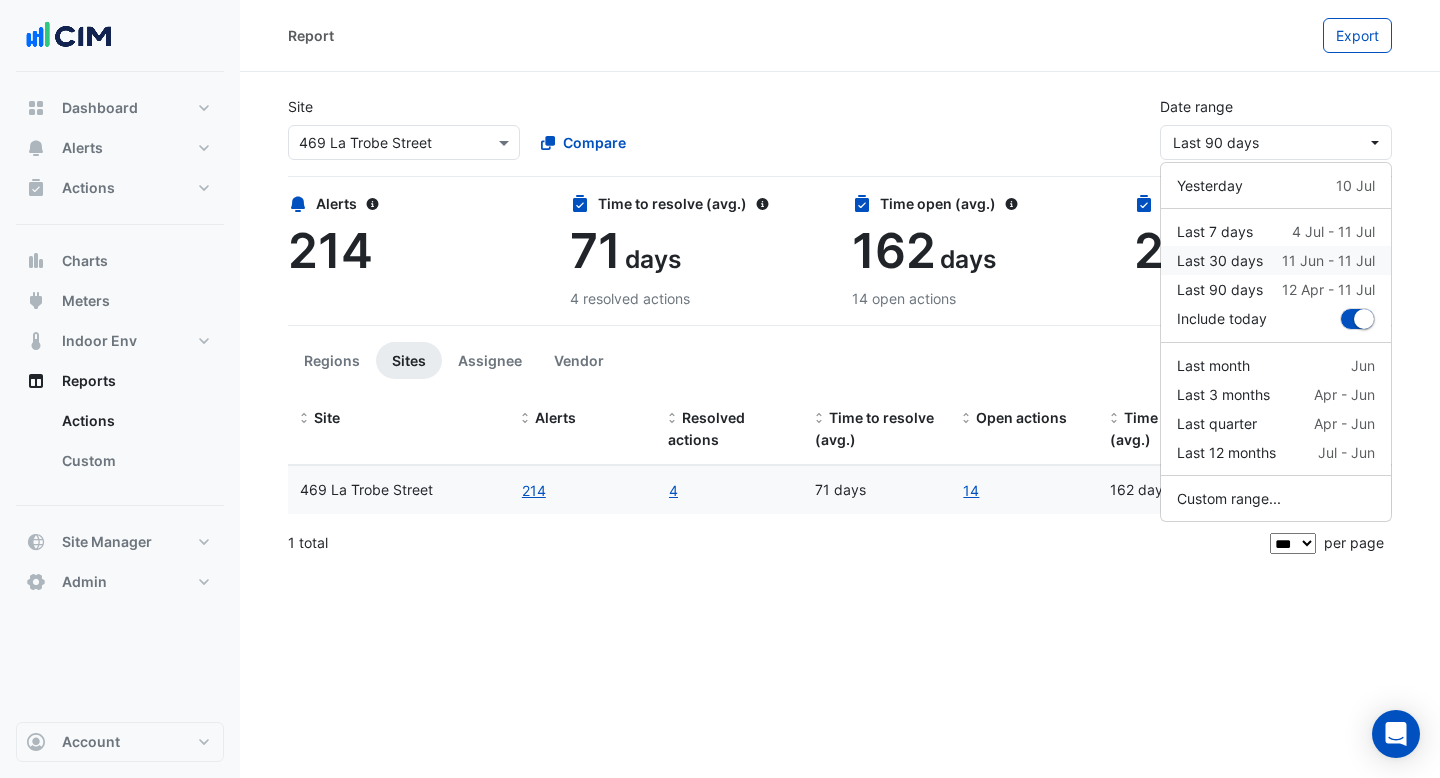 click on "Last 30 days" at bounding box center (1220, 260) 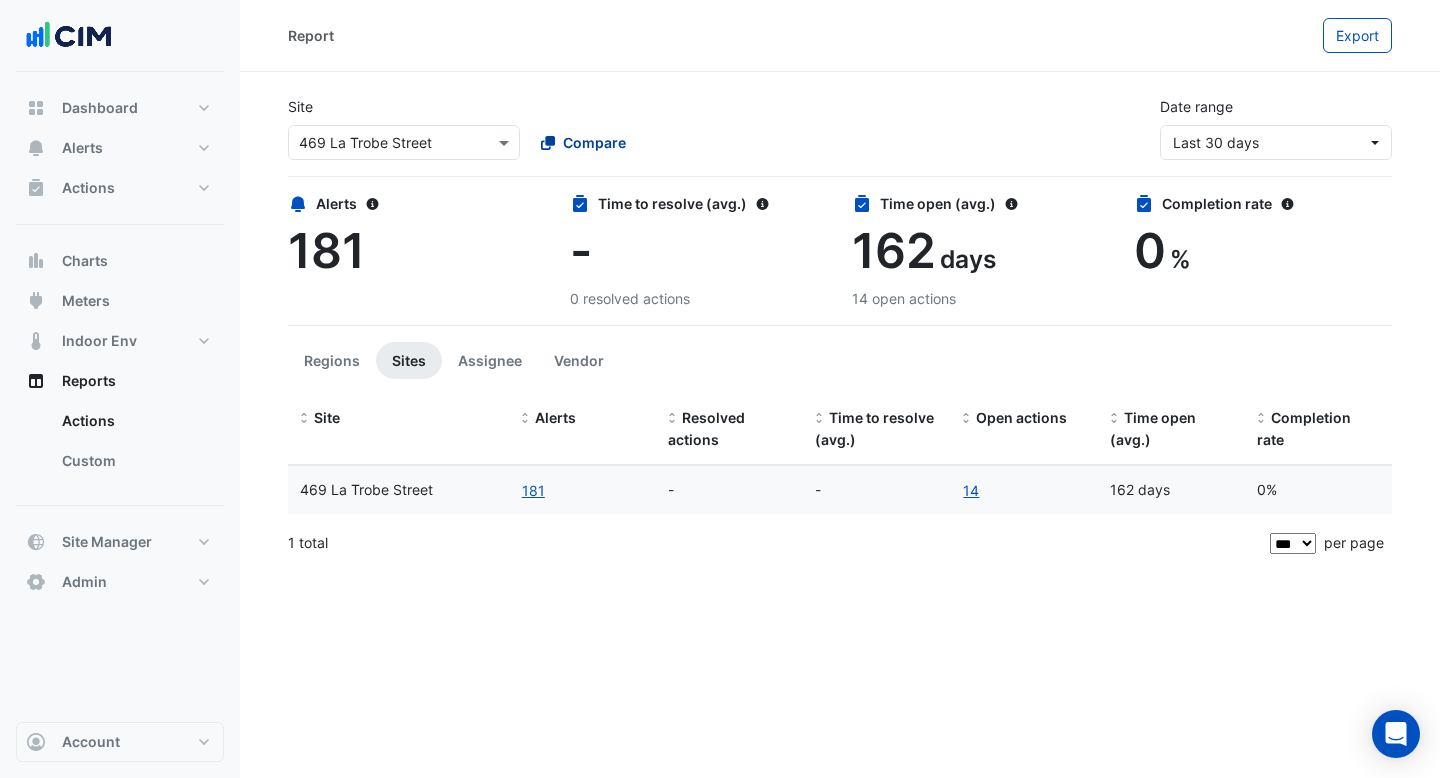click on "Compare" at bounding box center (594, 142) 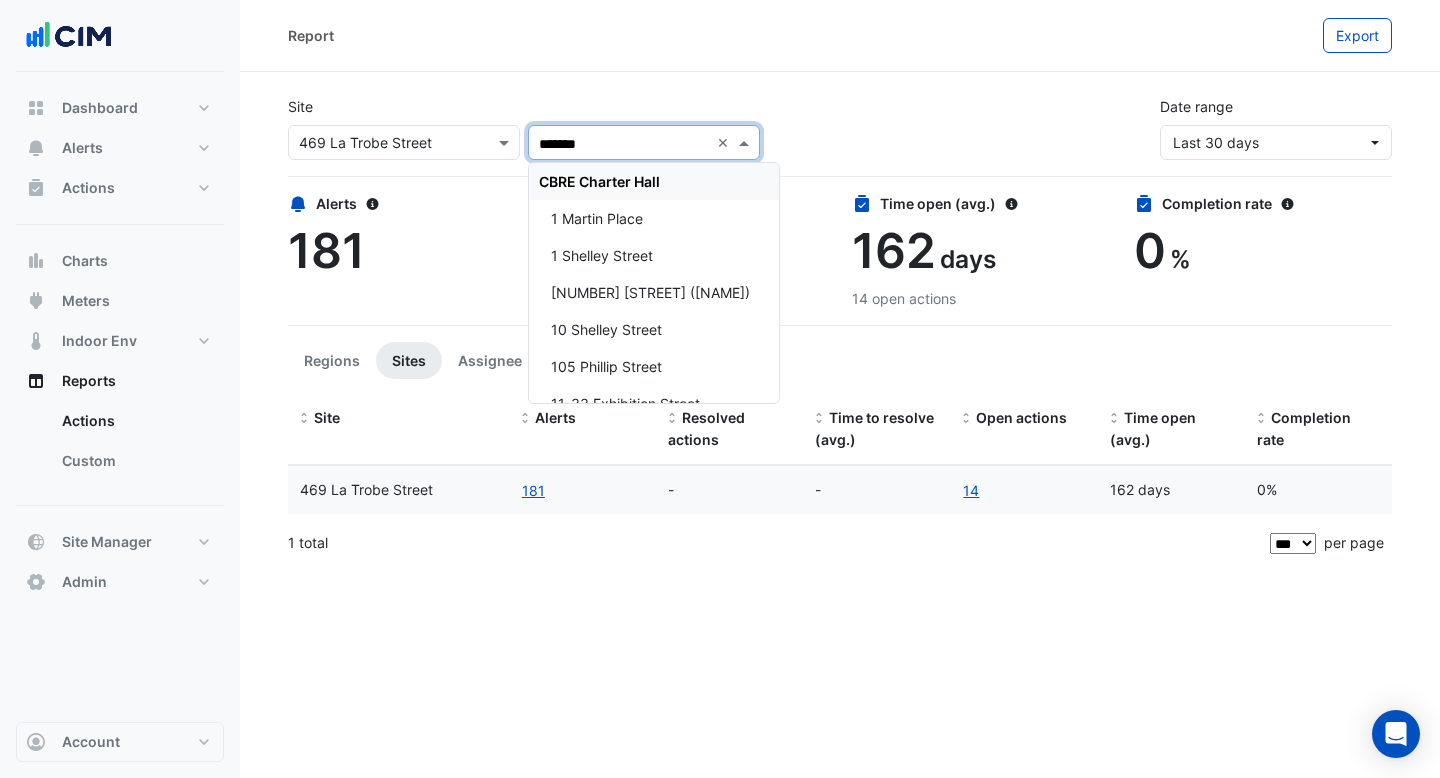 click on "CBRE Charter Hall" at bounding box center [599, 181] 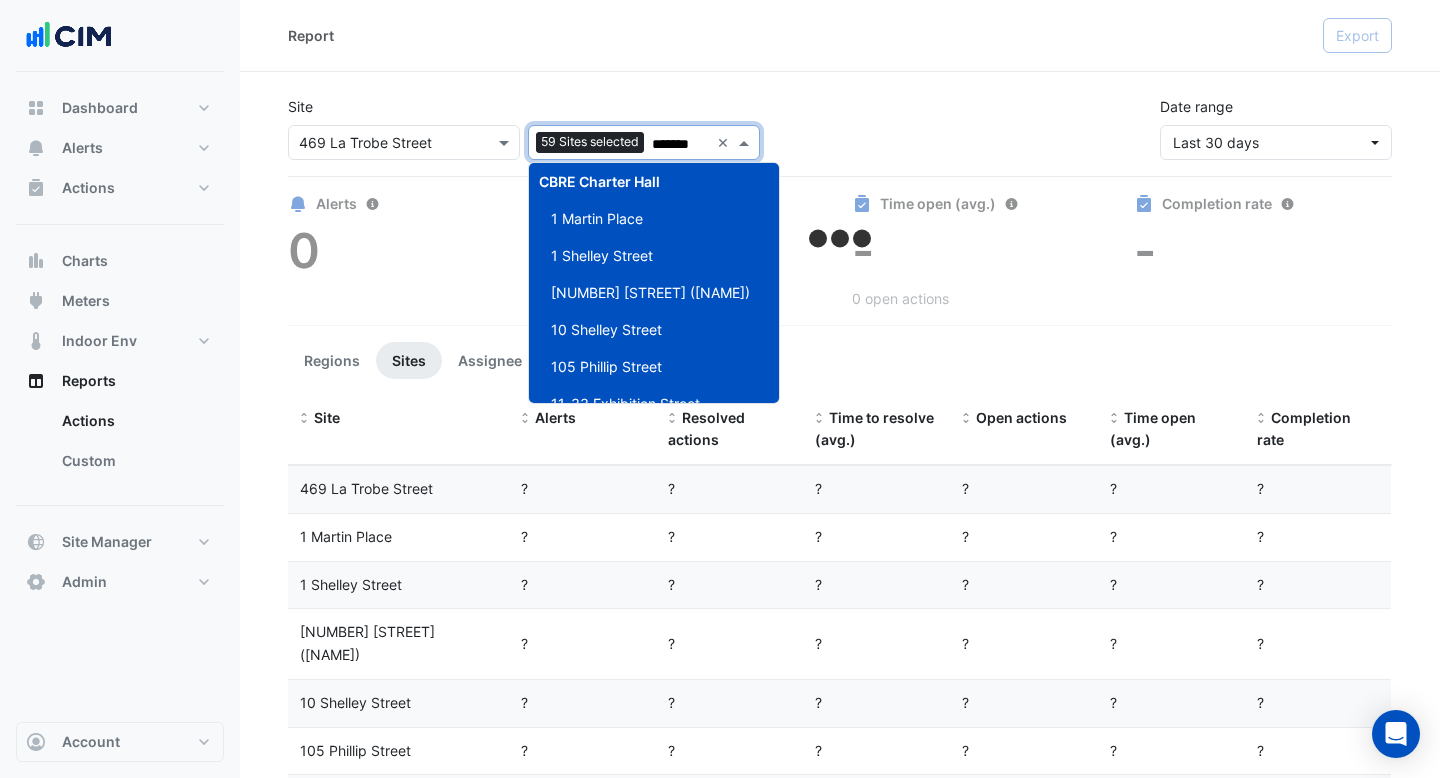 type on "*******" 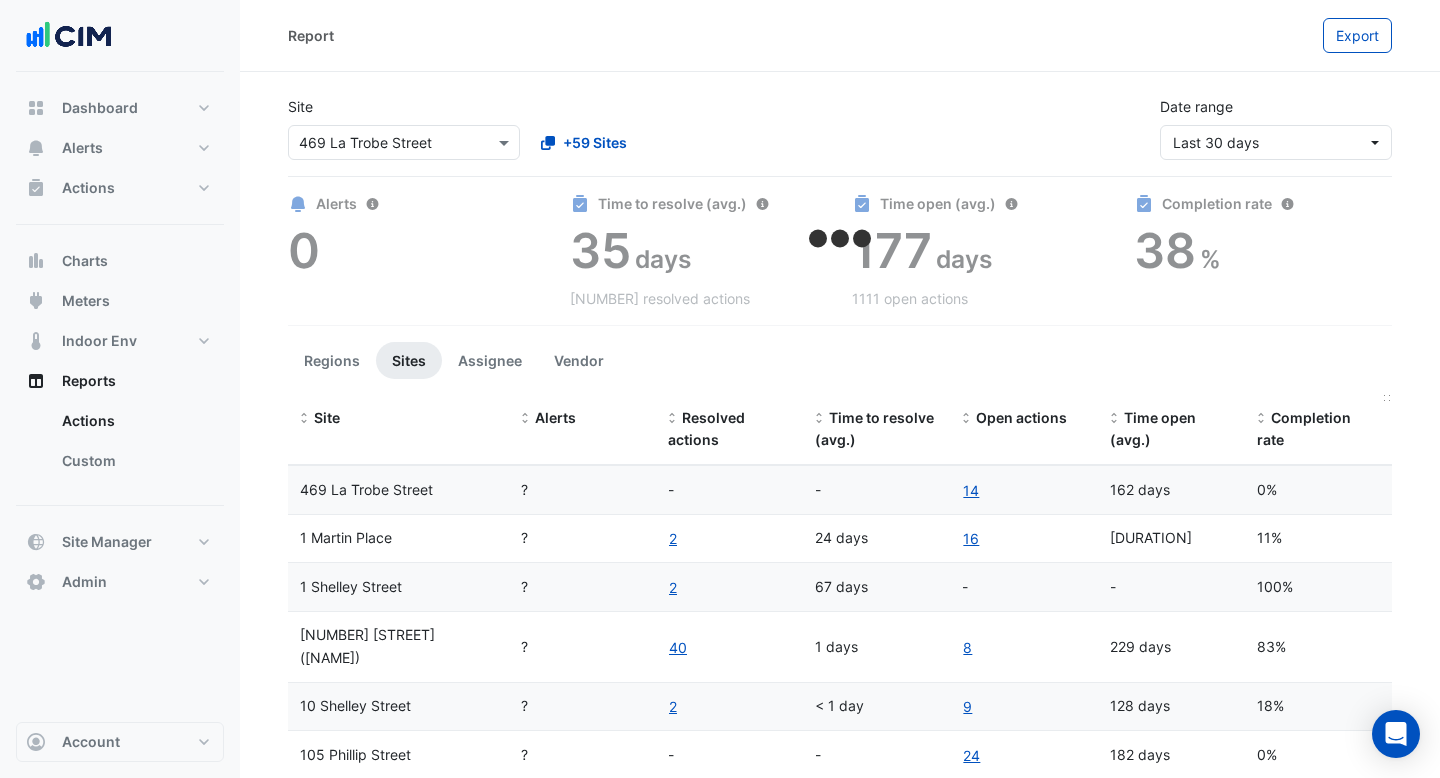 click on "Completion rate" at bounding box center [1304, 429] 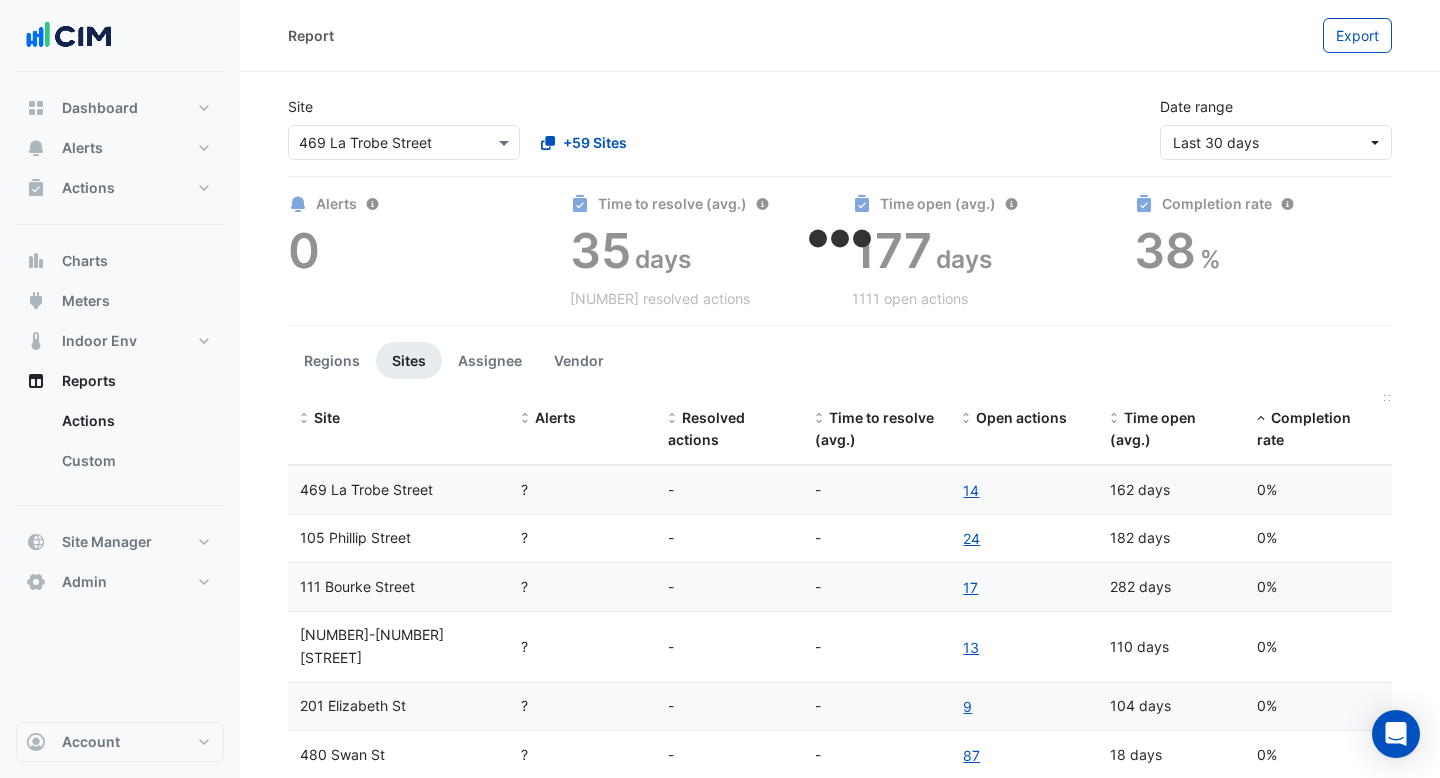 click on "Completion rate" at bounding box center [1304, 429] 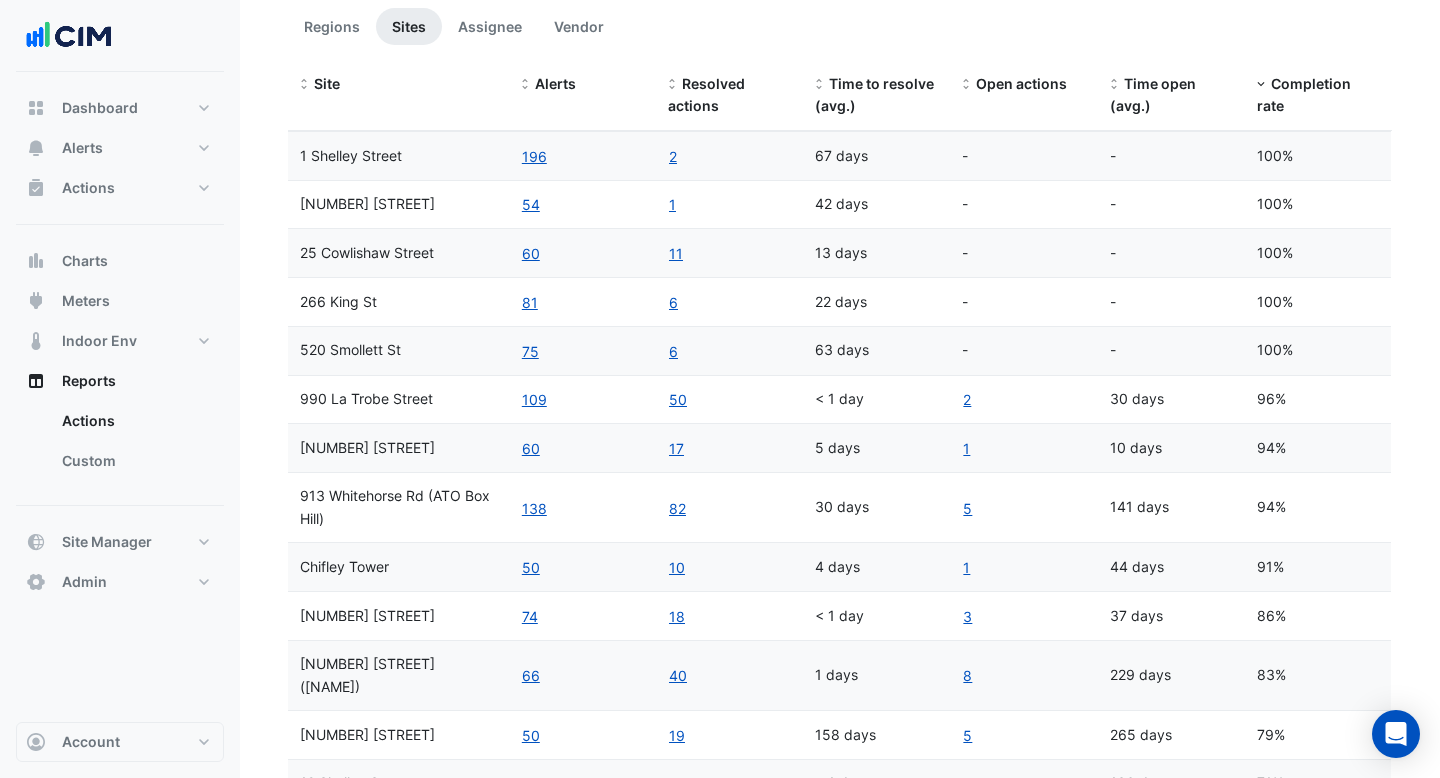 scroll, scrollTop: 336, scrollLeft: 0, axis: vertical 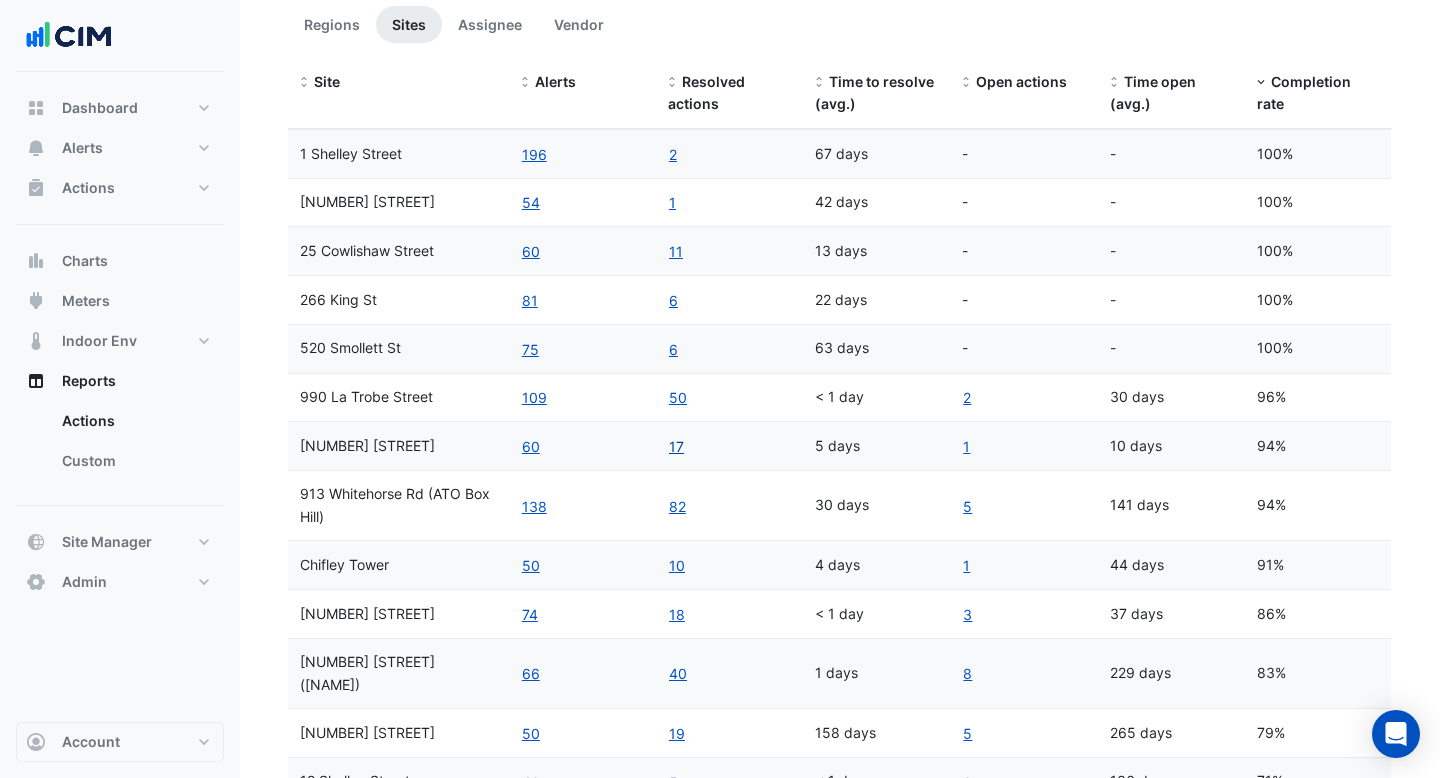 click on "17" 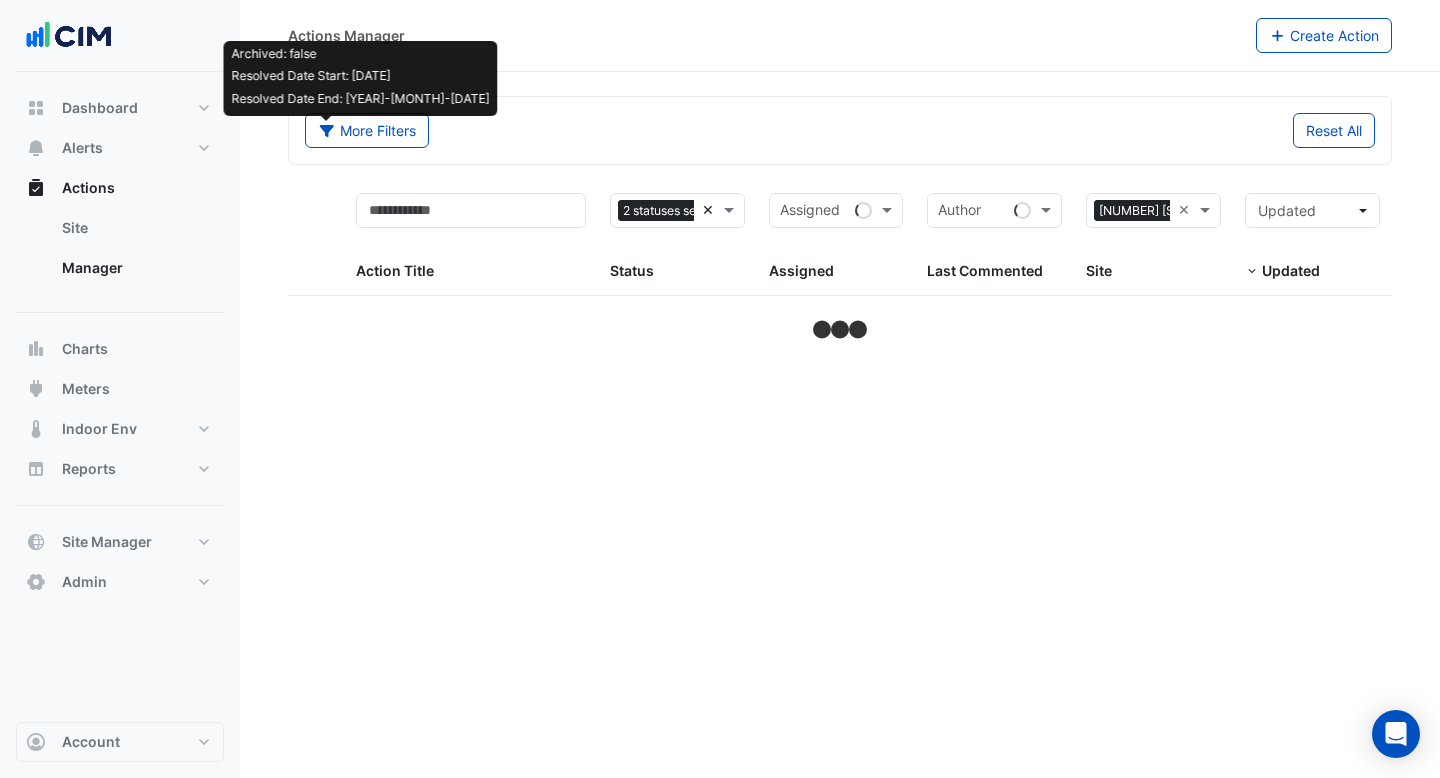 select on "***" 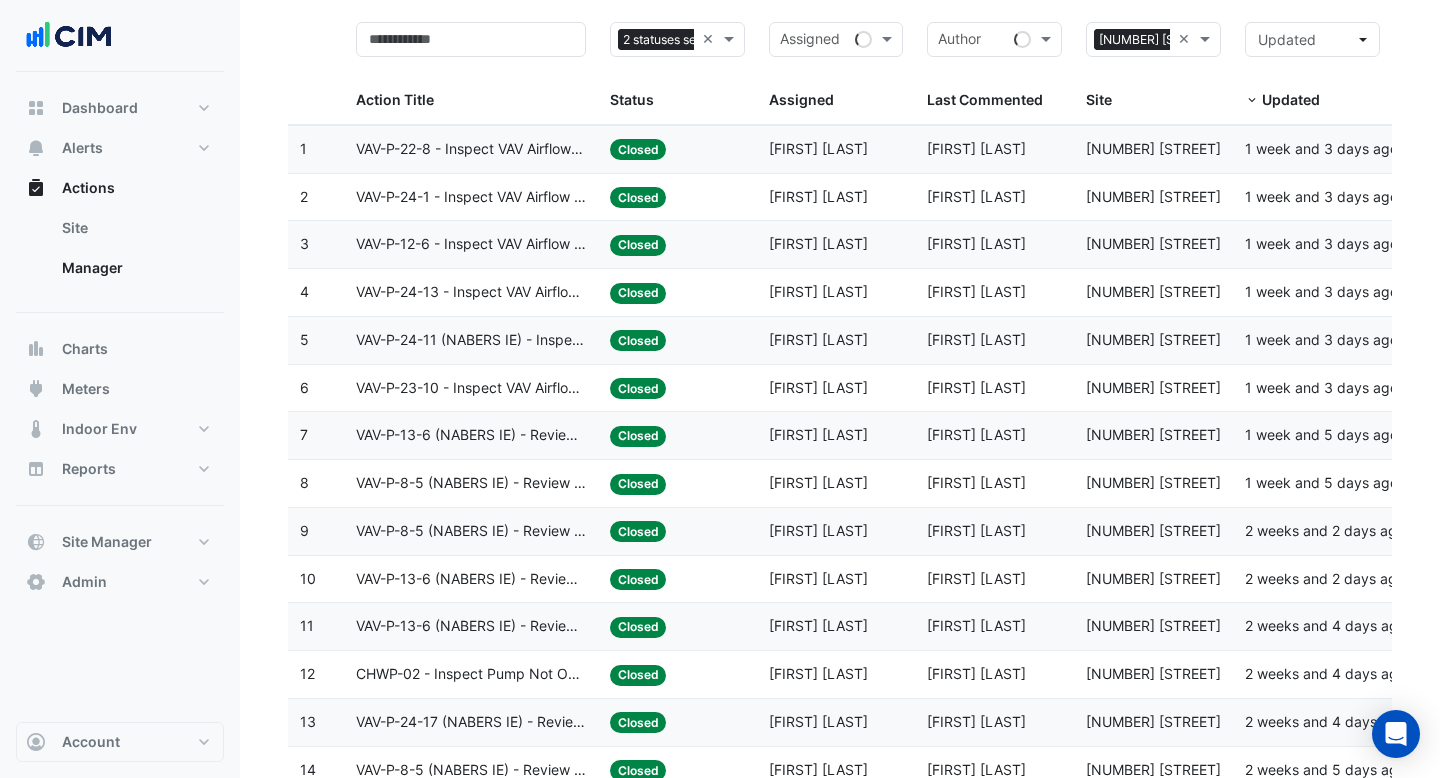 scroll, scrollTop: 0, scrollLeft: 0, axis: both 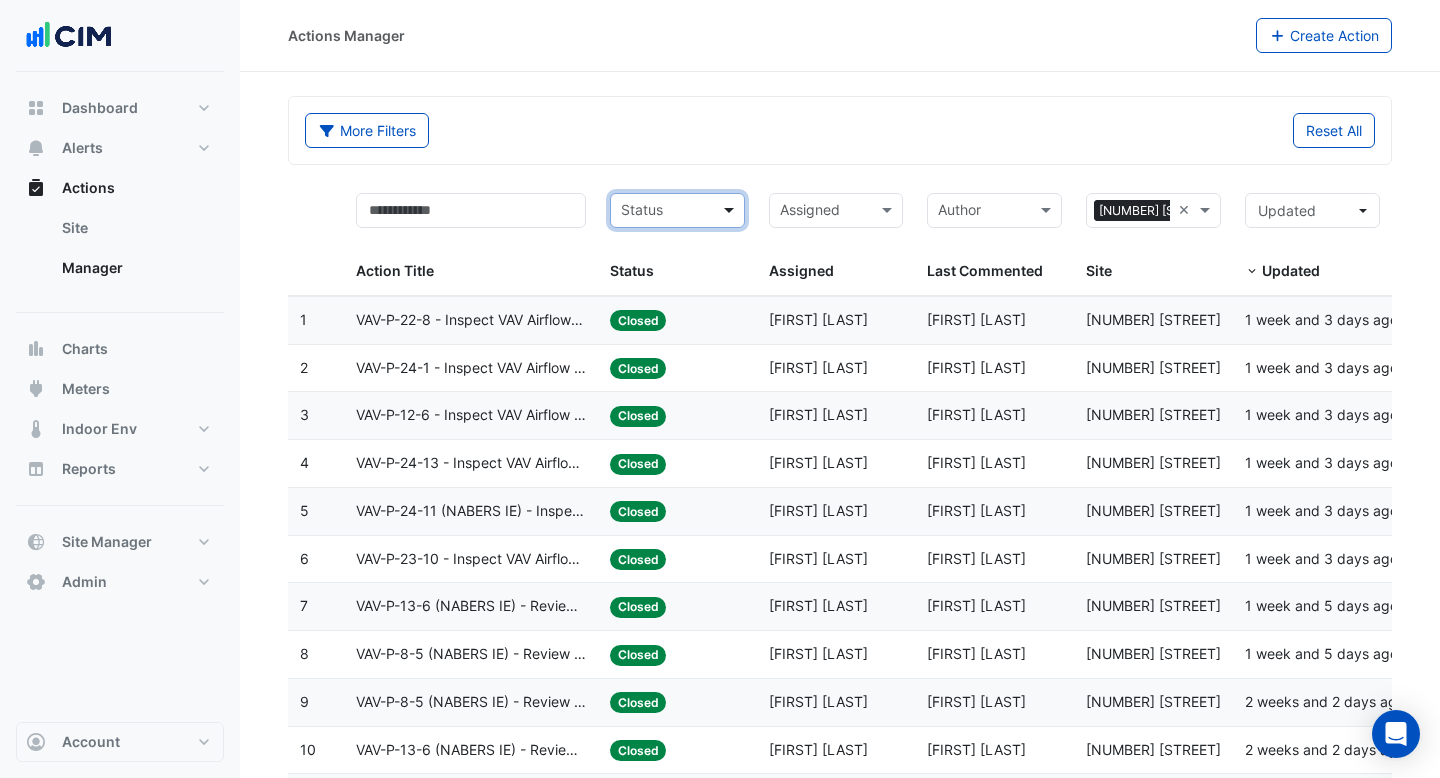 click at bounding box center [731, 210] 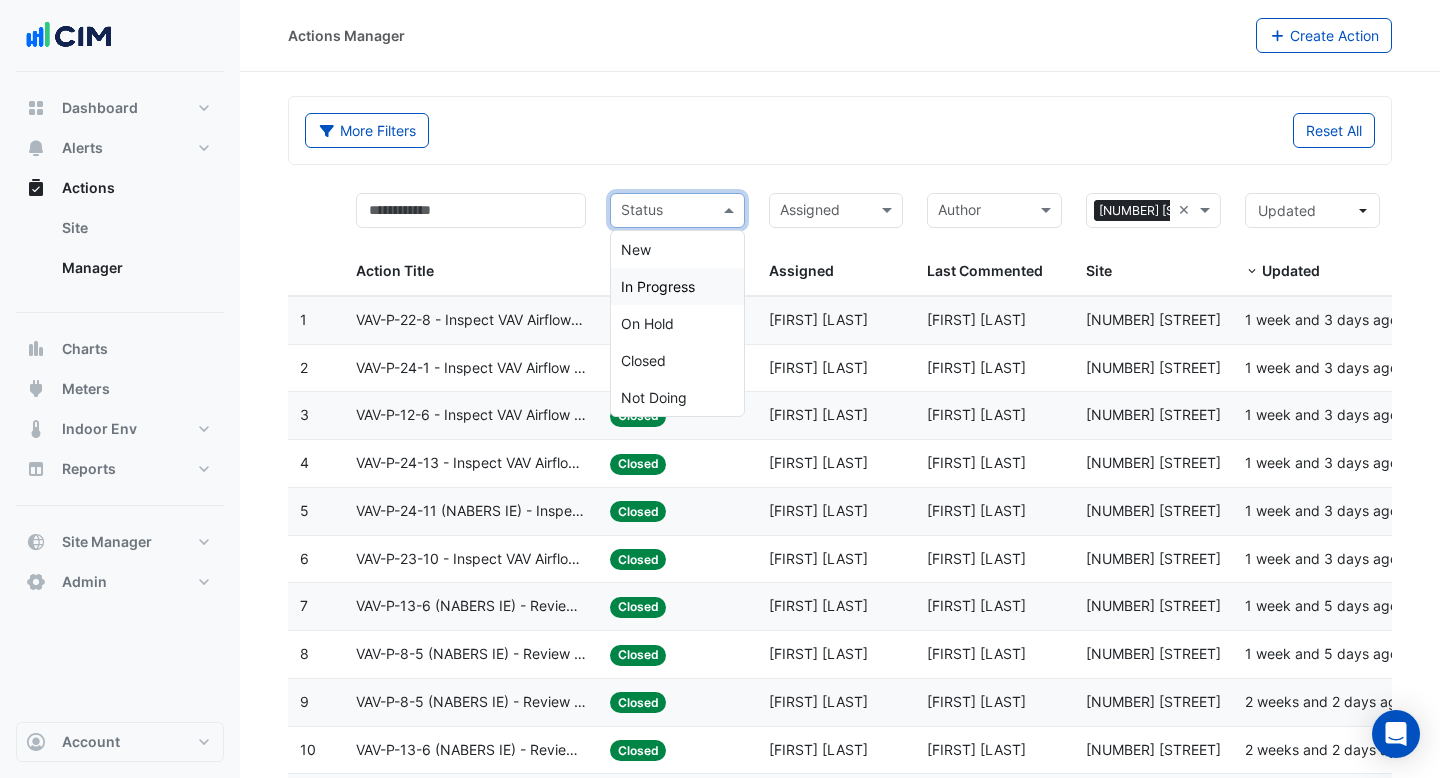 click on "In Progress" at bounding box center [658, 286] 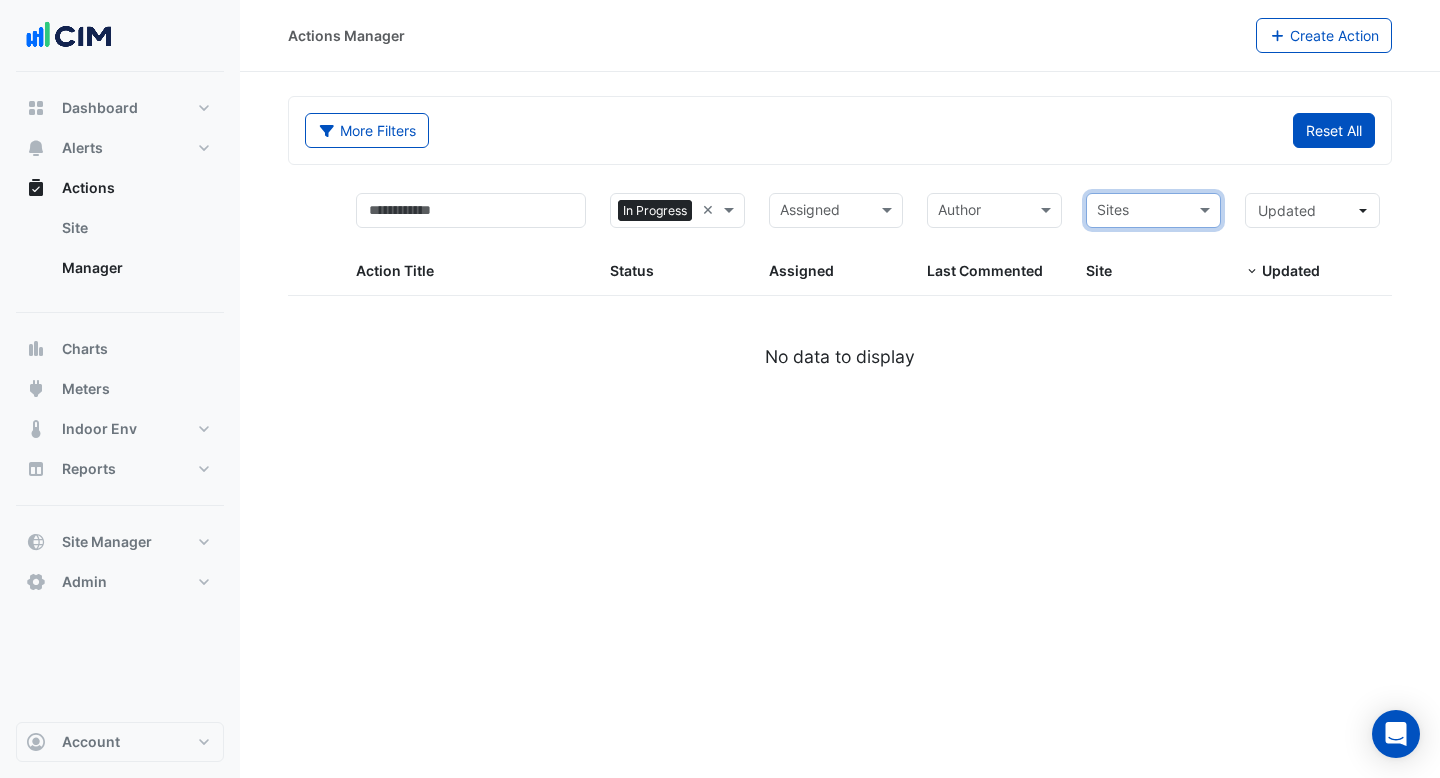 click on "Reset All" 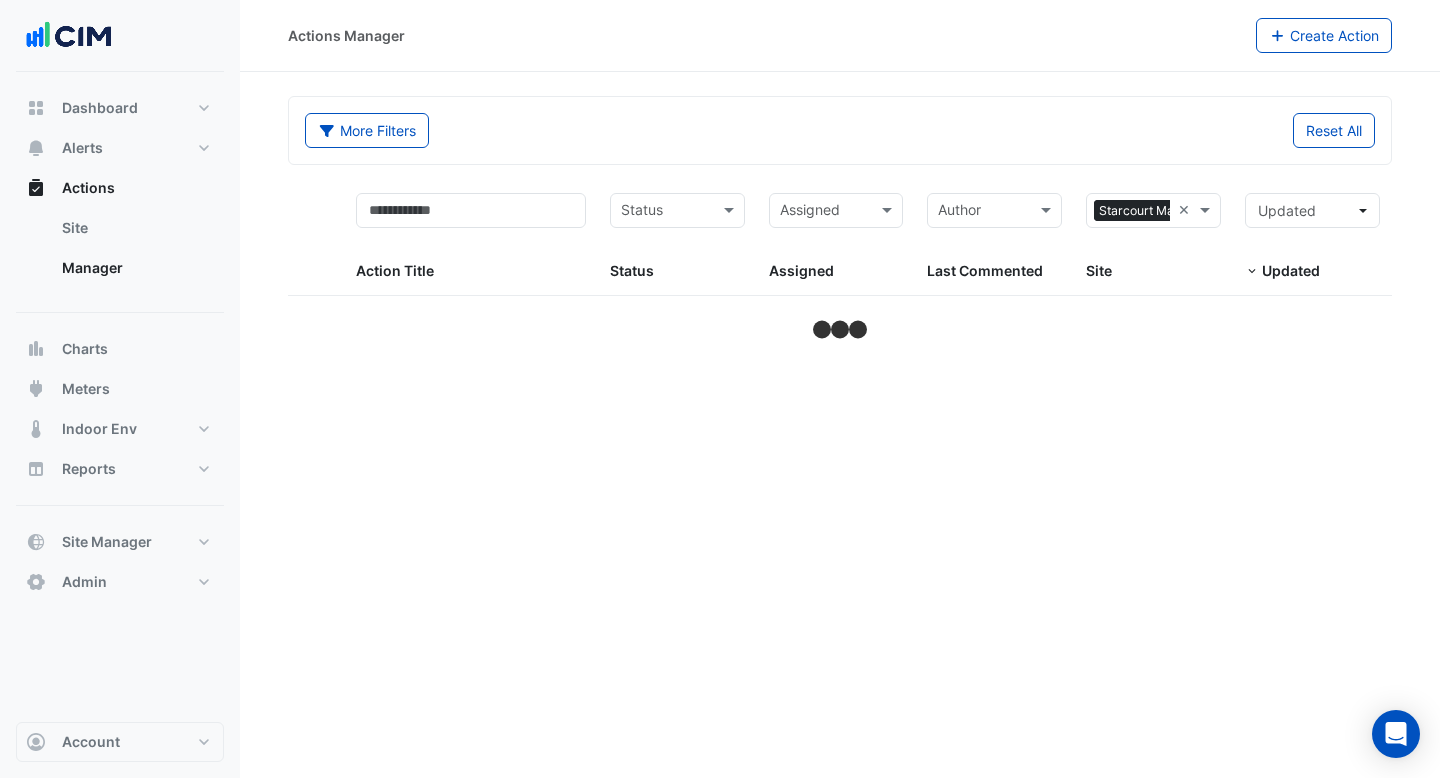 select on "***" 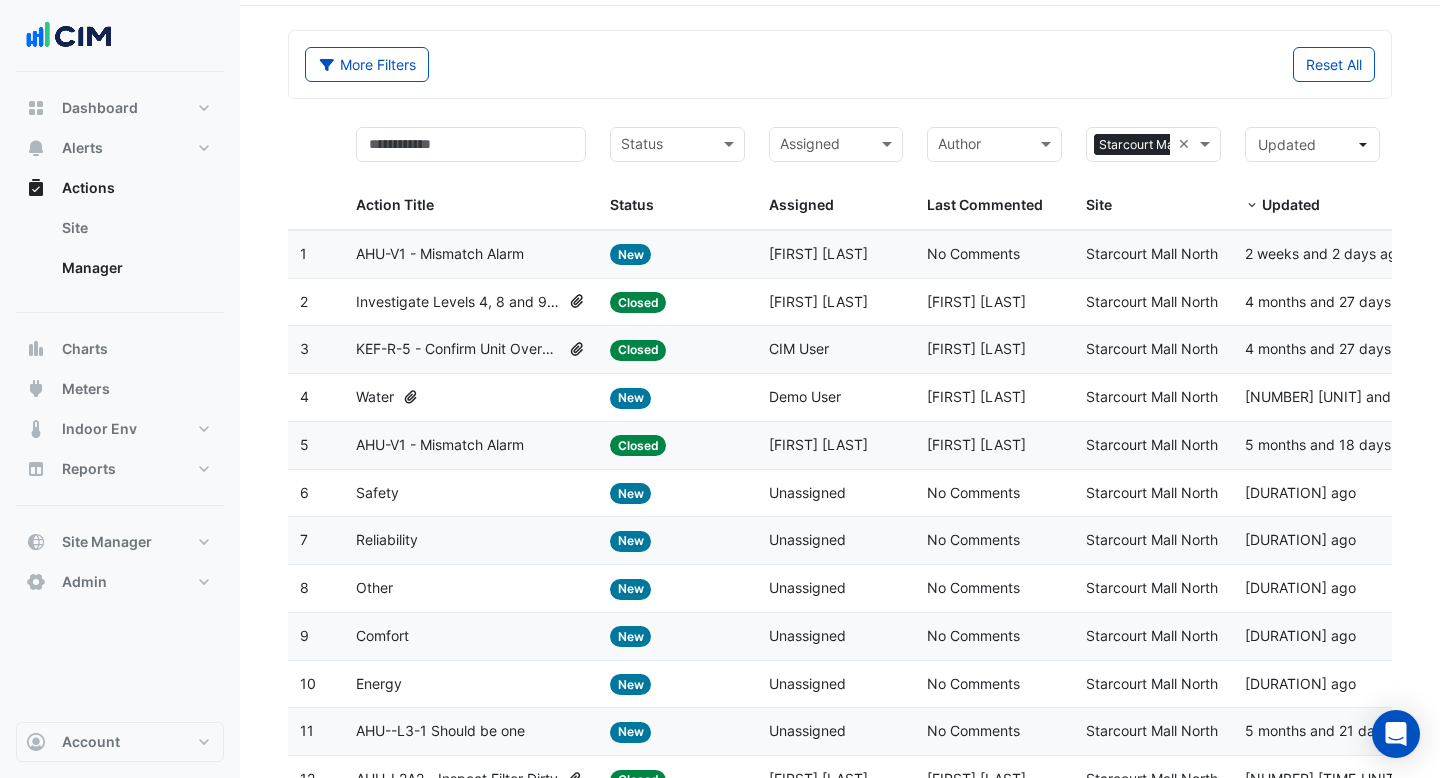 scroll, scrollTop: 126, scrollLeft: 0, axis: vertical 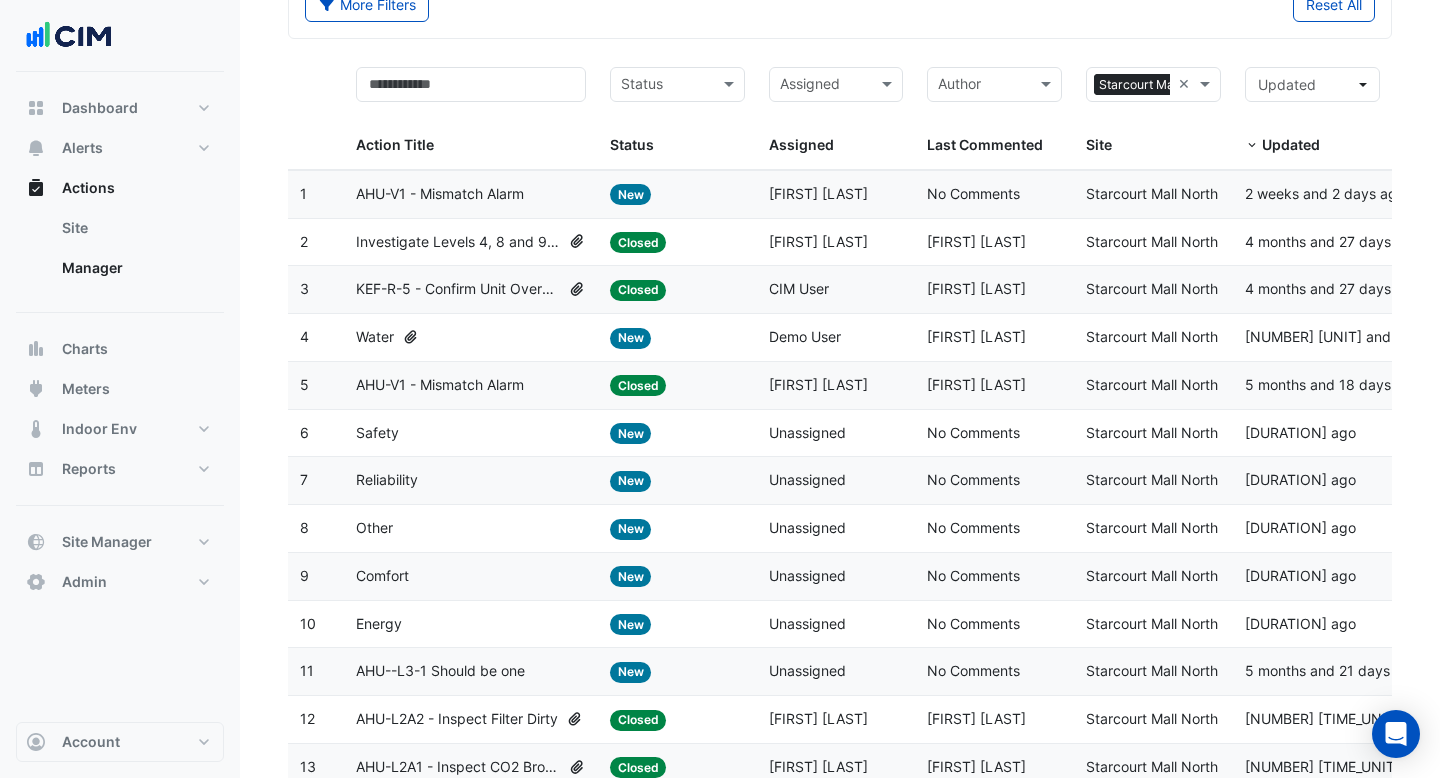 click on "Action Title:
Investigate Levels 4, 8 and 9 FCU's running when no call from BMS" 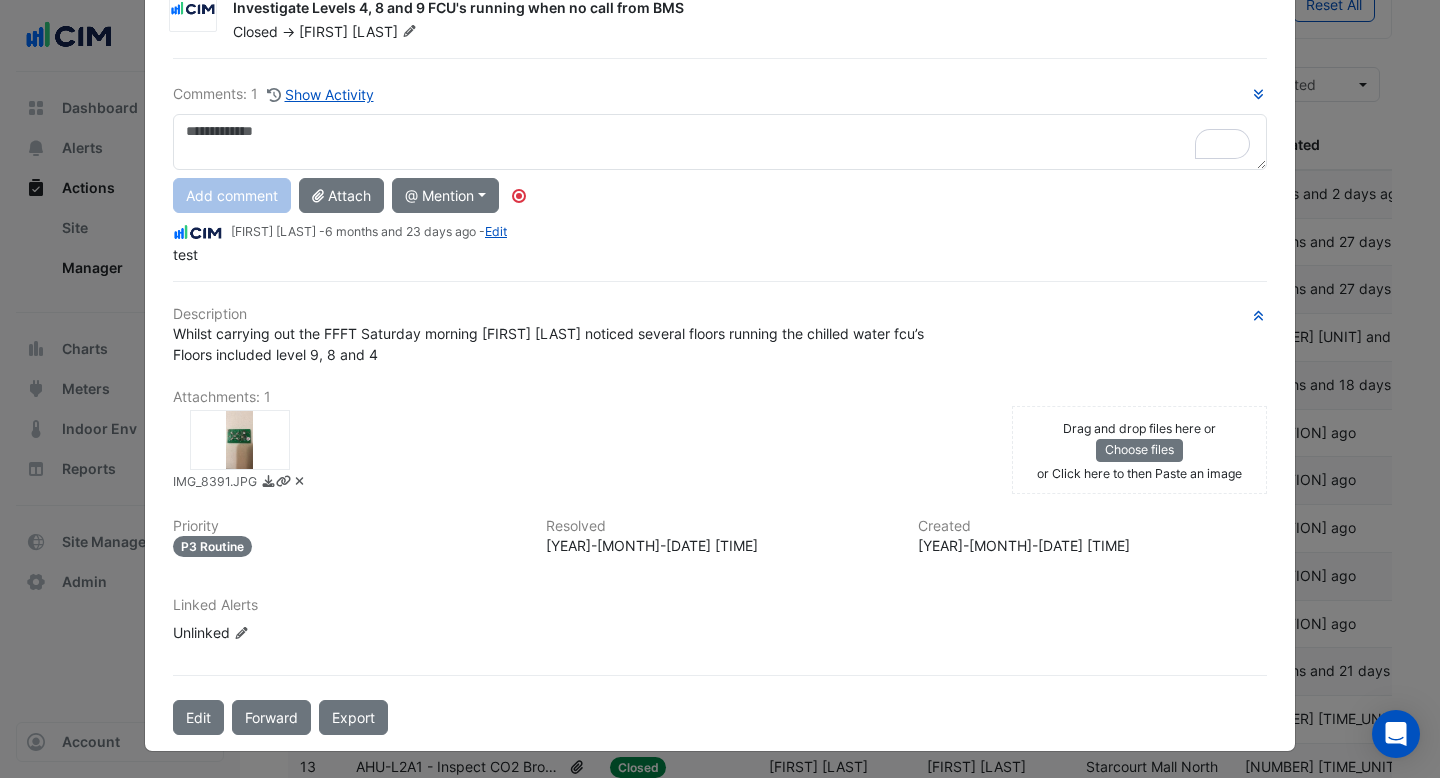 scroll, scrollTop: 0, scrollLeft: 0, axis: both 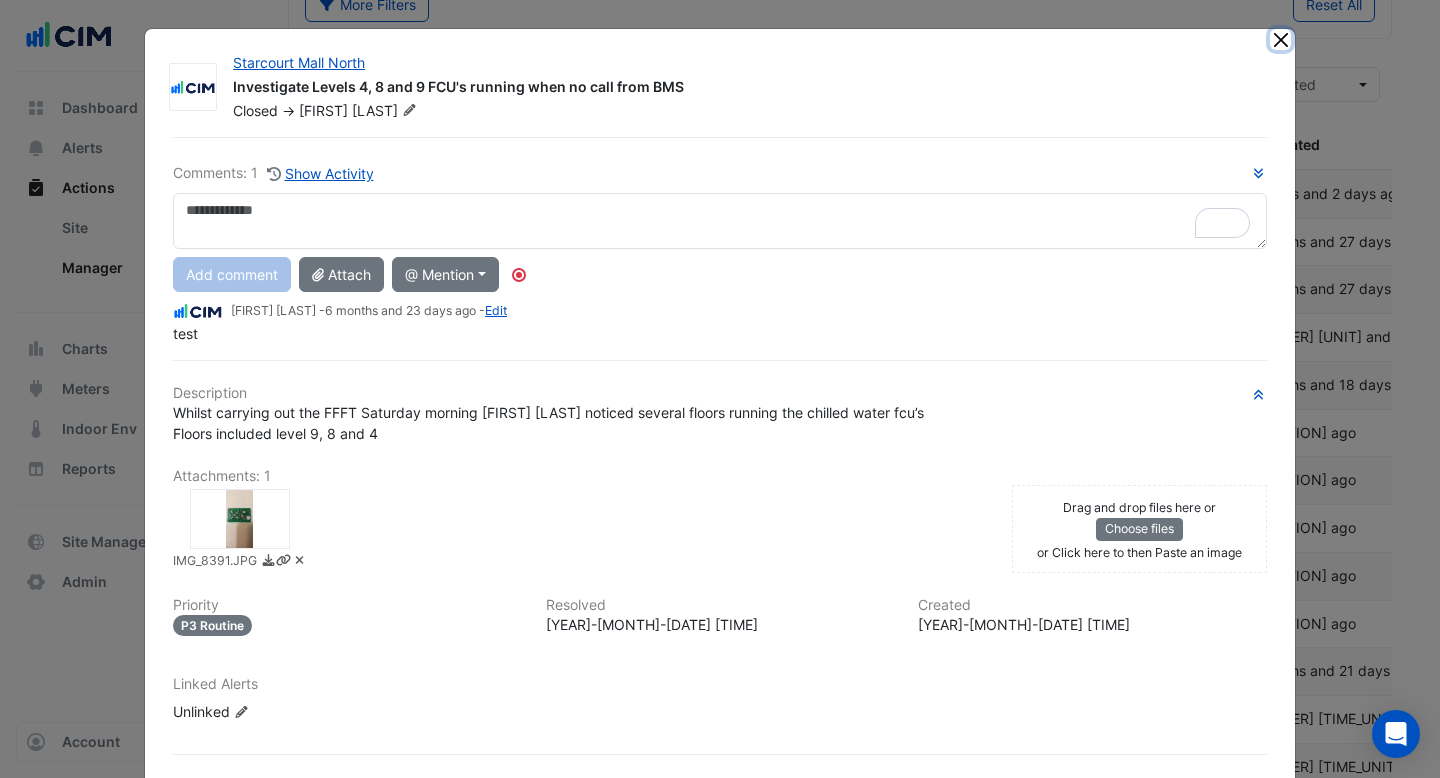 click 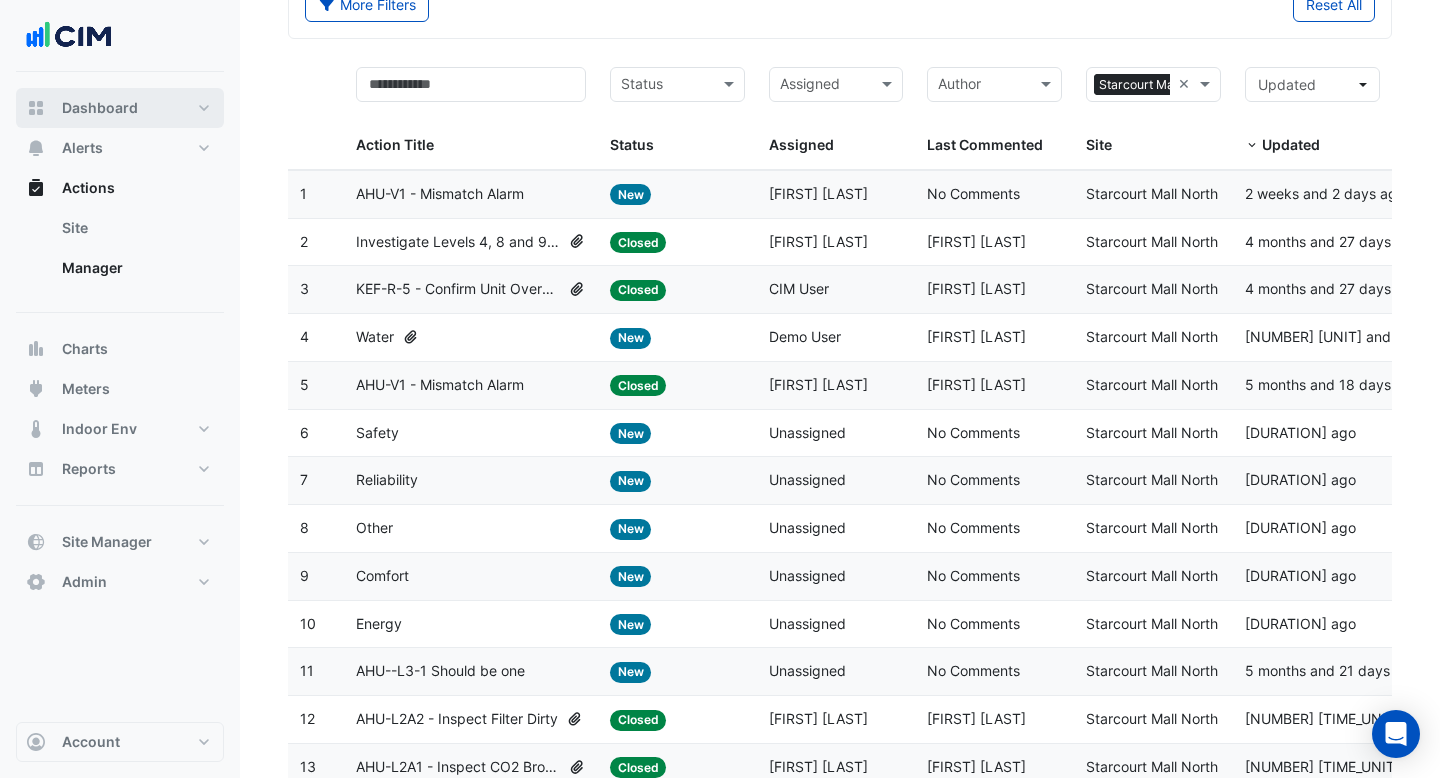 click on "Dashboard" at bounding box center (100, 108) 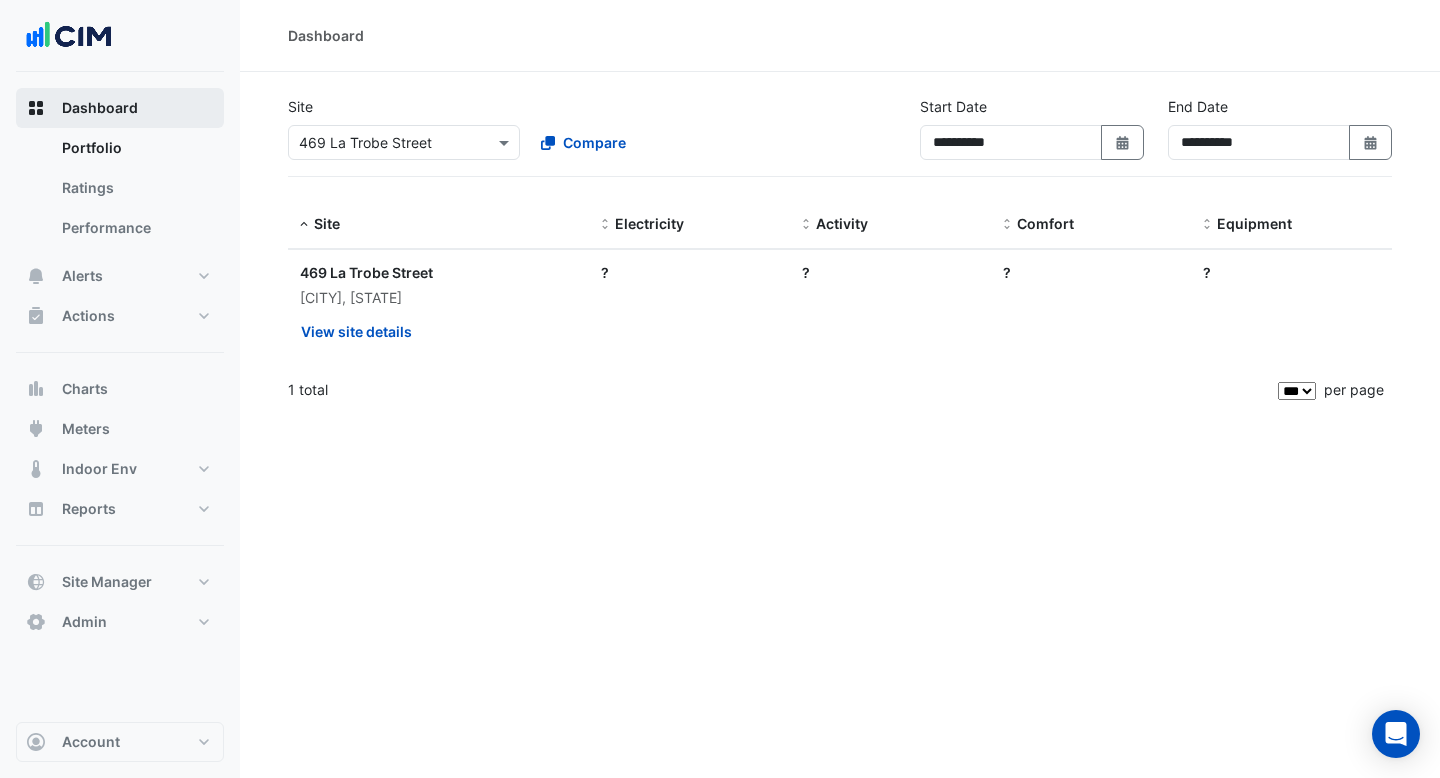 scroll, scrollTop: 0, scrollLeft: 0, axis: both 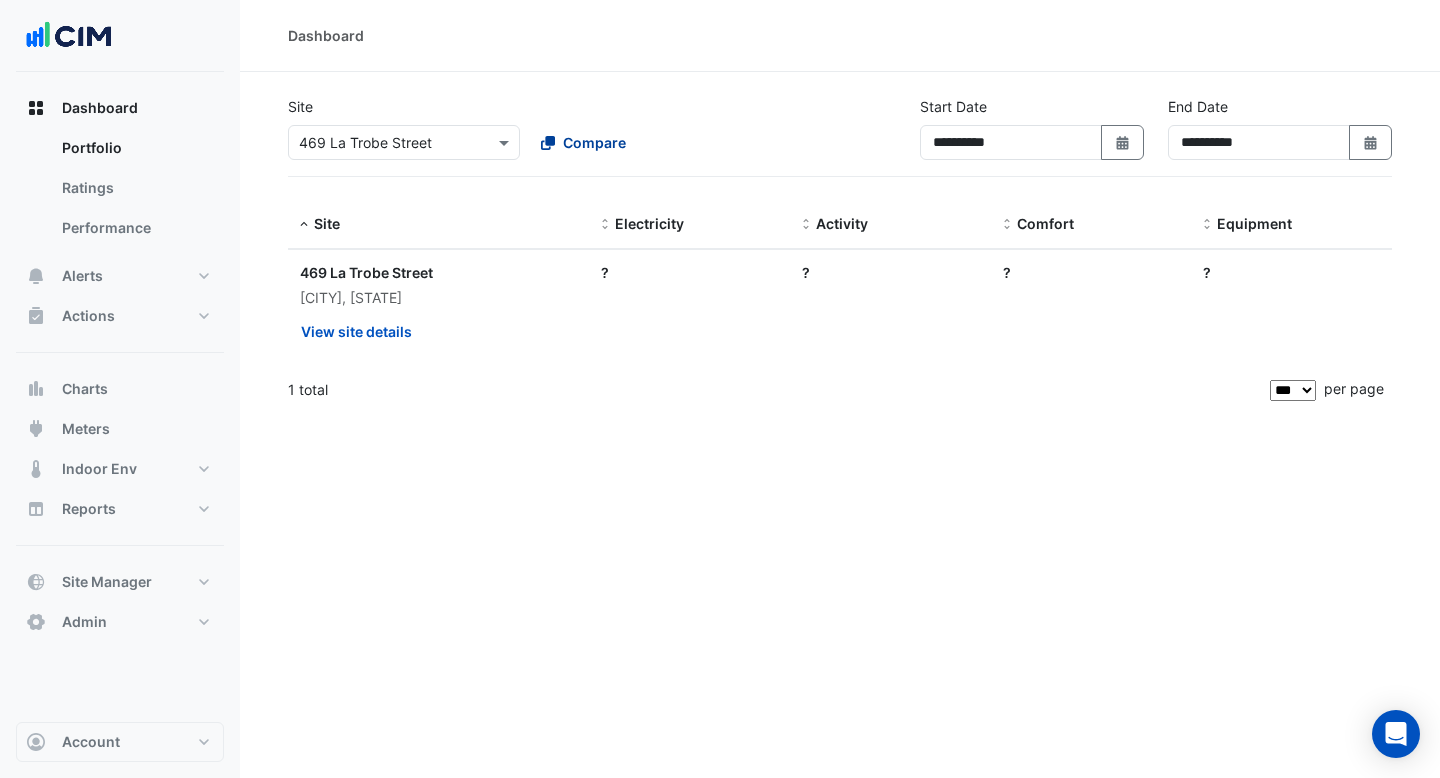 click on "Compare" at bounding box center (594, 142) 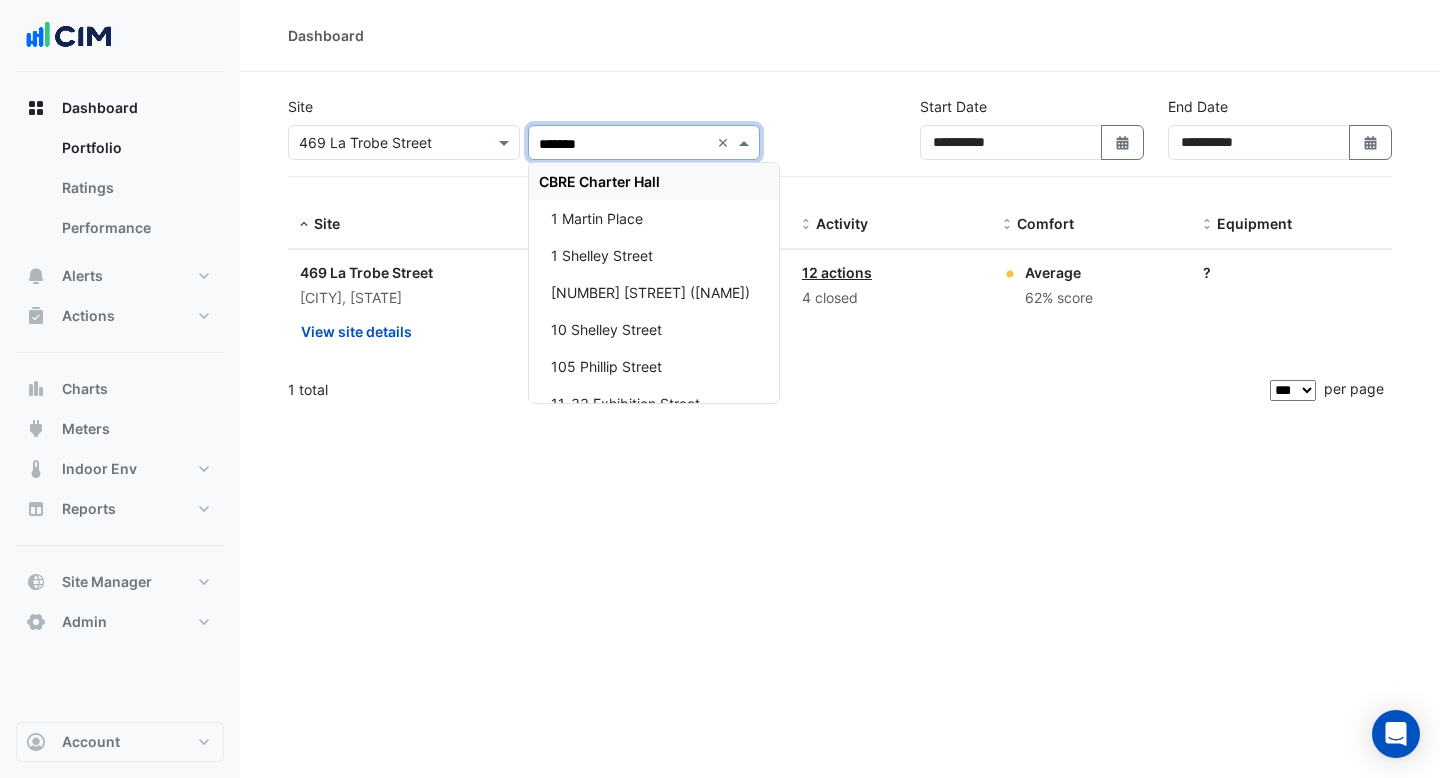 click on "CBRE Charter Hall" at bounding box center (599, 181) 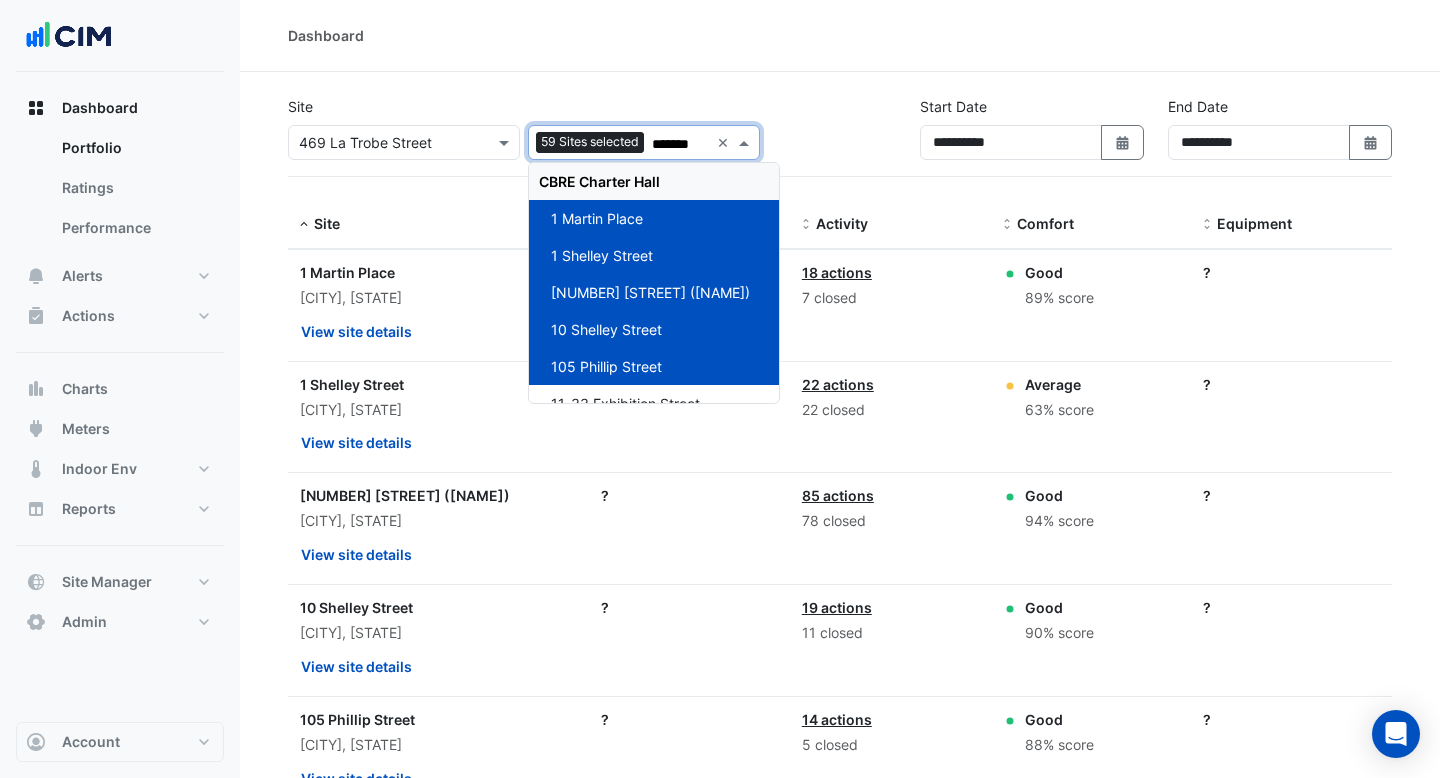 type on "*******" 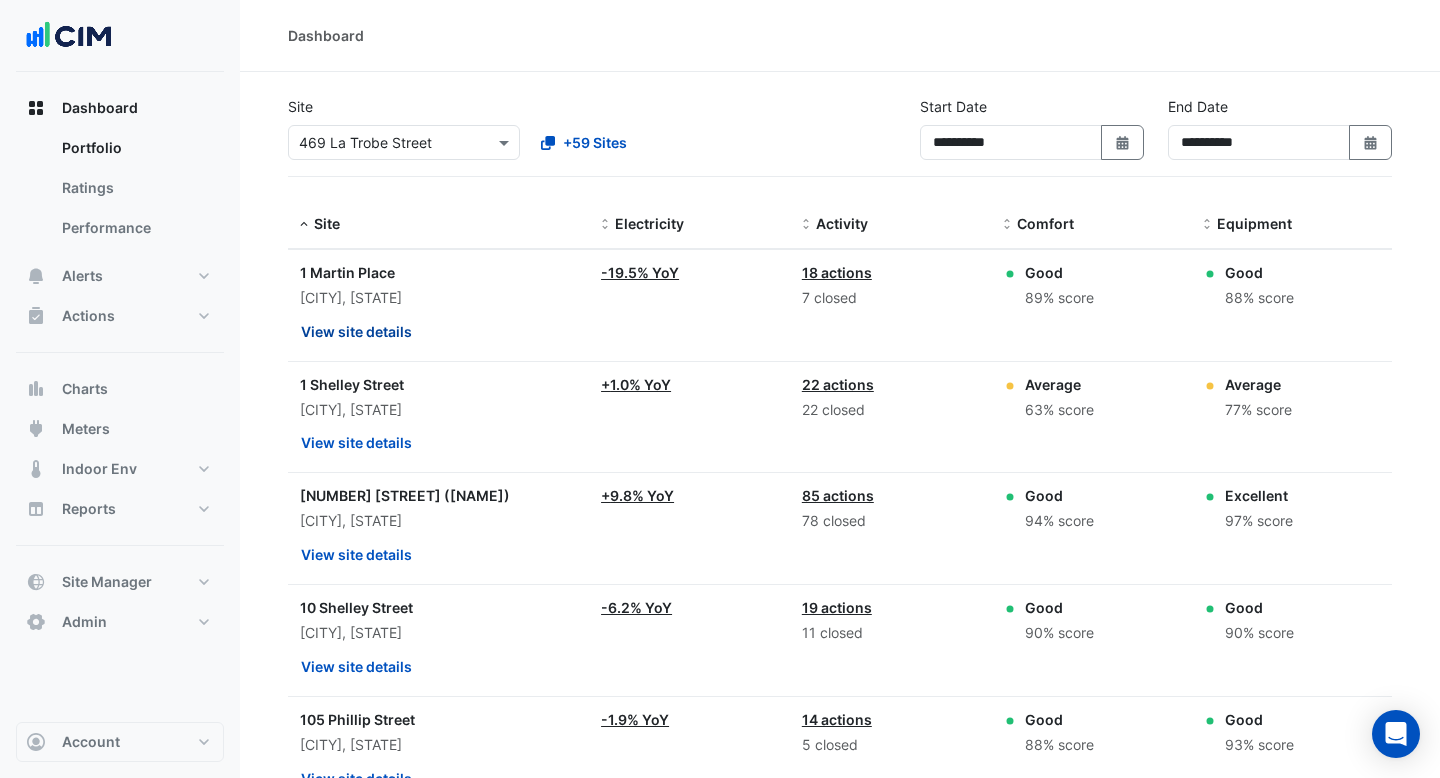 click on "View site details" 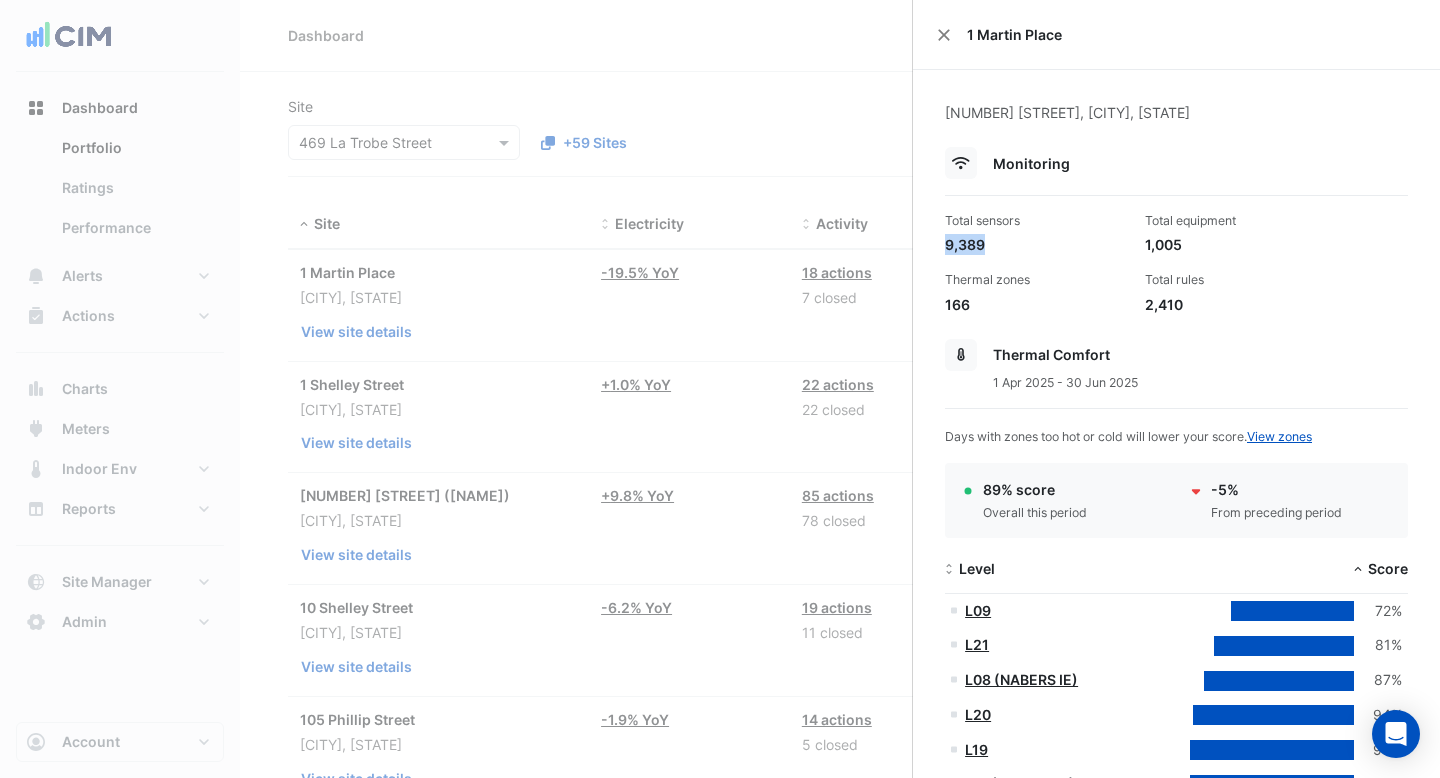 drag, startPoint x: 988, startPoint y: 237, endPoint x: 940, endPoint y: 237, distance: 48 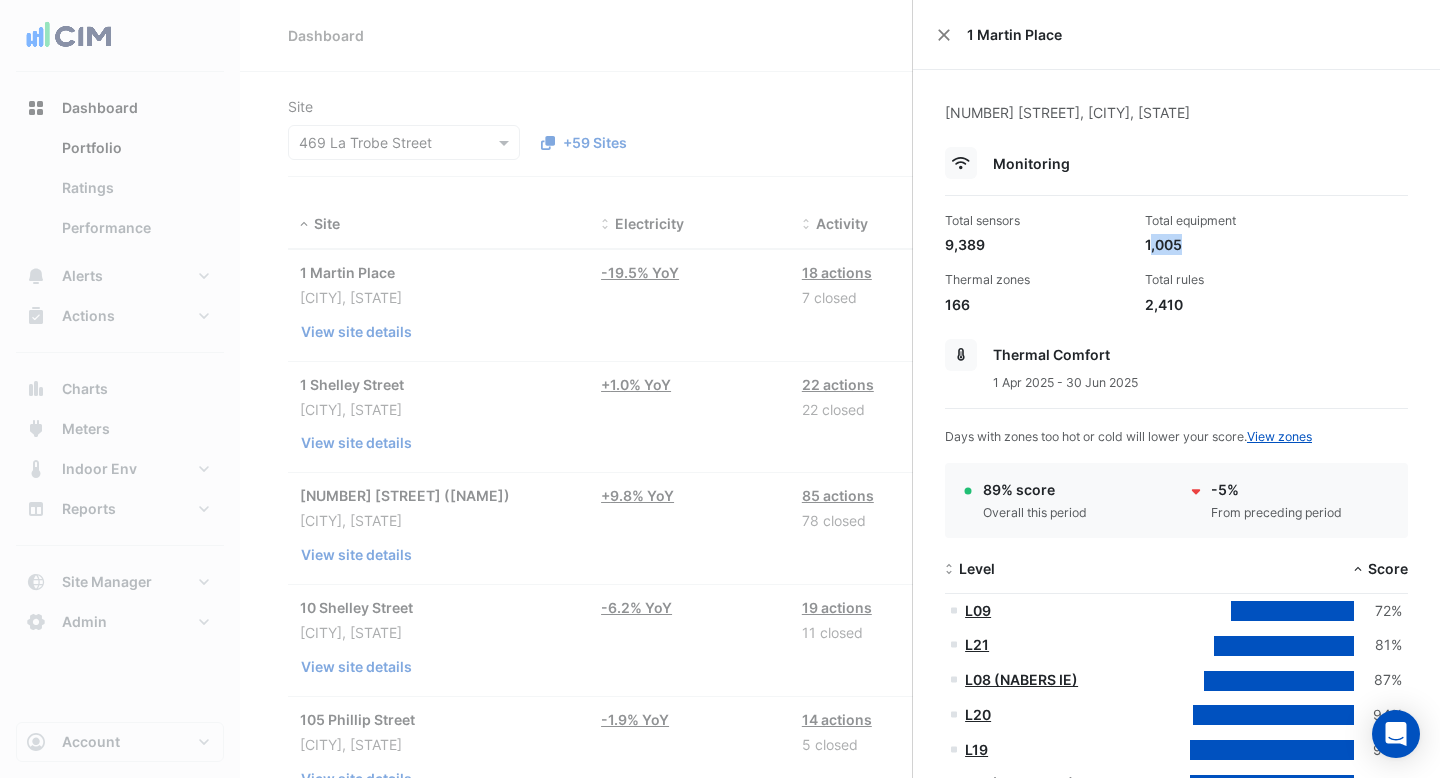 drag, startPoint x: 1189, startPoint y: 244, endPoint x: 1148, endPoint y: 243, distance: 41.01219 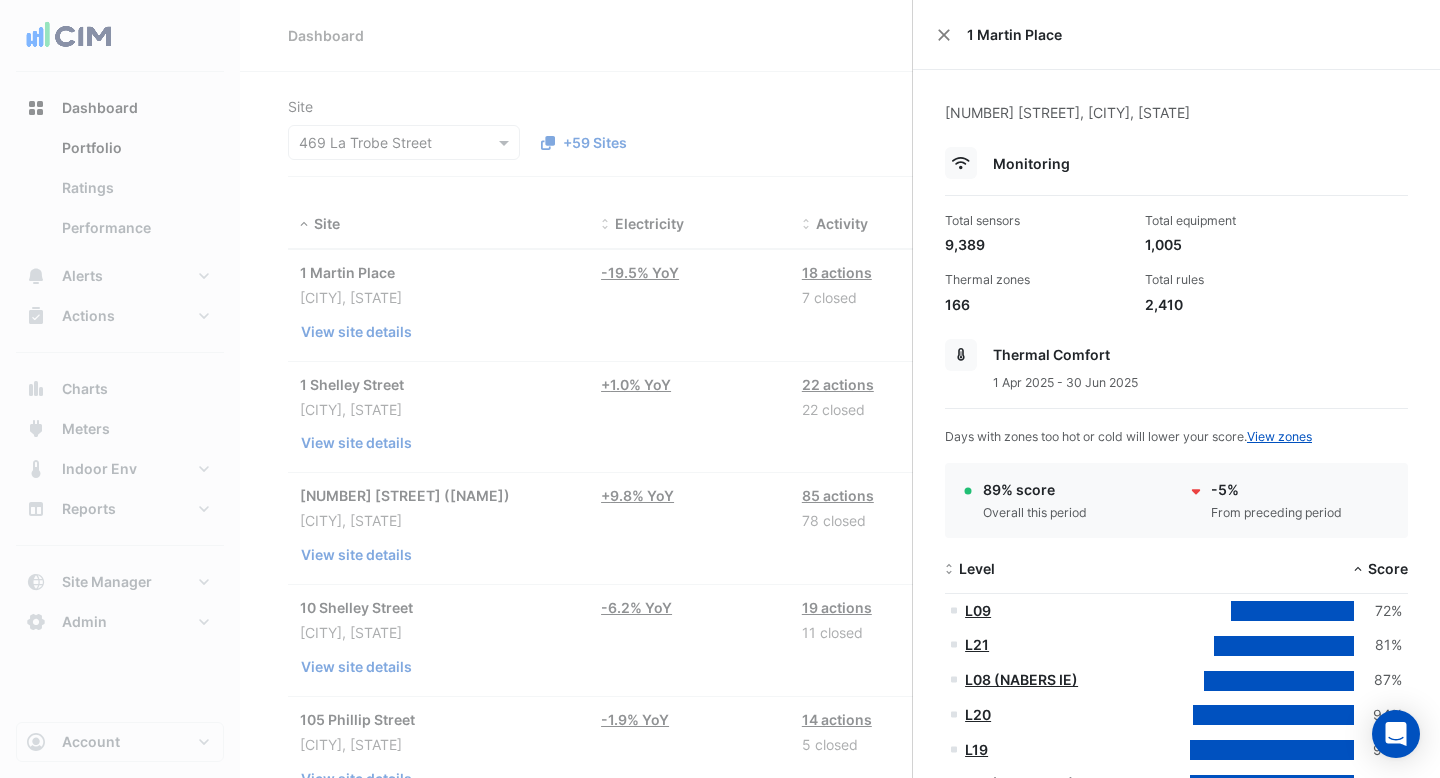 drag, startPoint x: 983, startPoint y: 292, endPoint x: 946, endPoint y: 292, distance: 37 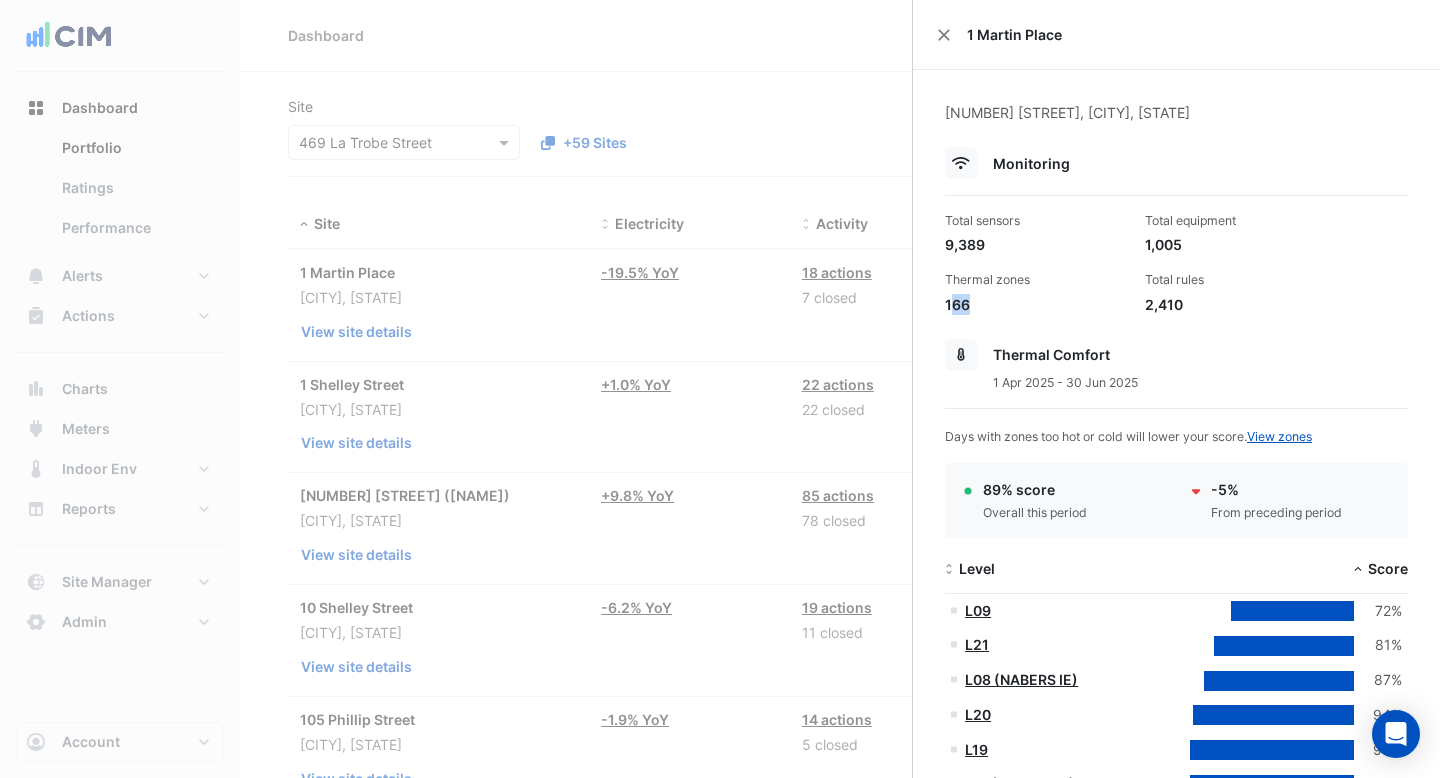 drag, startPoint x: 969, startPoint y: 299, endPoint x: 955, endPoint y: 299, distance: 14 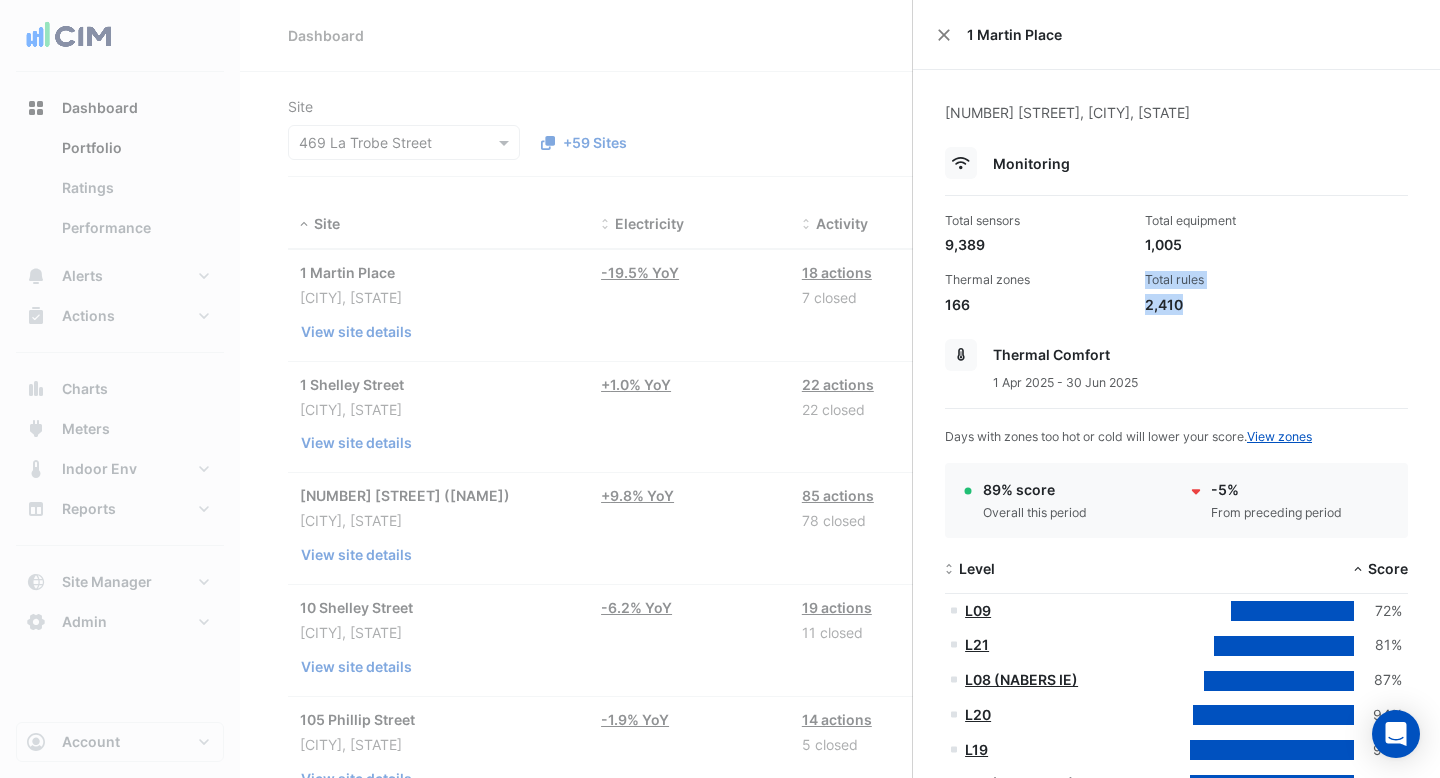 drag, startPoint x: 1196, startPoint y: 304, endPoint x: 1131, endPoint y: 304, distance: 65 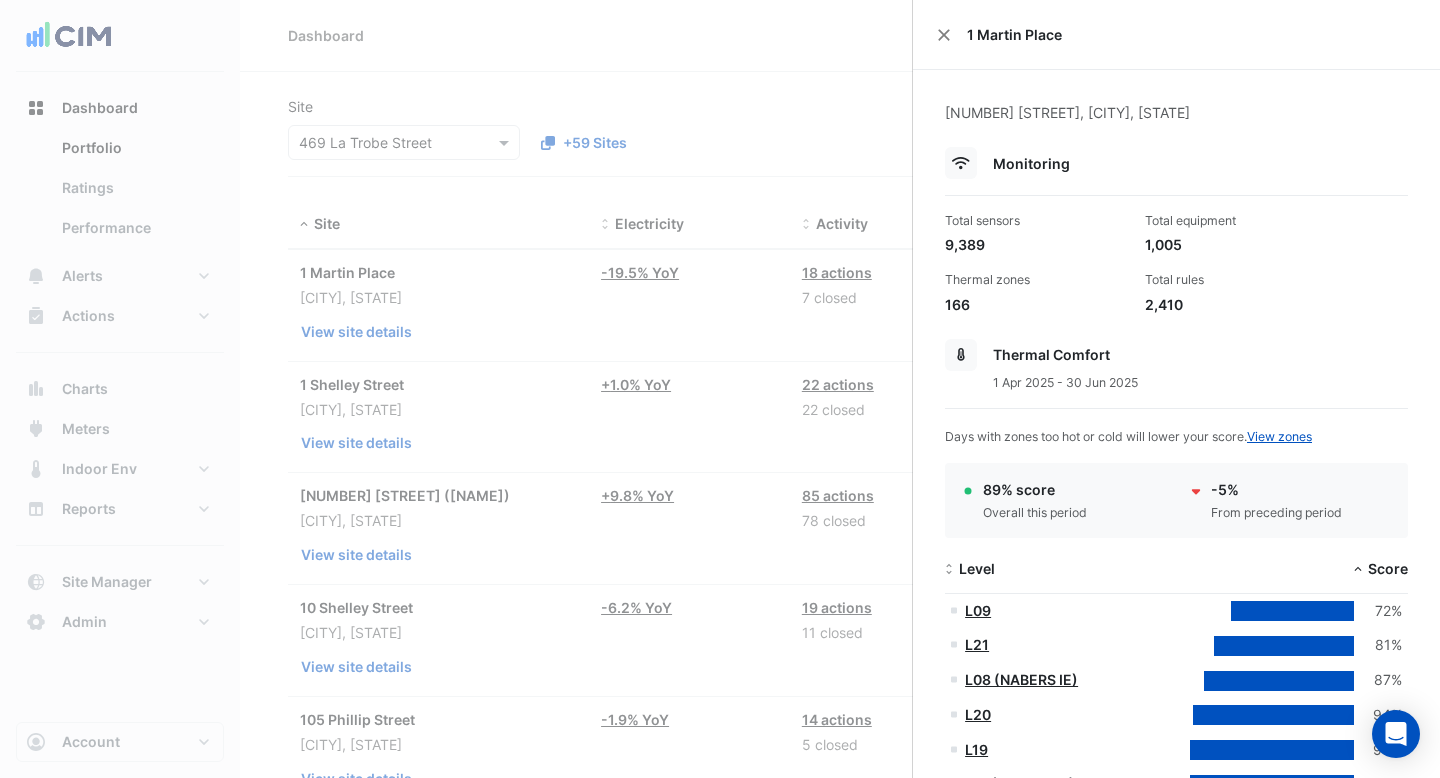 click on "Thermal Comfort
[DATE] - [DATE]
Days with zones too hot or cold will lower your score.
View zones
[NUMBER]% score
Overall this period
[NUMBER]%
From preceding period
Level
Score" 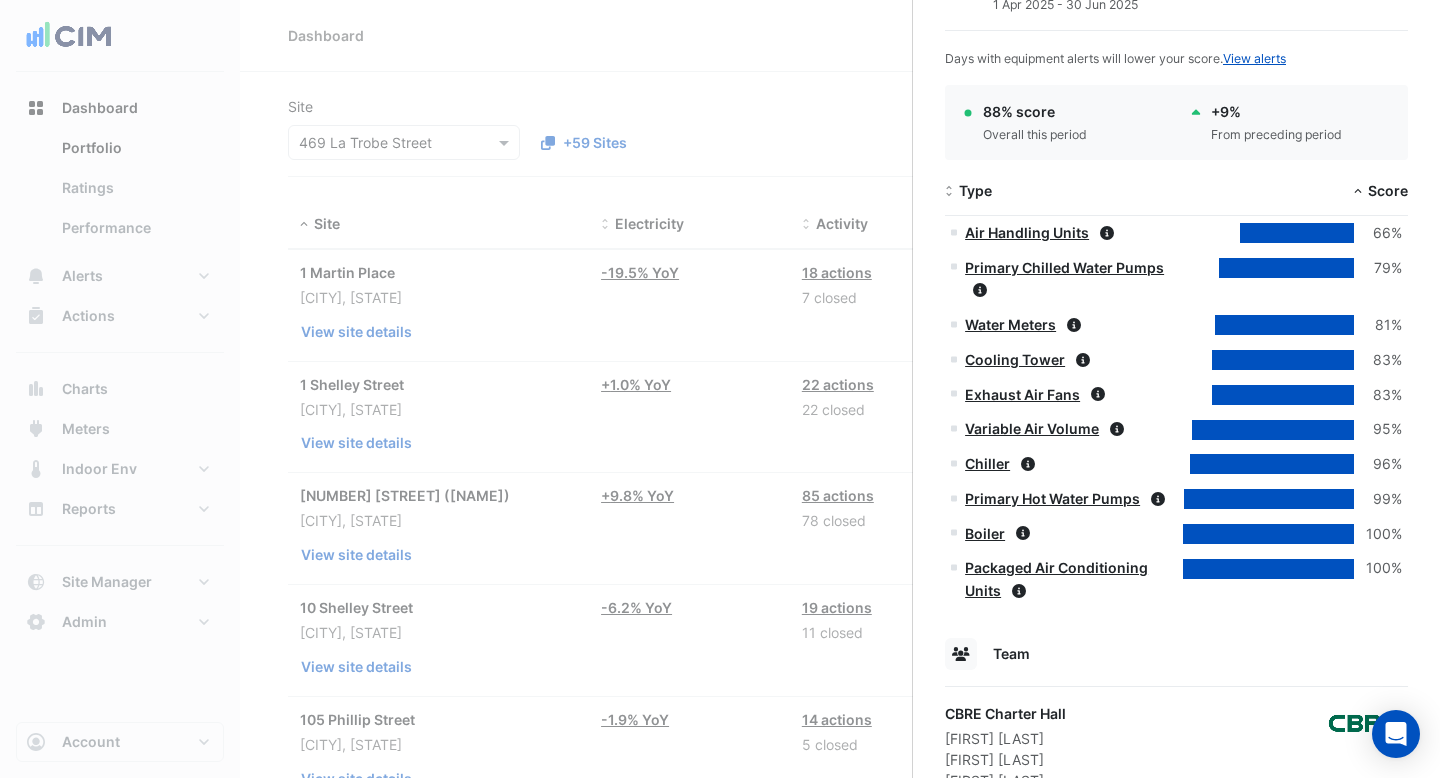 scroll, scrollTop: 921, scrollLeft: 0, axis: vertical 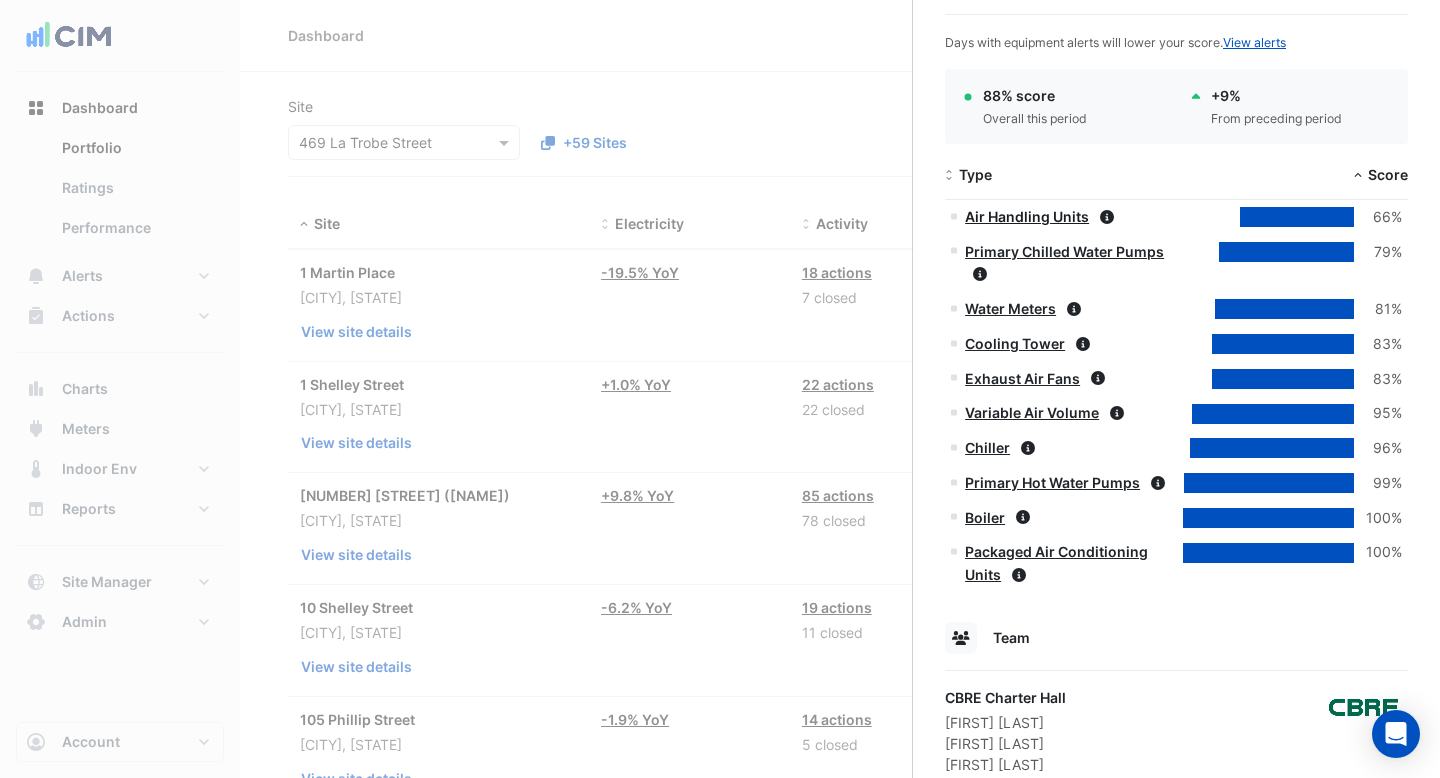 click on "Air Handling Units" 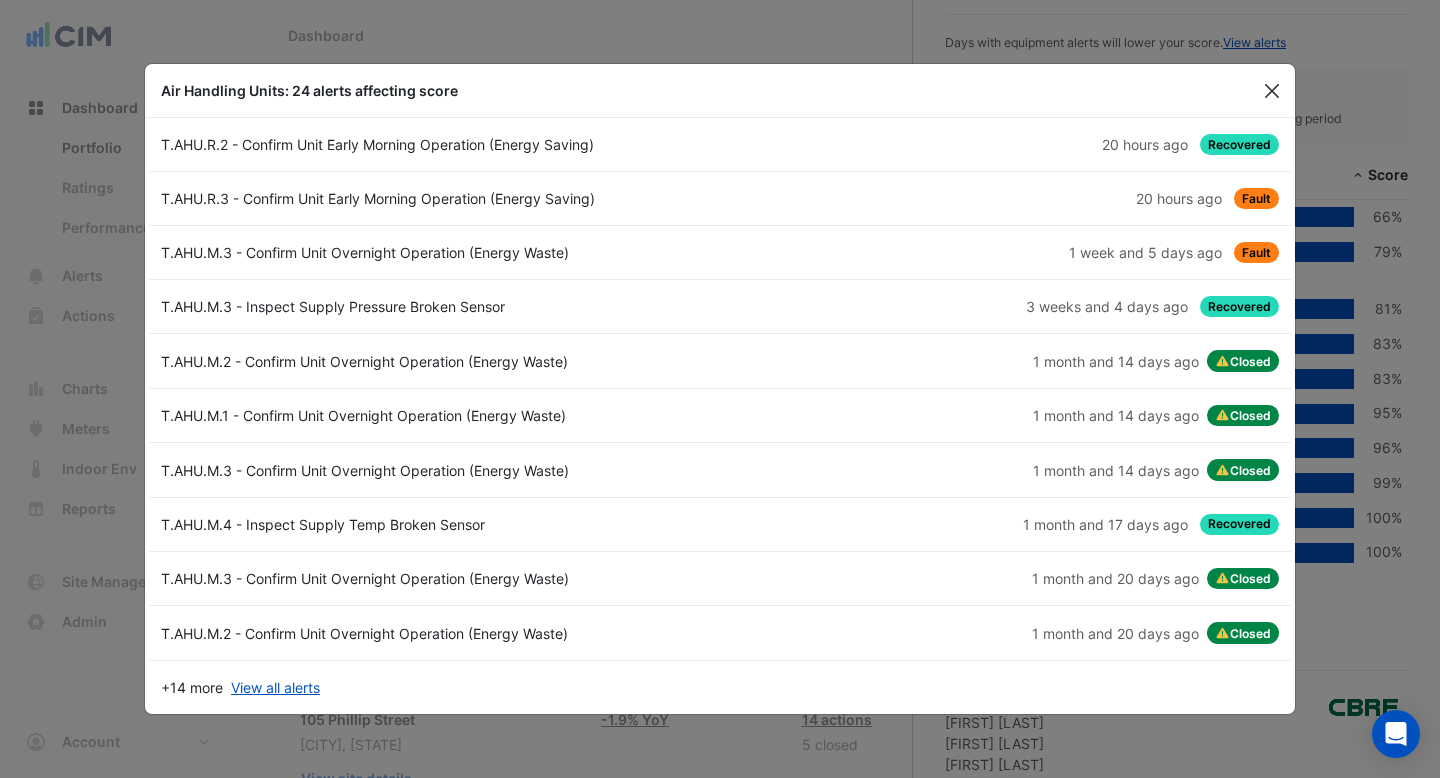 click 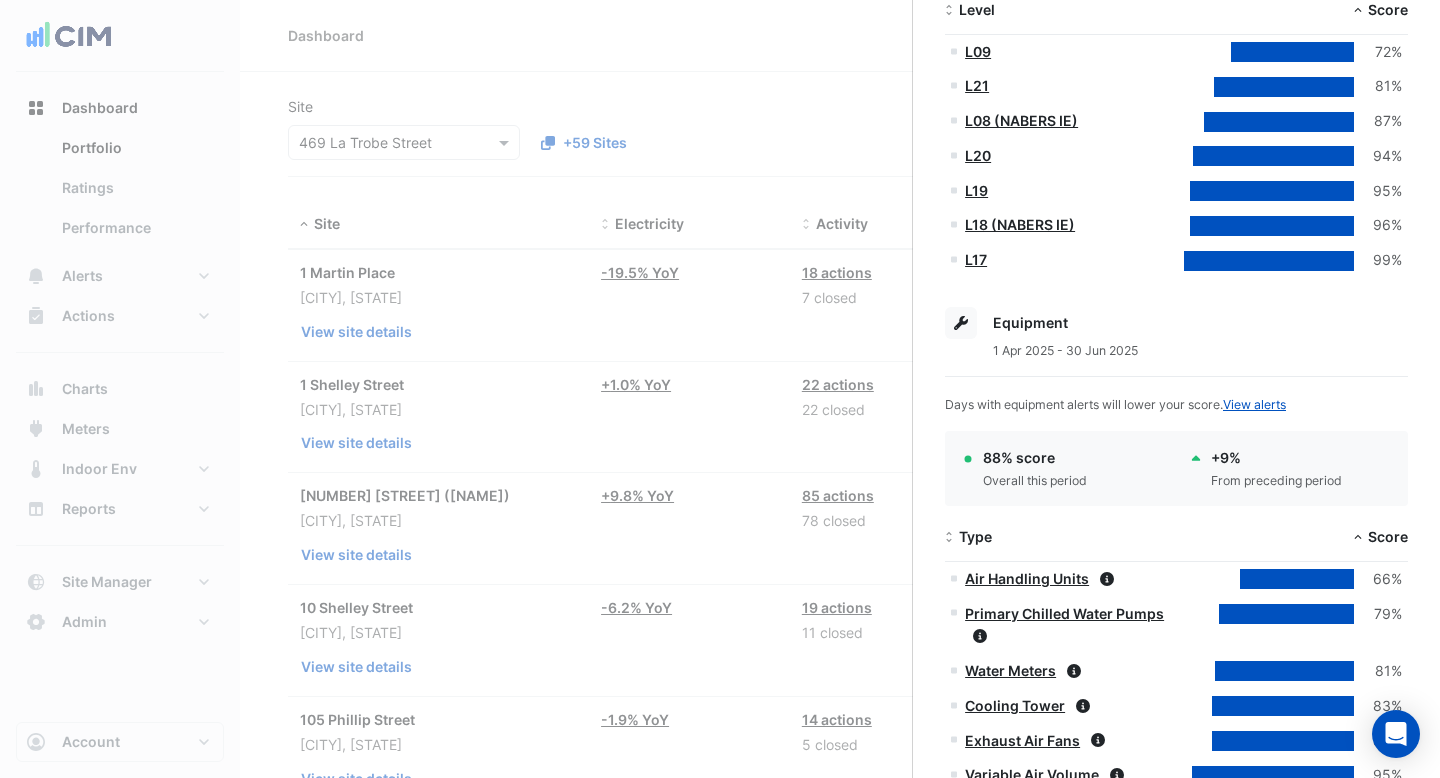 scroll, scrollTop: 276, scrollLeft: 0, axis: vertical 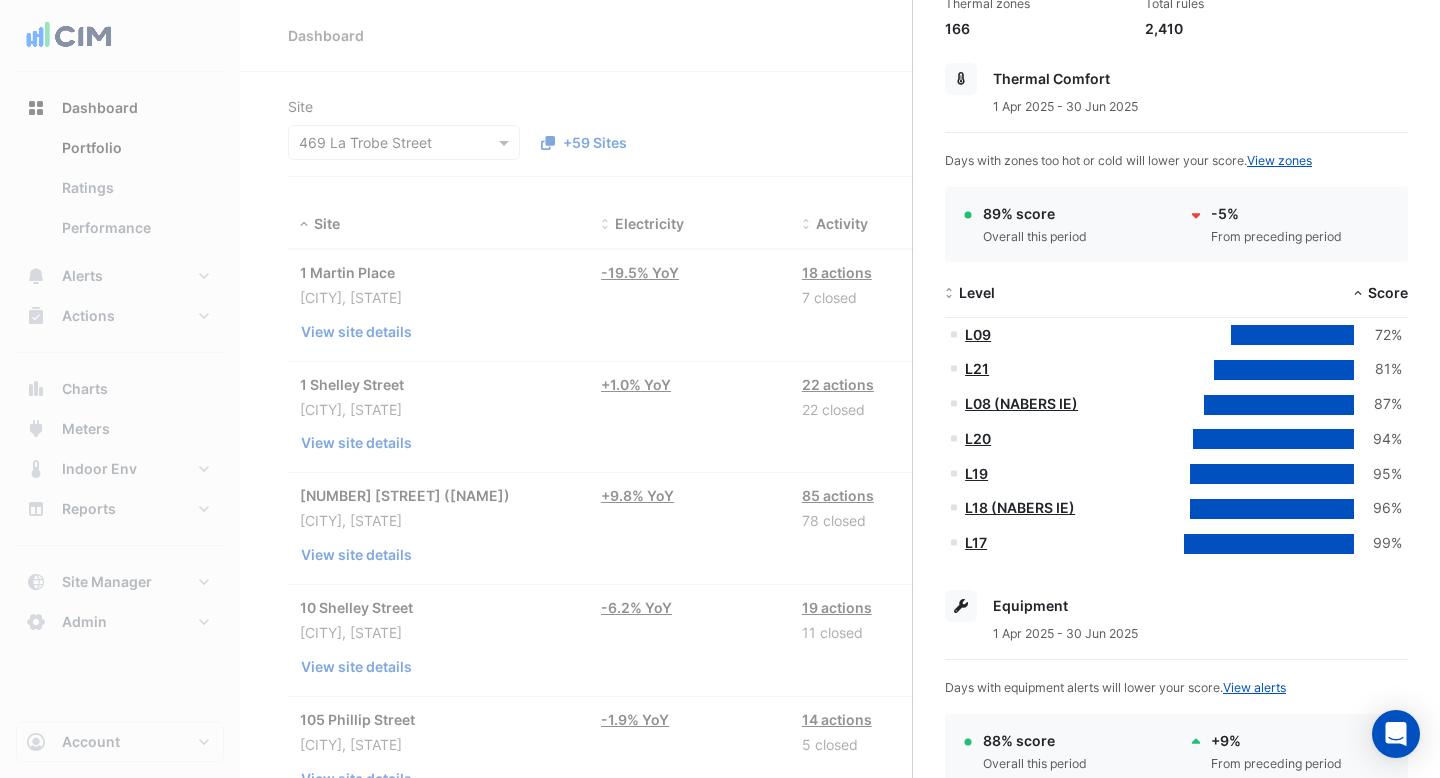click on "L21" 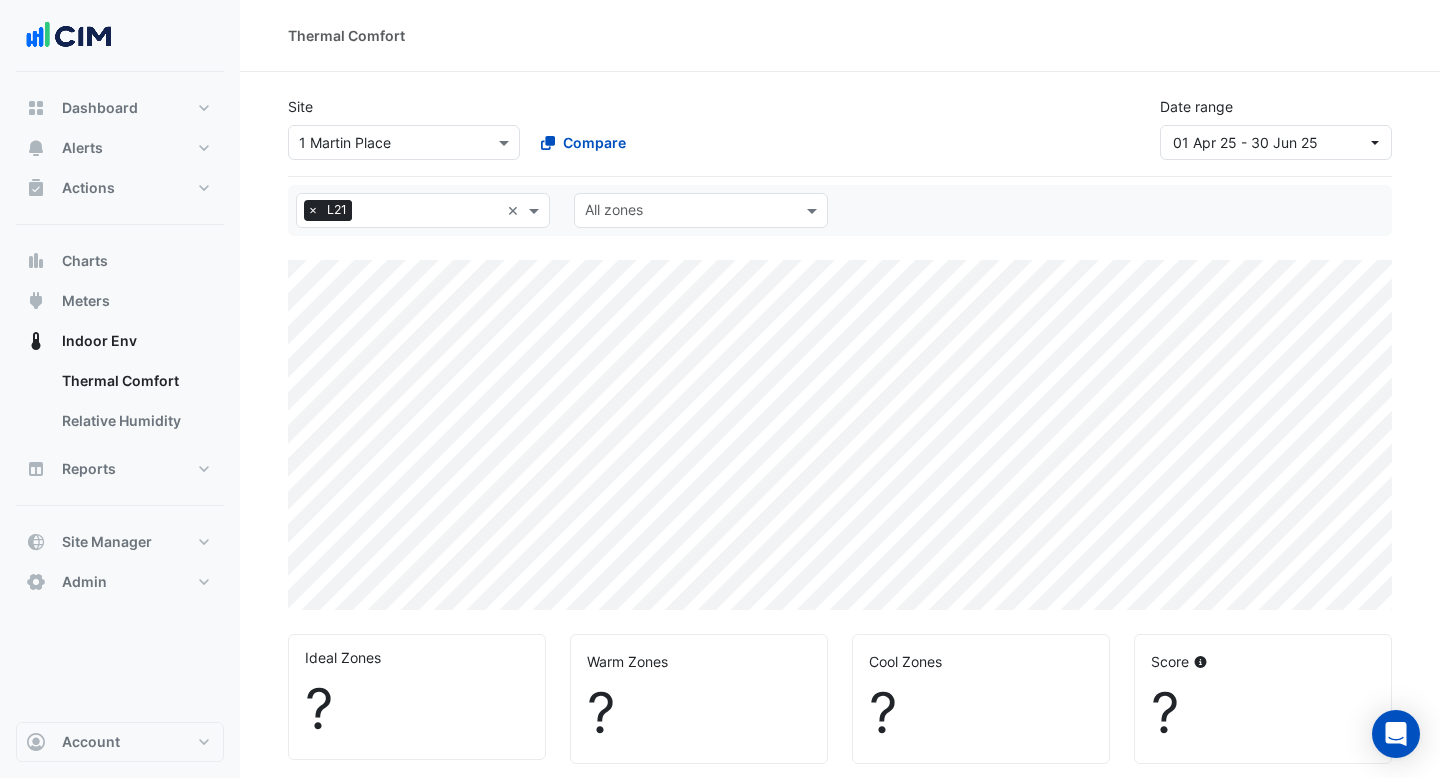 select on "***" 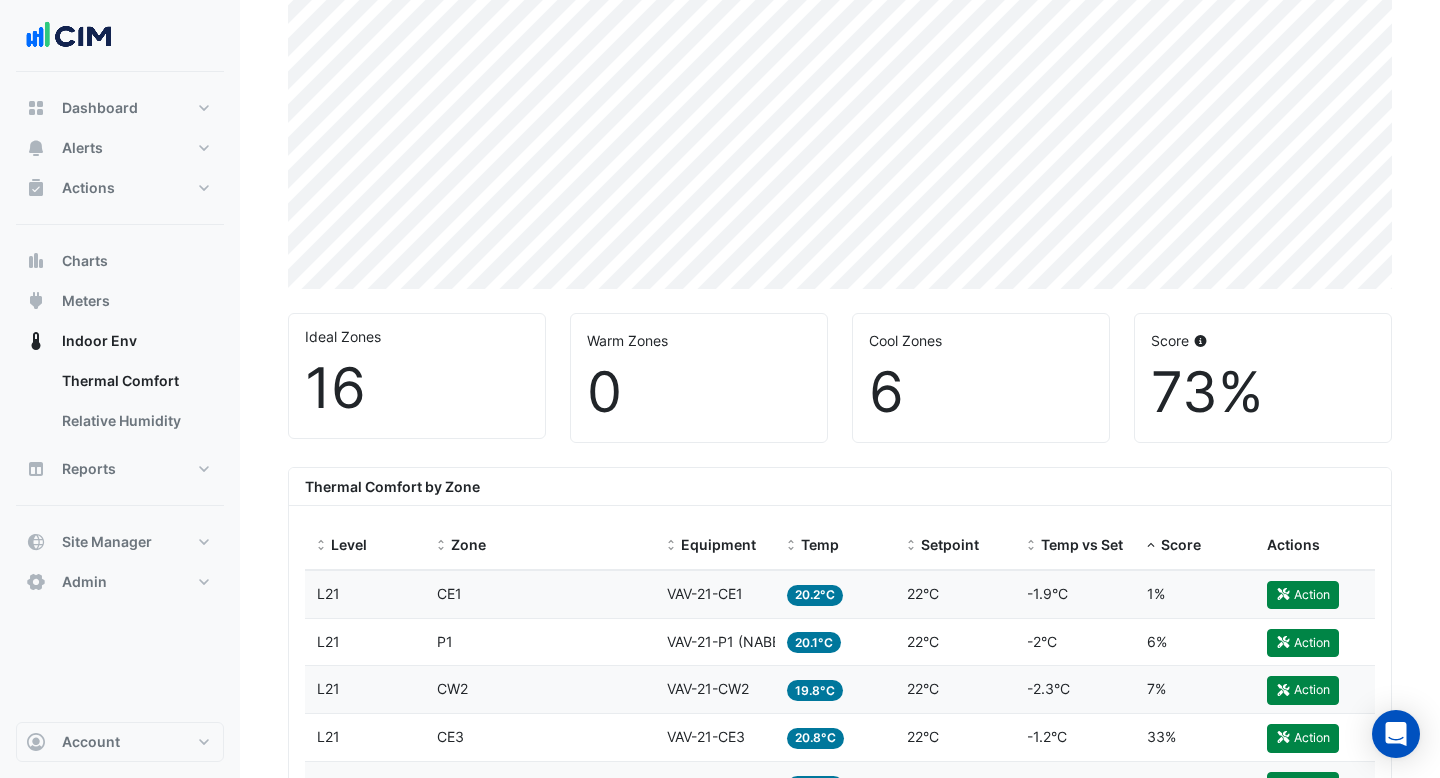 scroll, scrollTop: 613, scrollLeft: 0, axis: vertical 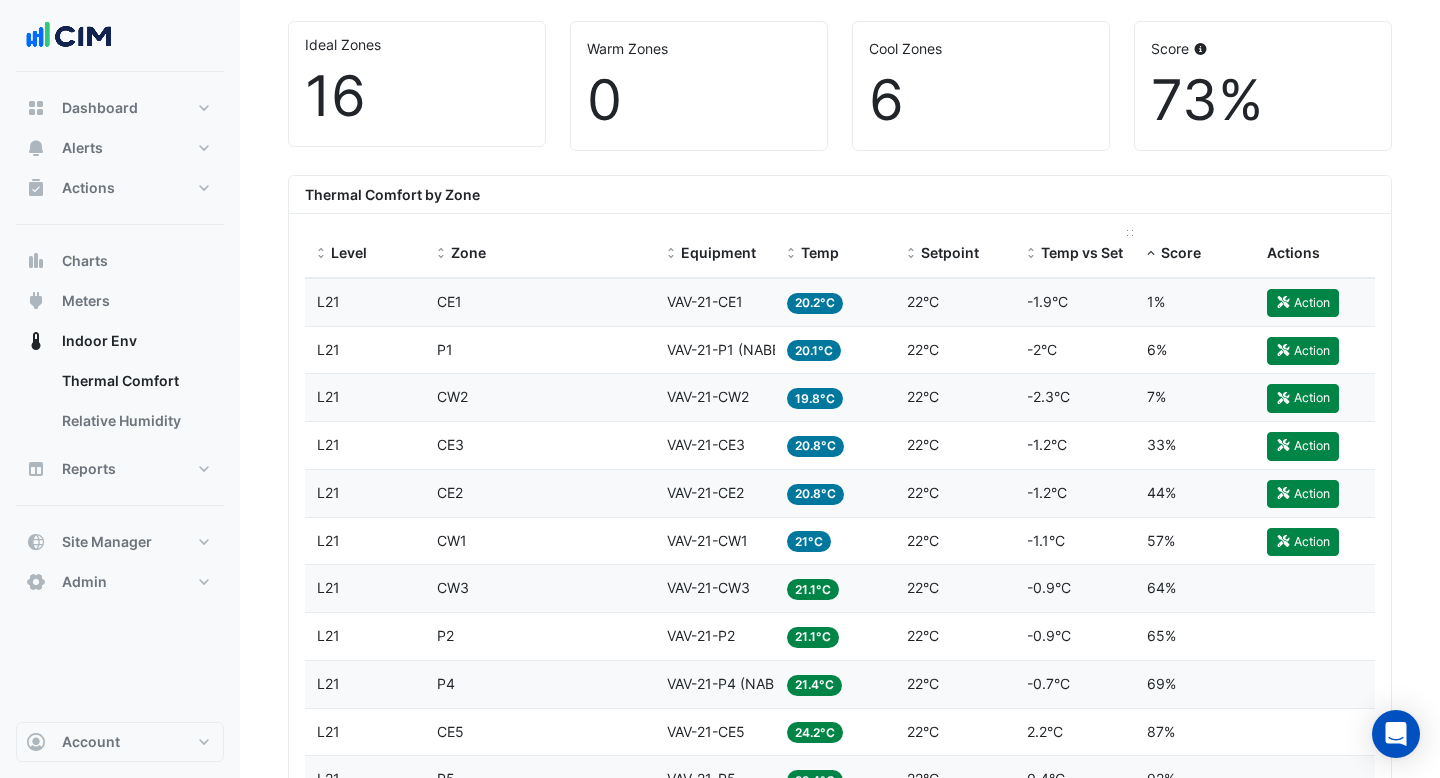 click on "Temp vs Setpoint" at bounding box center (1100, 252) 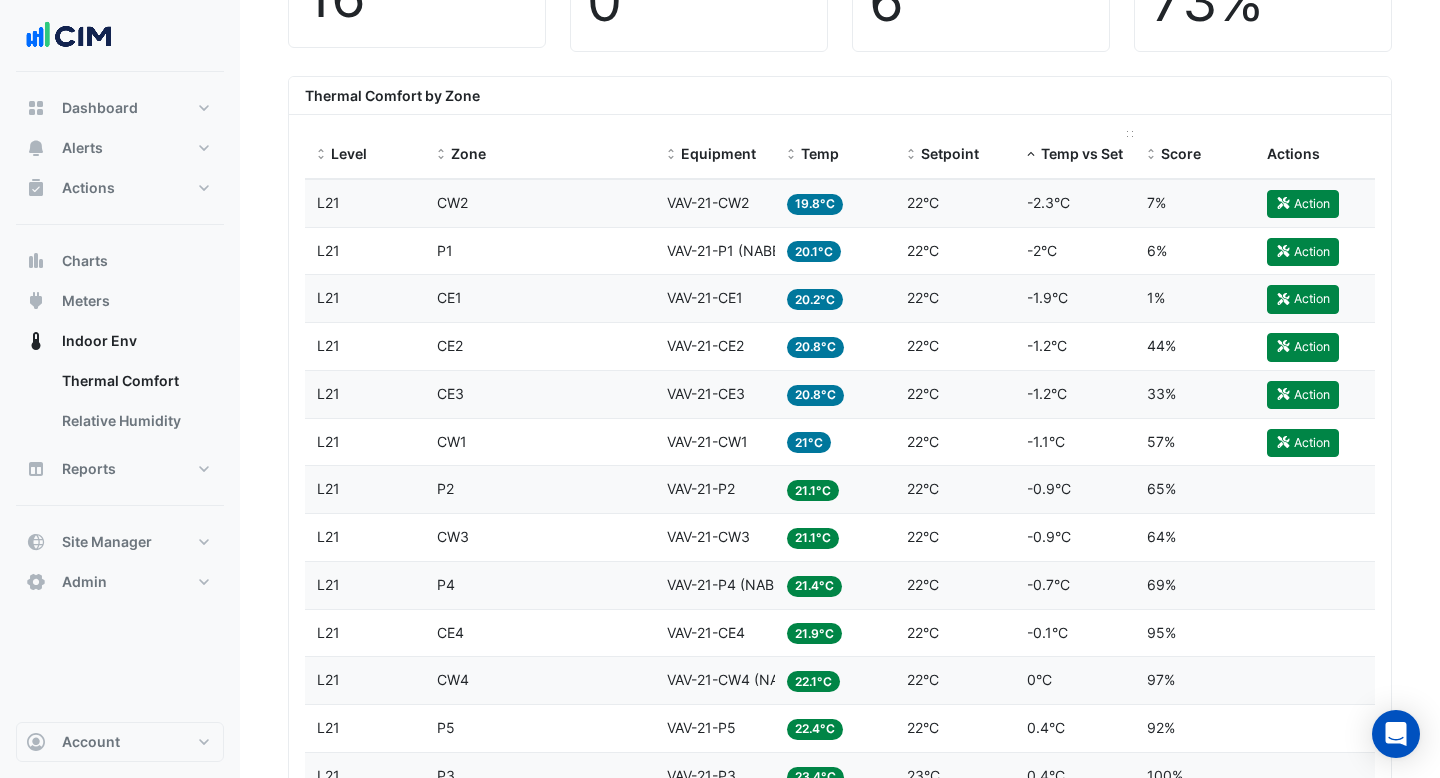 scroll, scrollTop: 754, scrollLeft: 0, axis: vertical 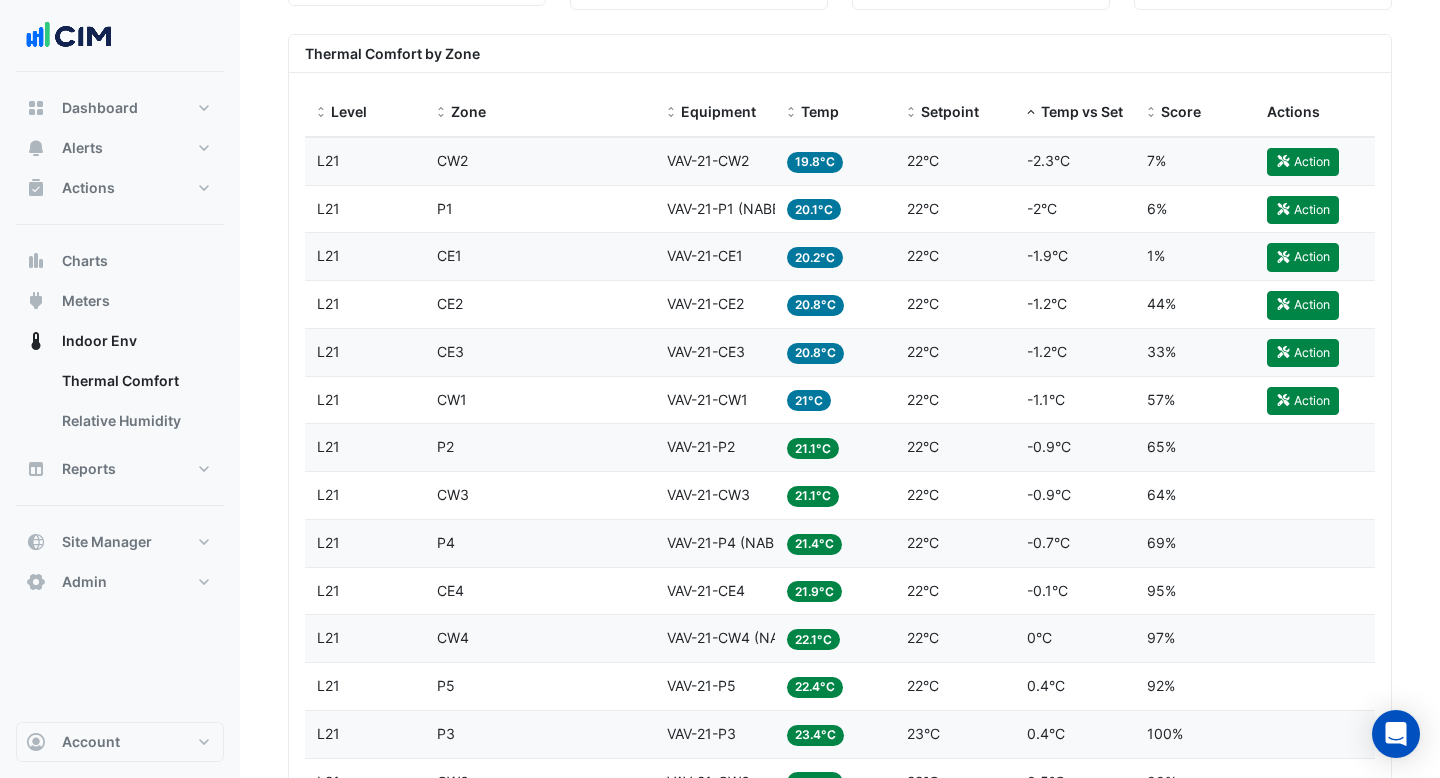 click on "Temp
19.8°C" 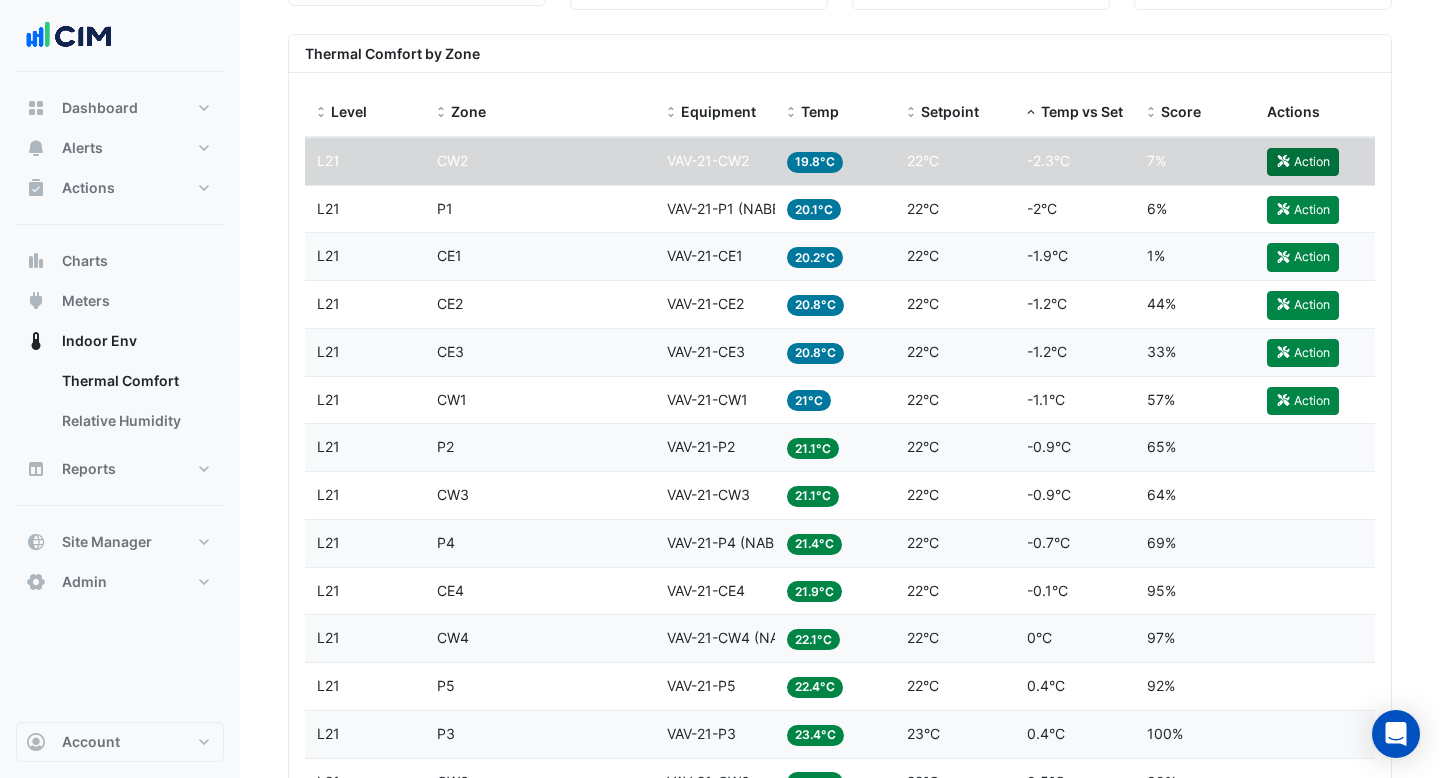 click on "Action" 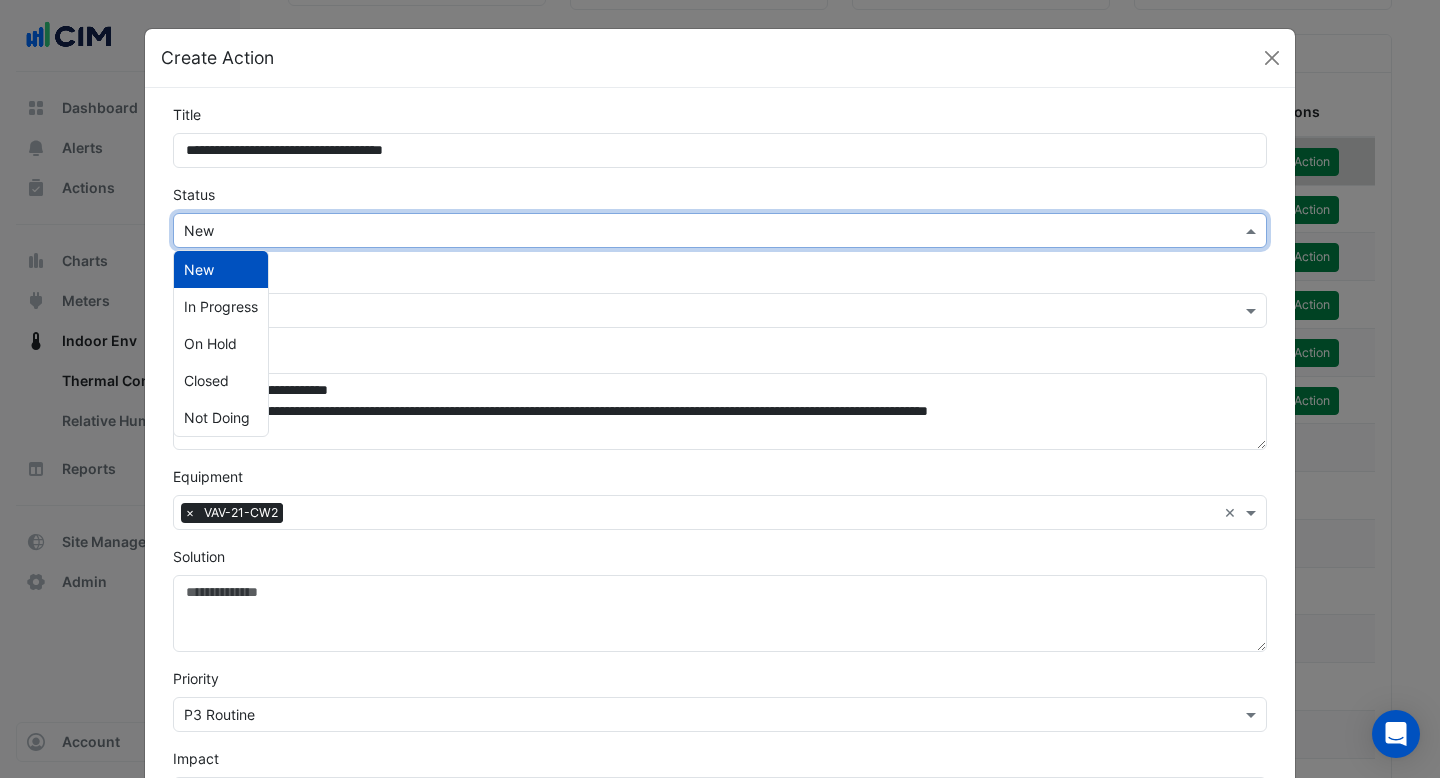 click at bounding box center (700, 231) 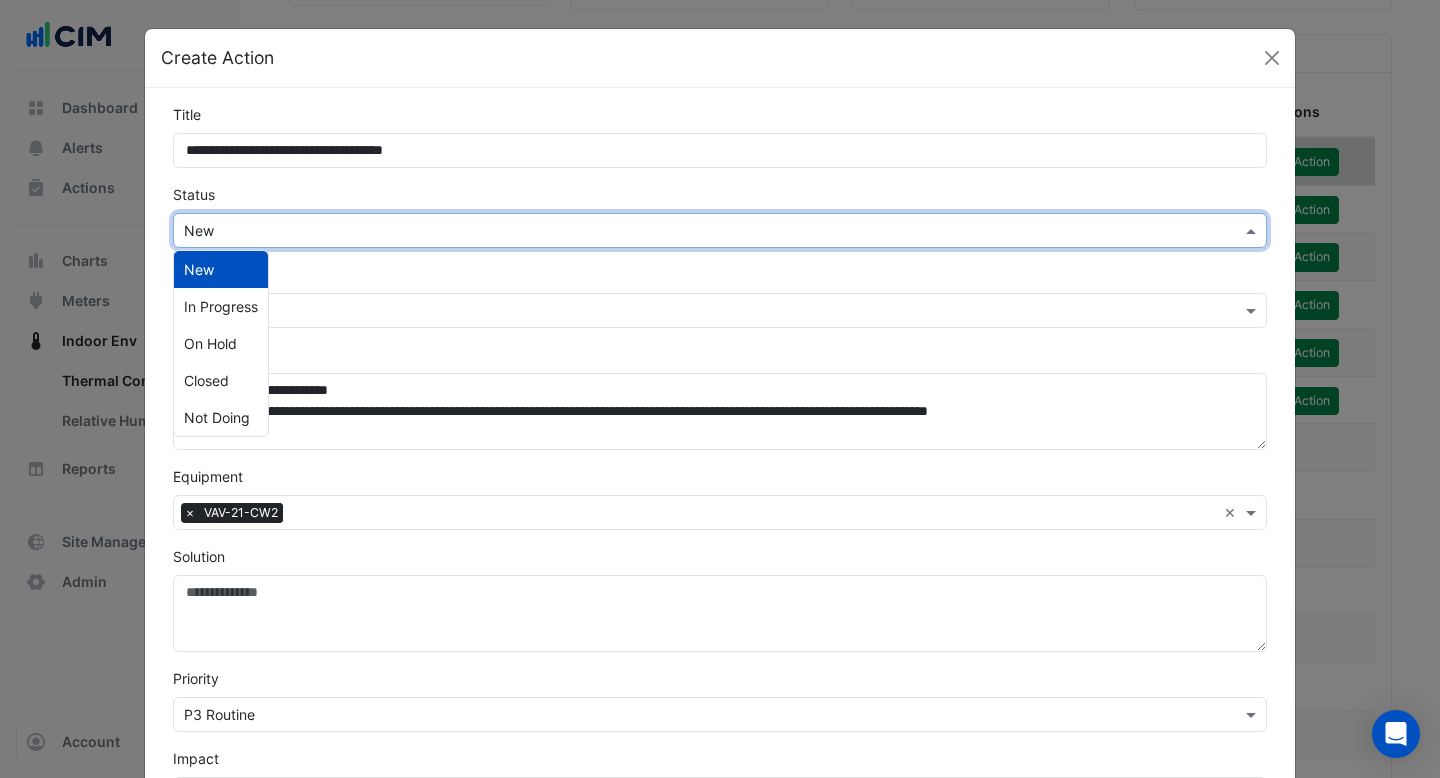 click on "New" at bounding box center (221, 269) 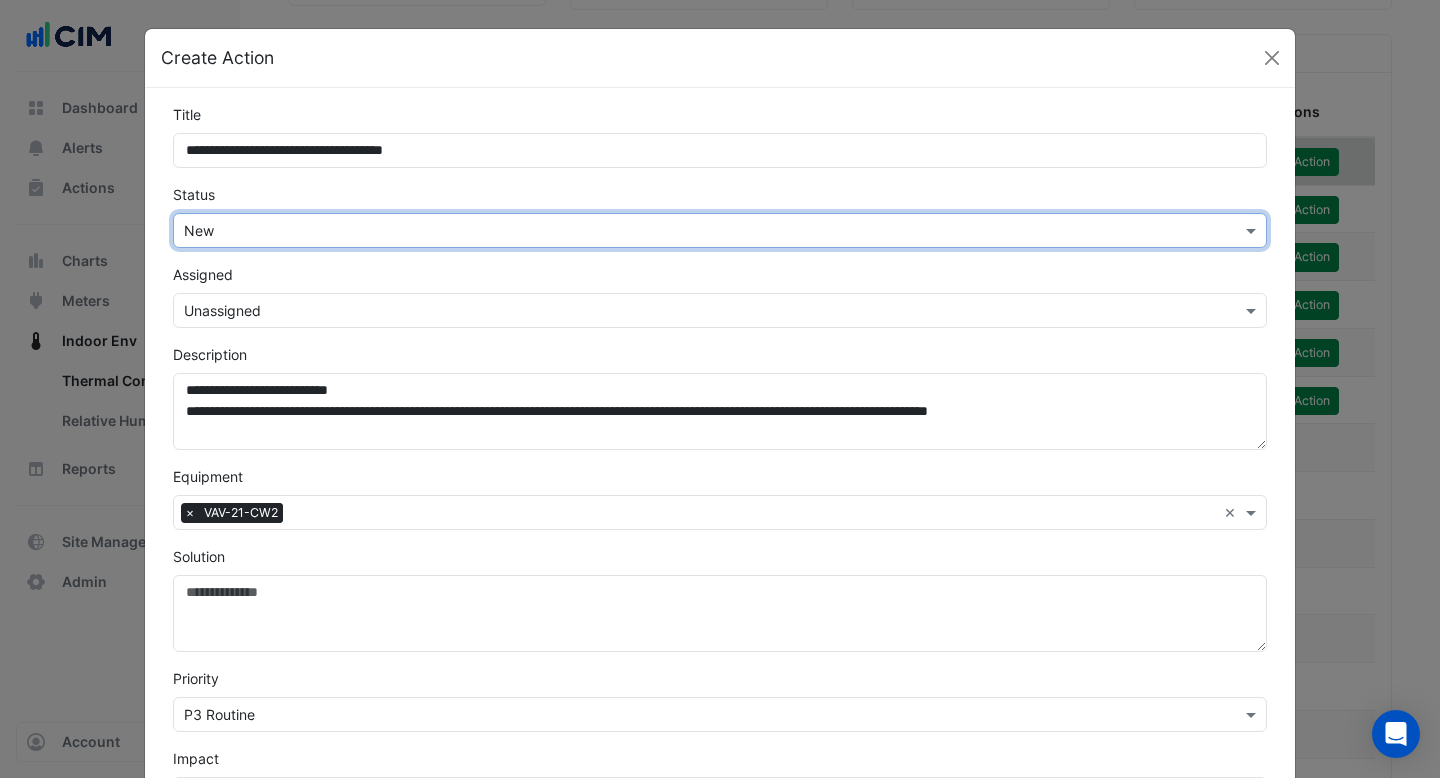 click at bounding box center (700, 311) 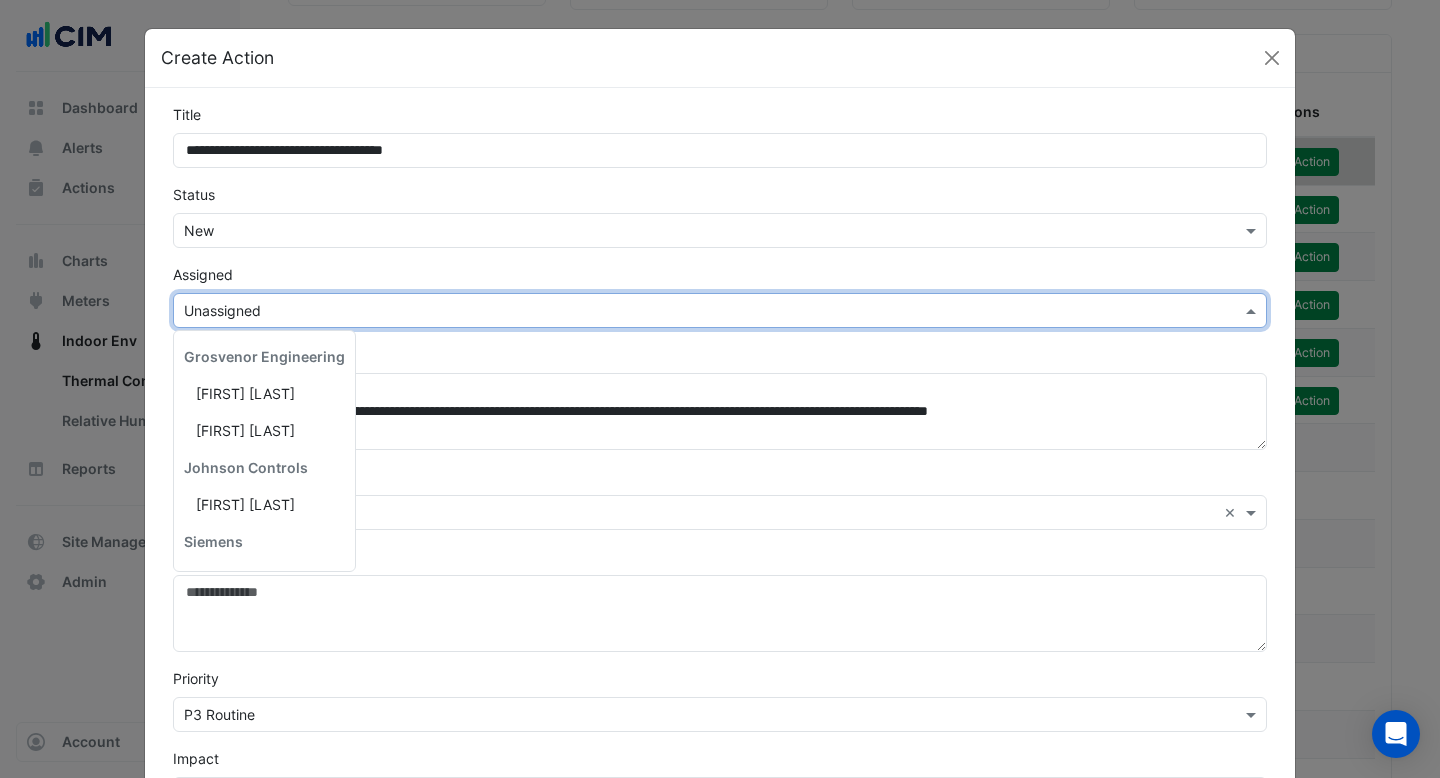 scroll, scrollTop: 327, scrollLeft: 0, axis: vertical 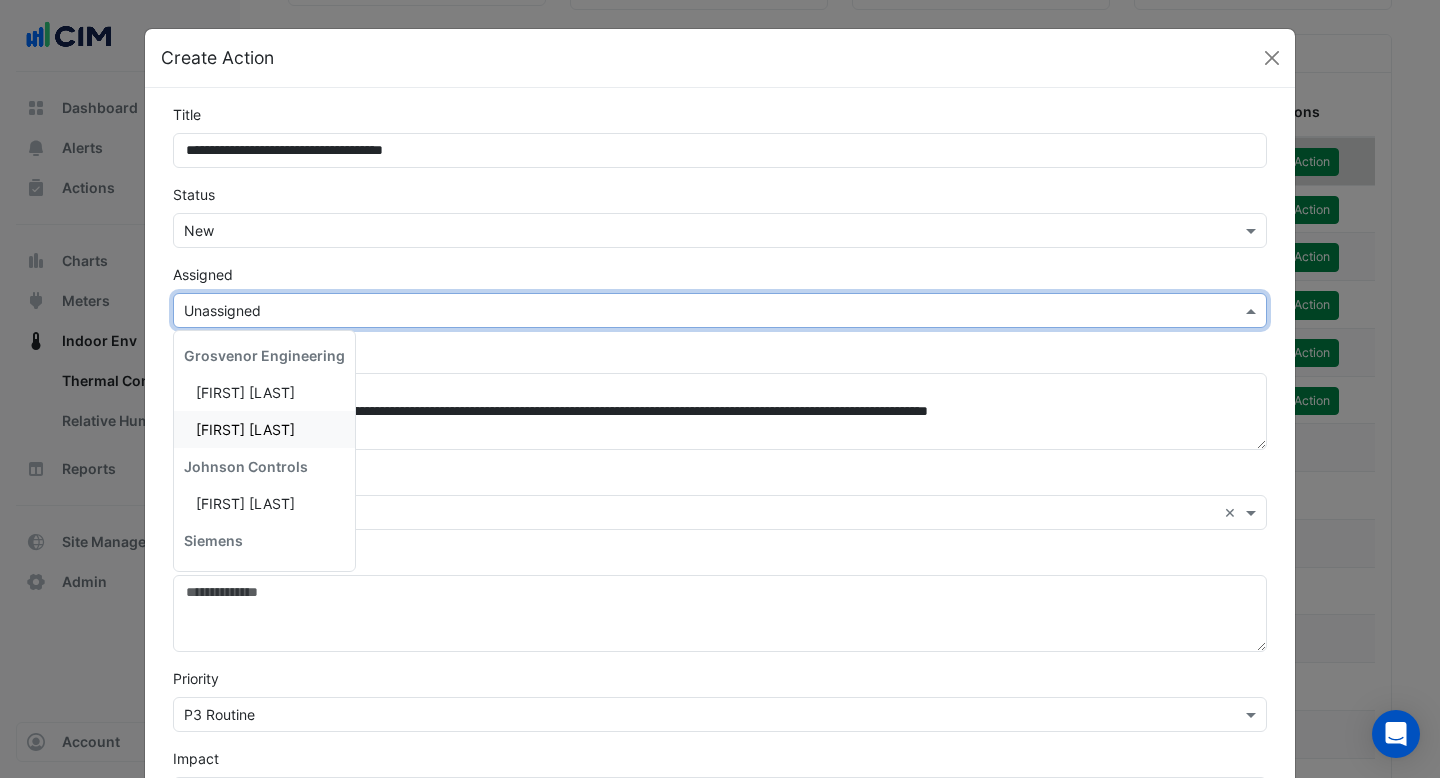 click on "[FIRST] [LAST]" at bounding box center (245, 429) 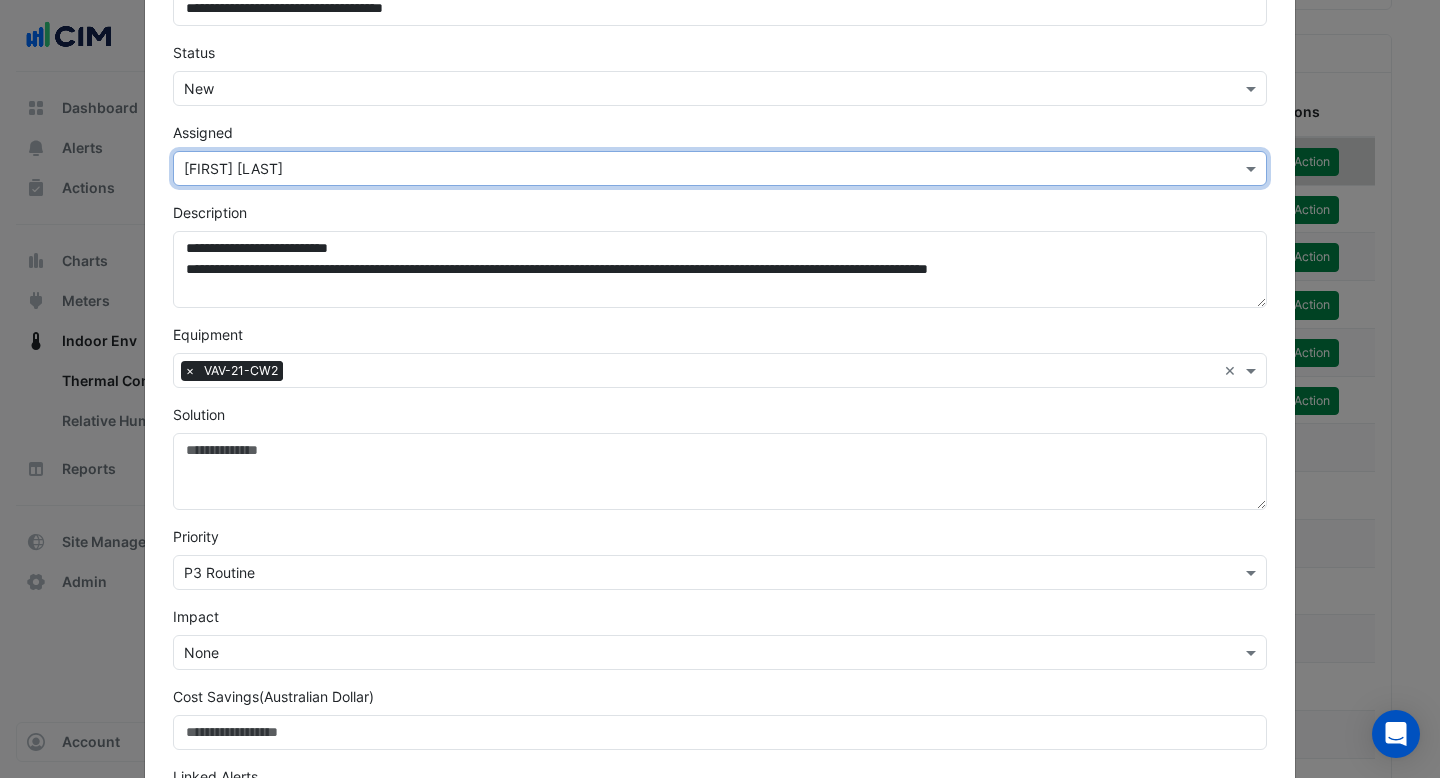 scroll, scrollTop: 307, scrollLeft: 0, axis: vertical 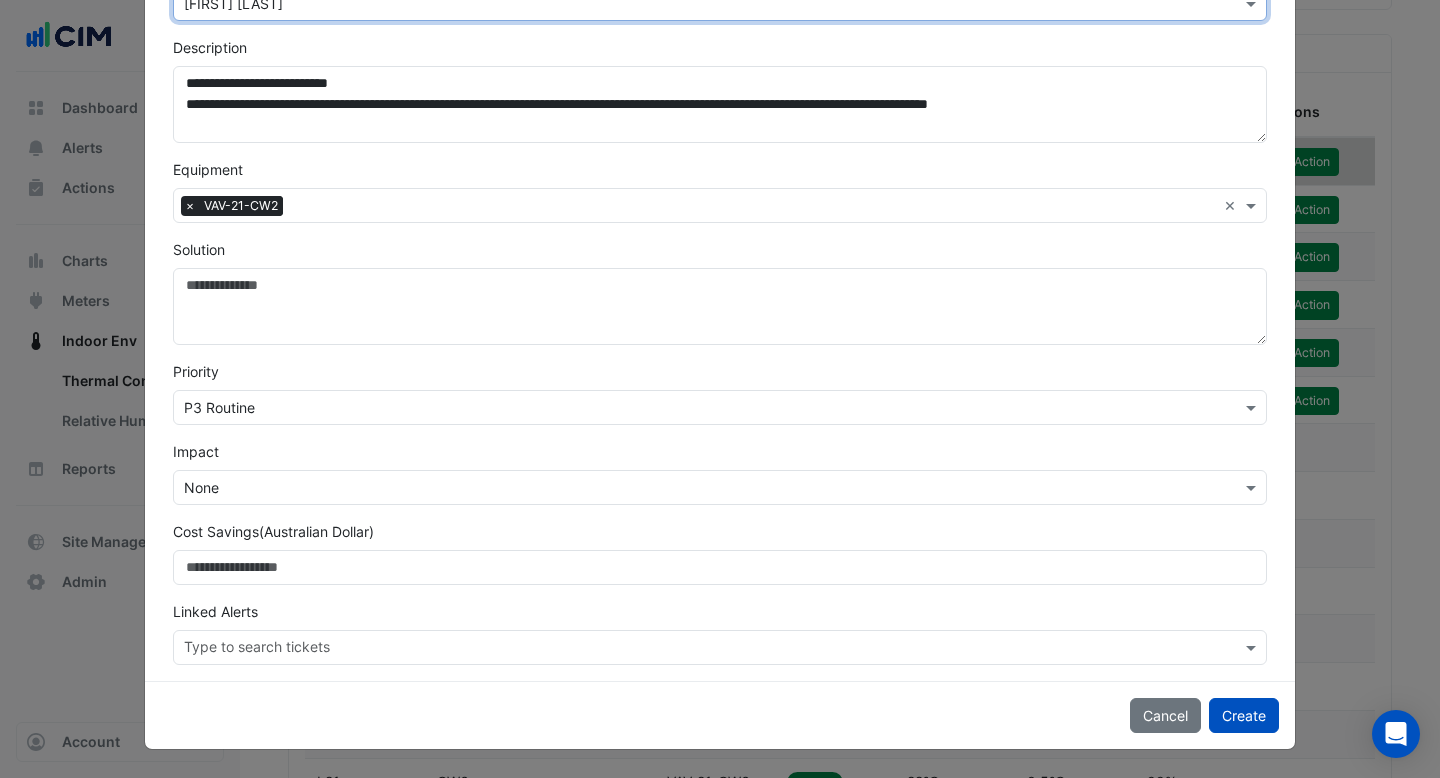 click at bounding box center (700, 408) 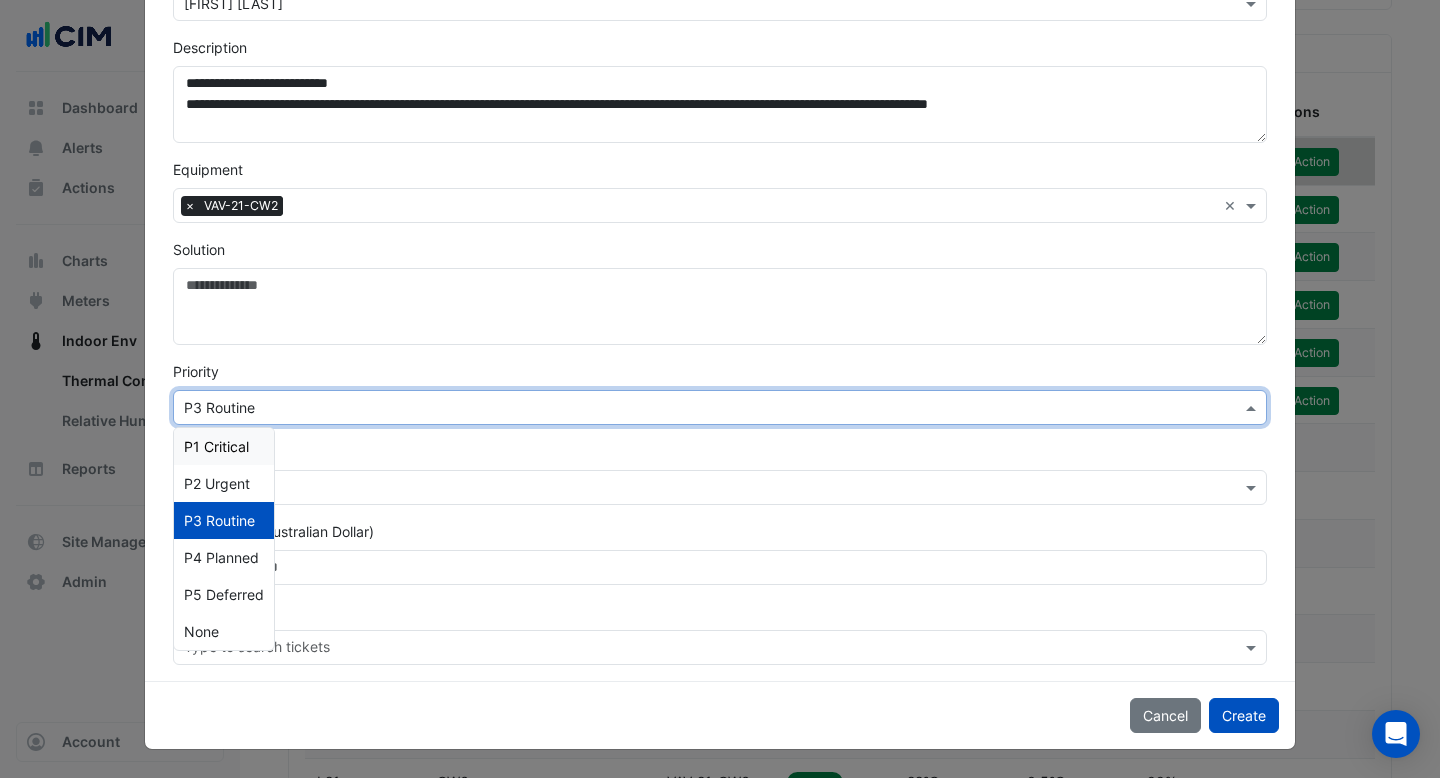 click on "P1 Critical" at bounding box center [224, 446] 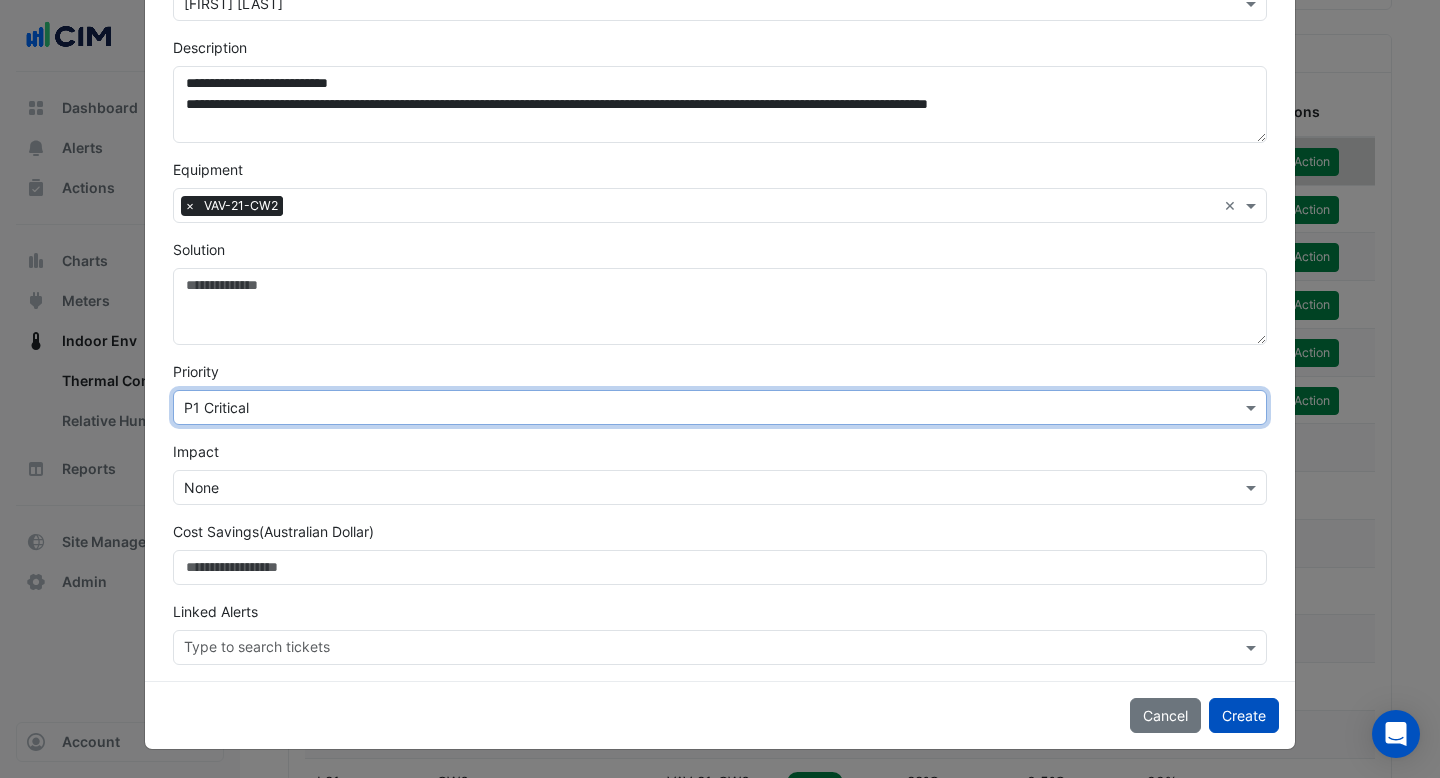 click at bounding box center [700, 488] 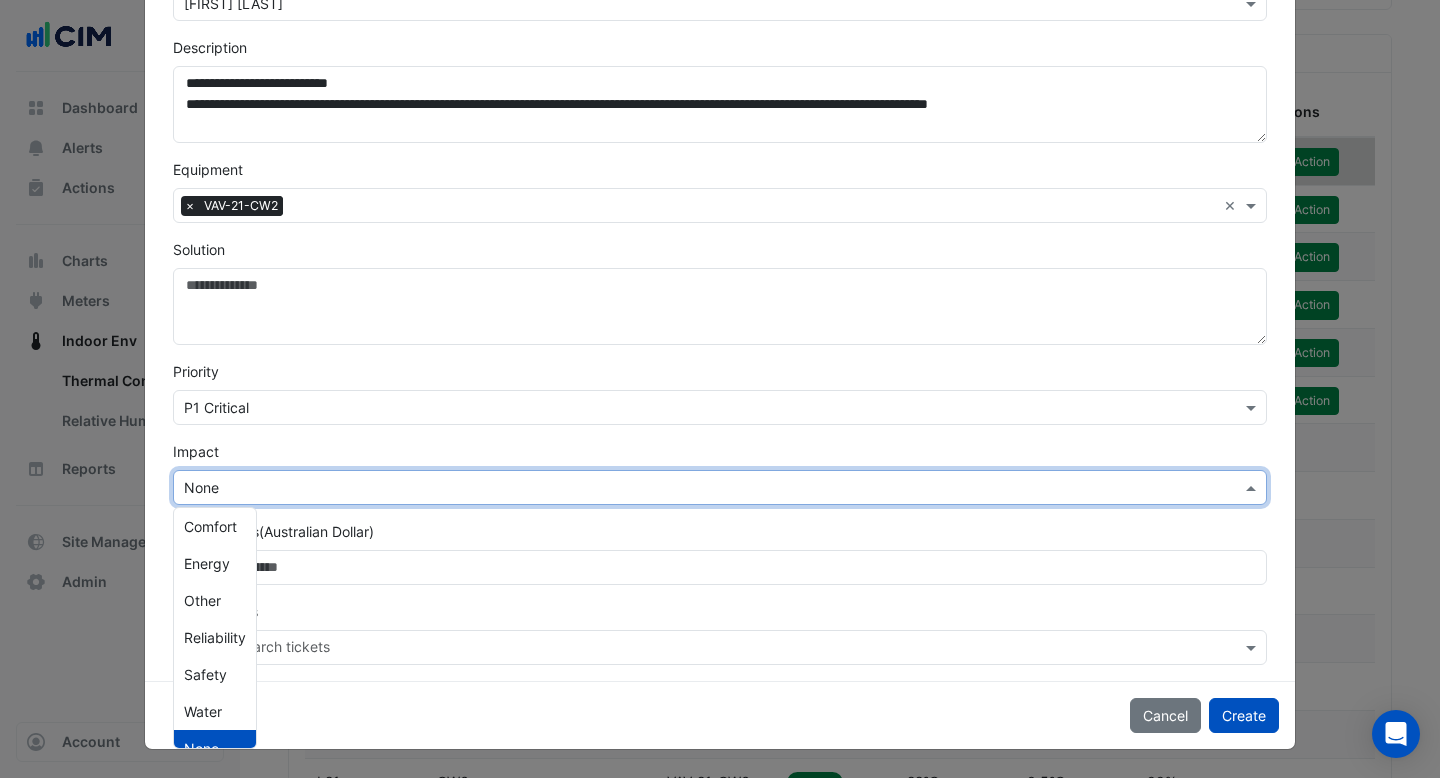 scroll, scrollTop: 19, scrollLeft: 0, axis: vertical 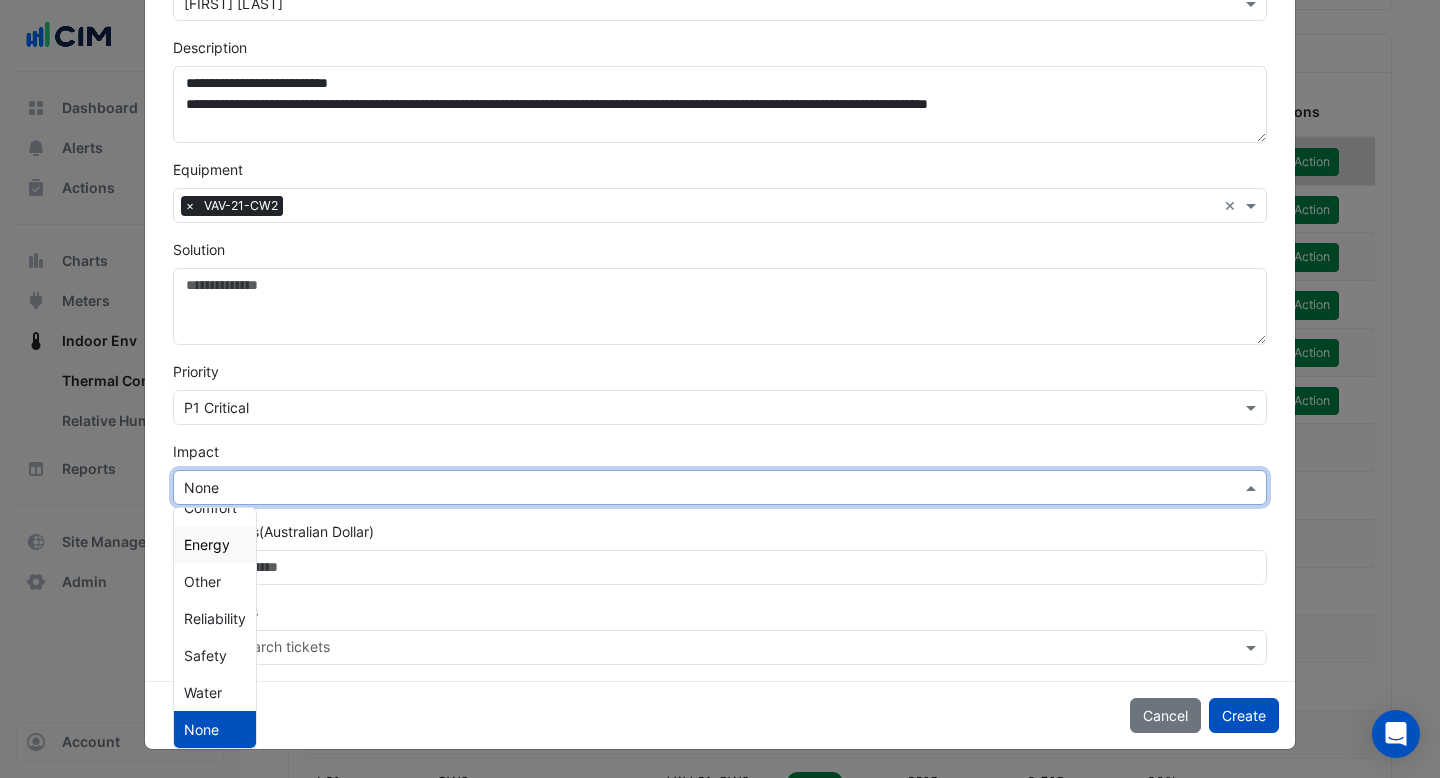 click on "Energy" at bounding box center [215, 544] 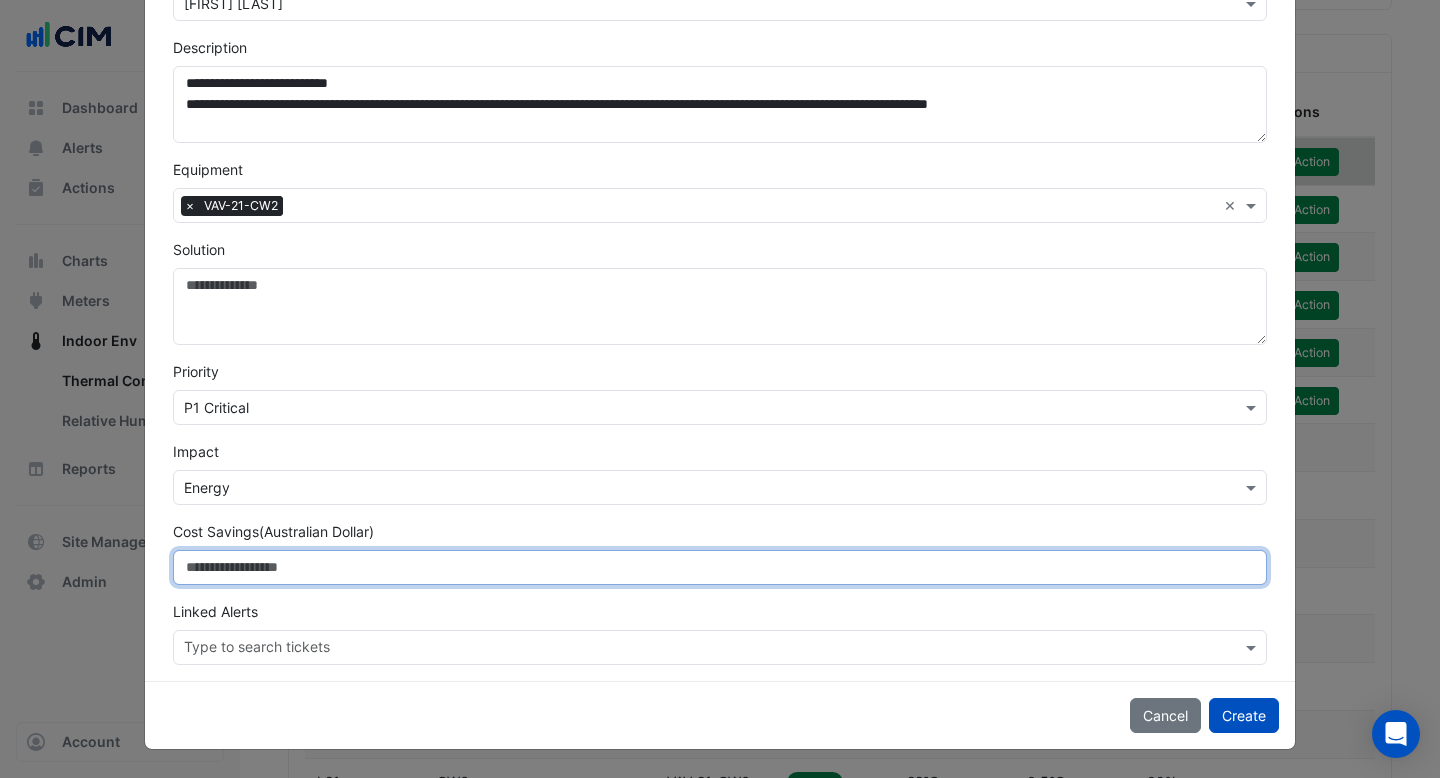click on "Cost Savings
(Australian Dollar)" at bounding box center [720, 567] 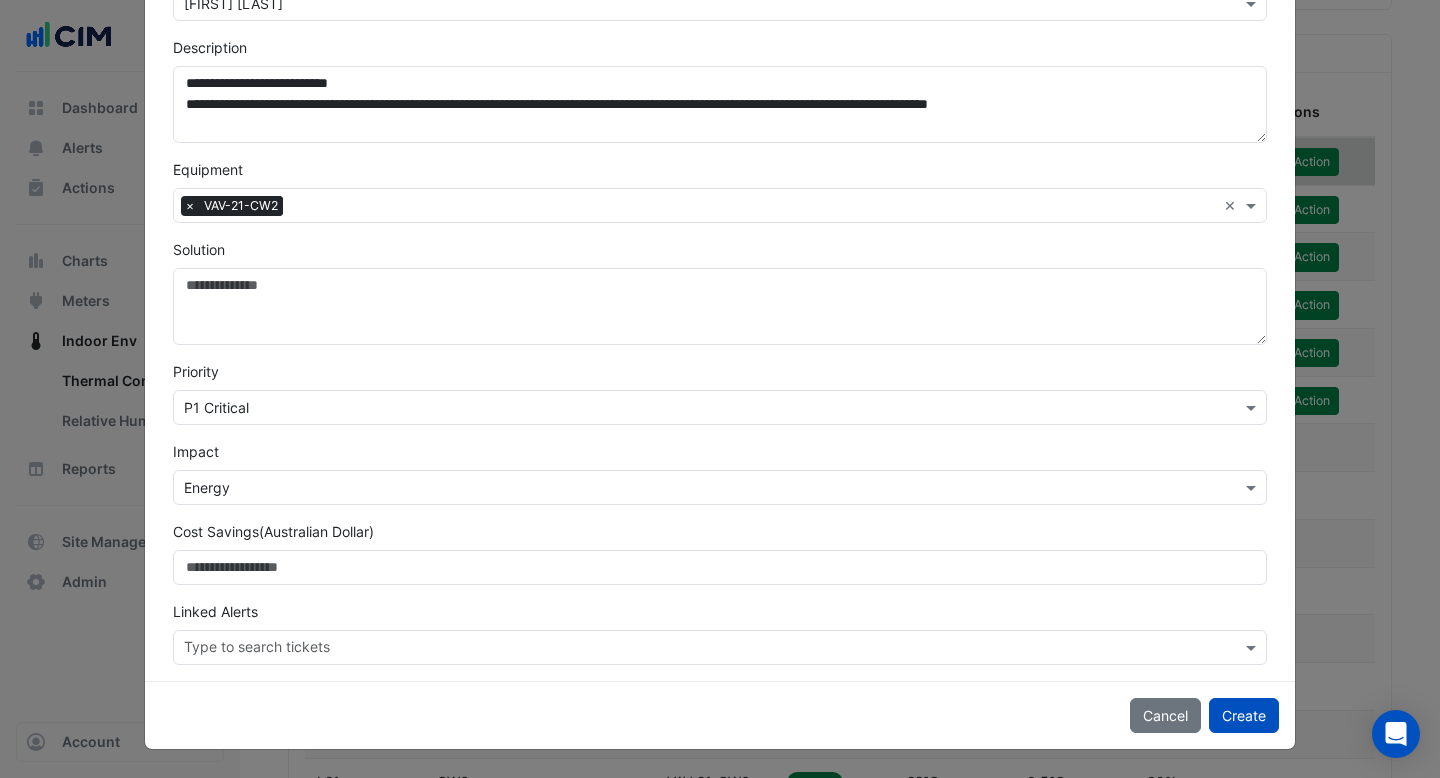 click at bounding box center (712, 649) 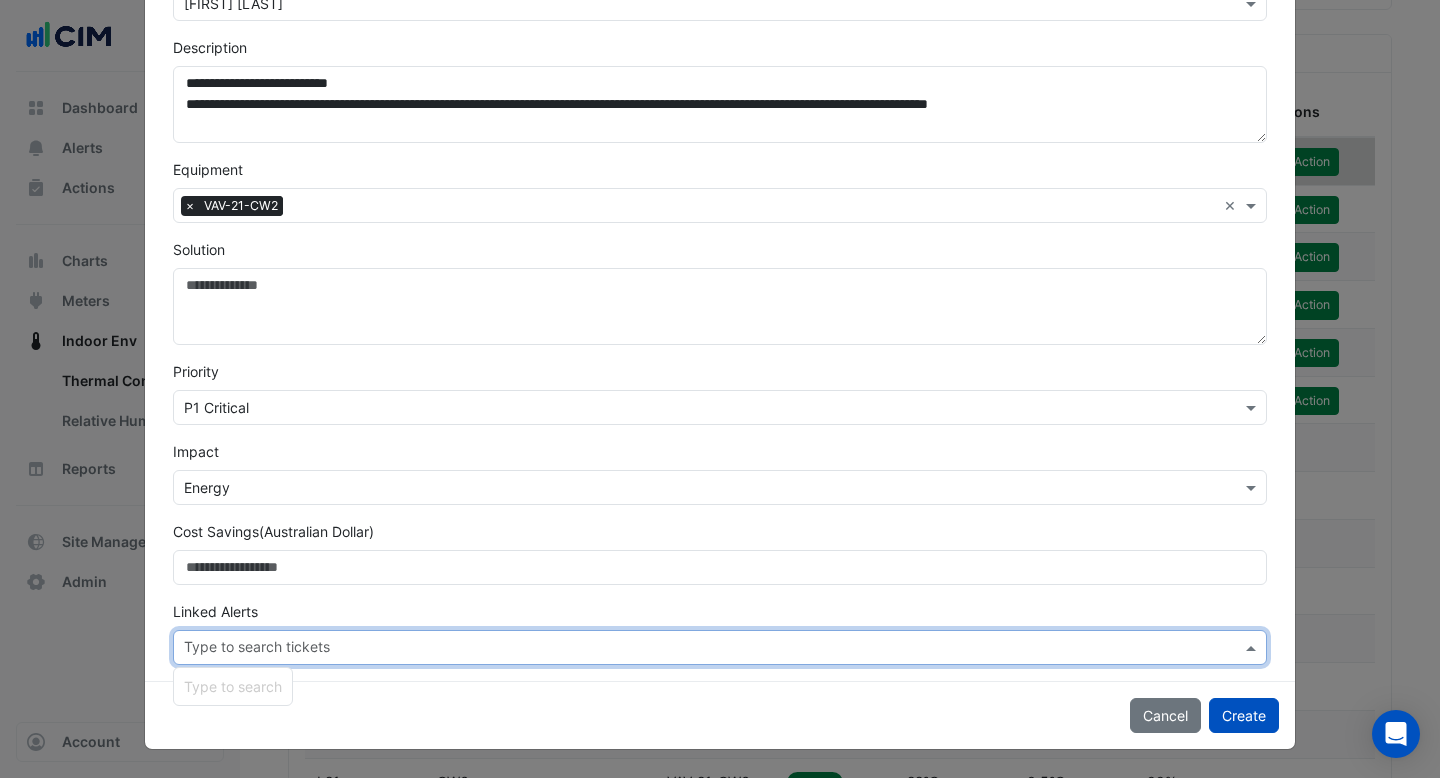 click on "Linked Alerts
Type to search tickets Type to search" 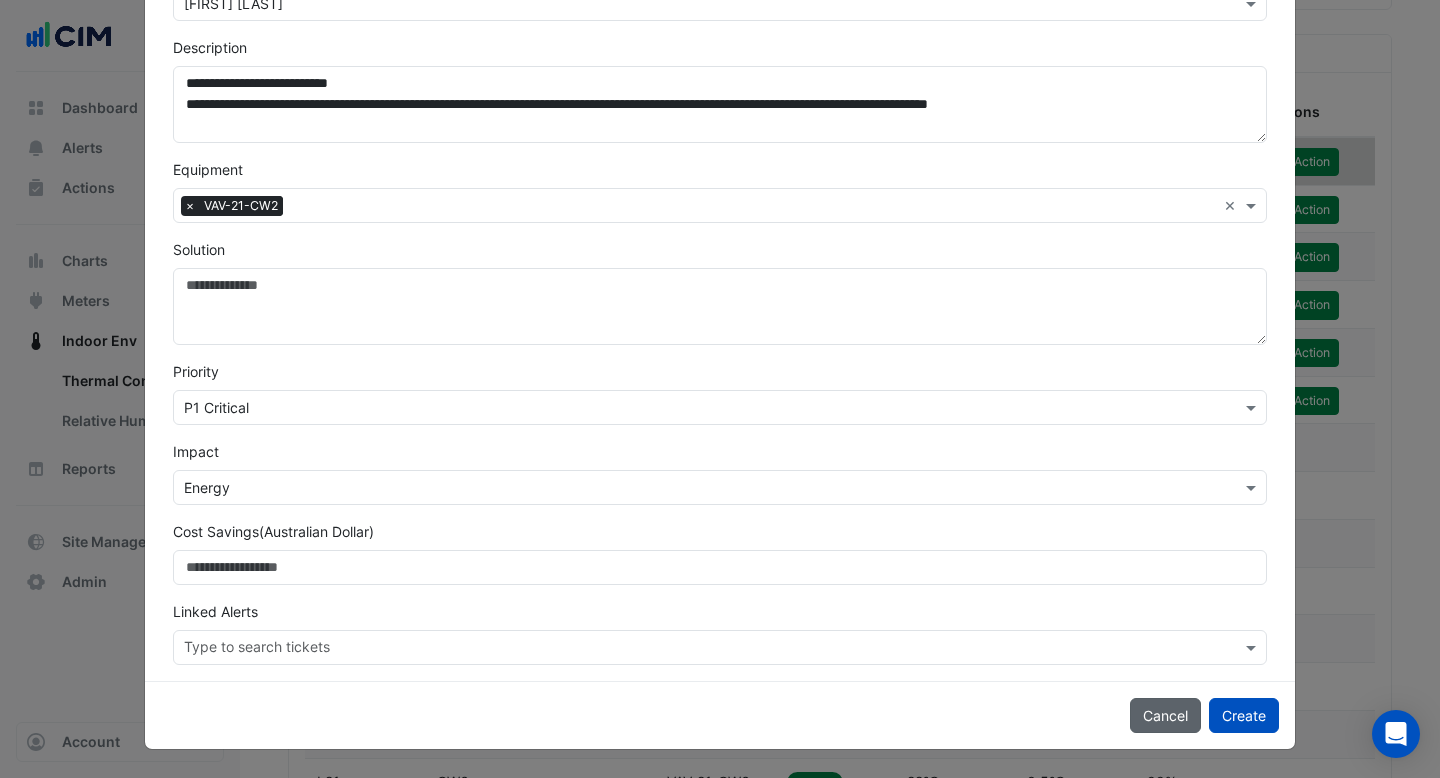 click on "Cancel" 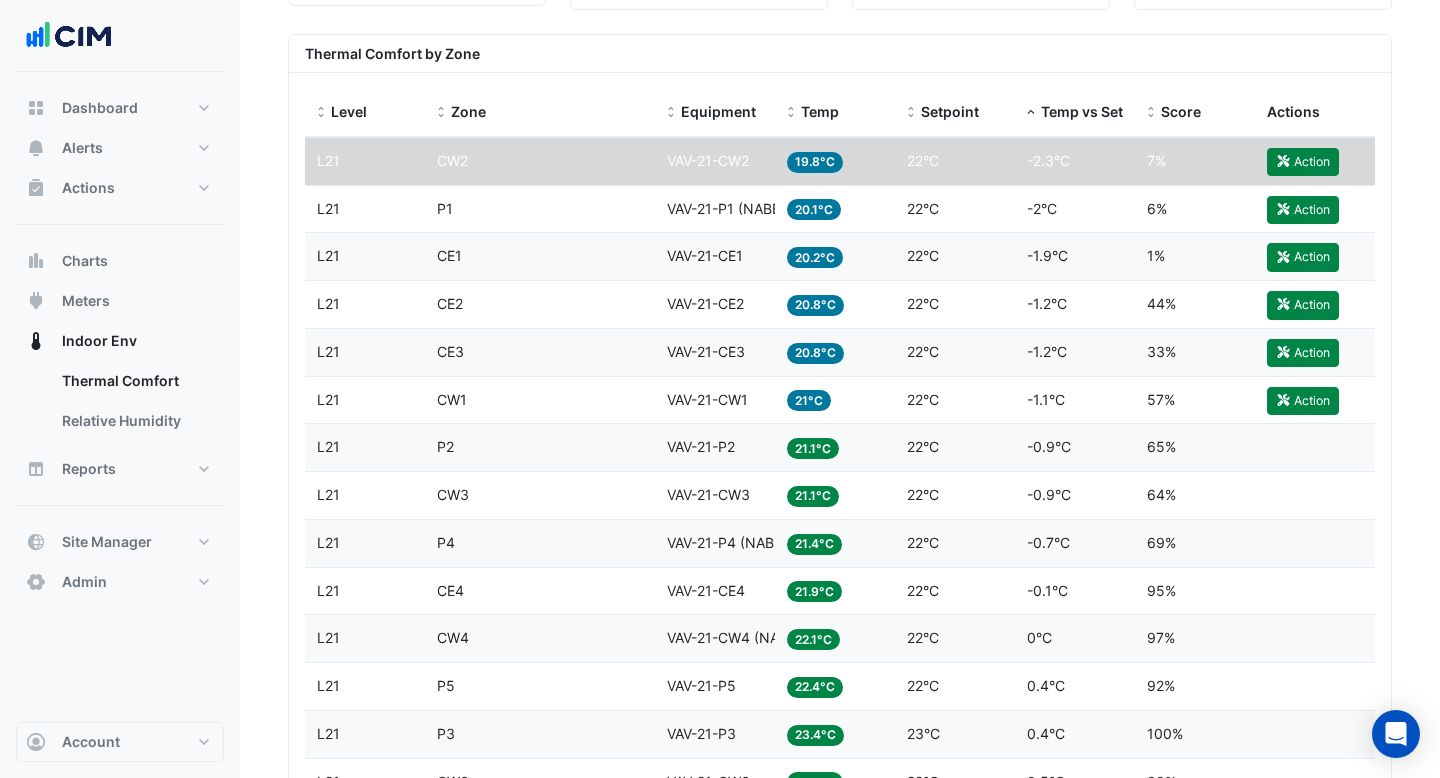click on "Zone
CW2" 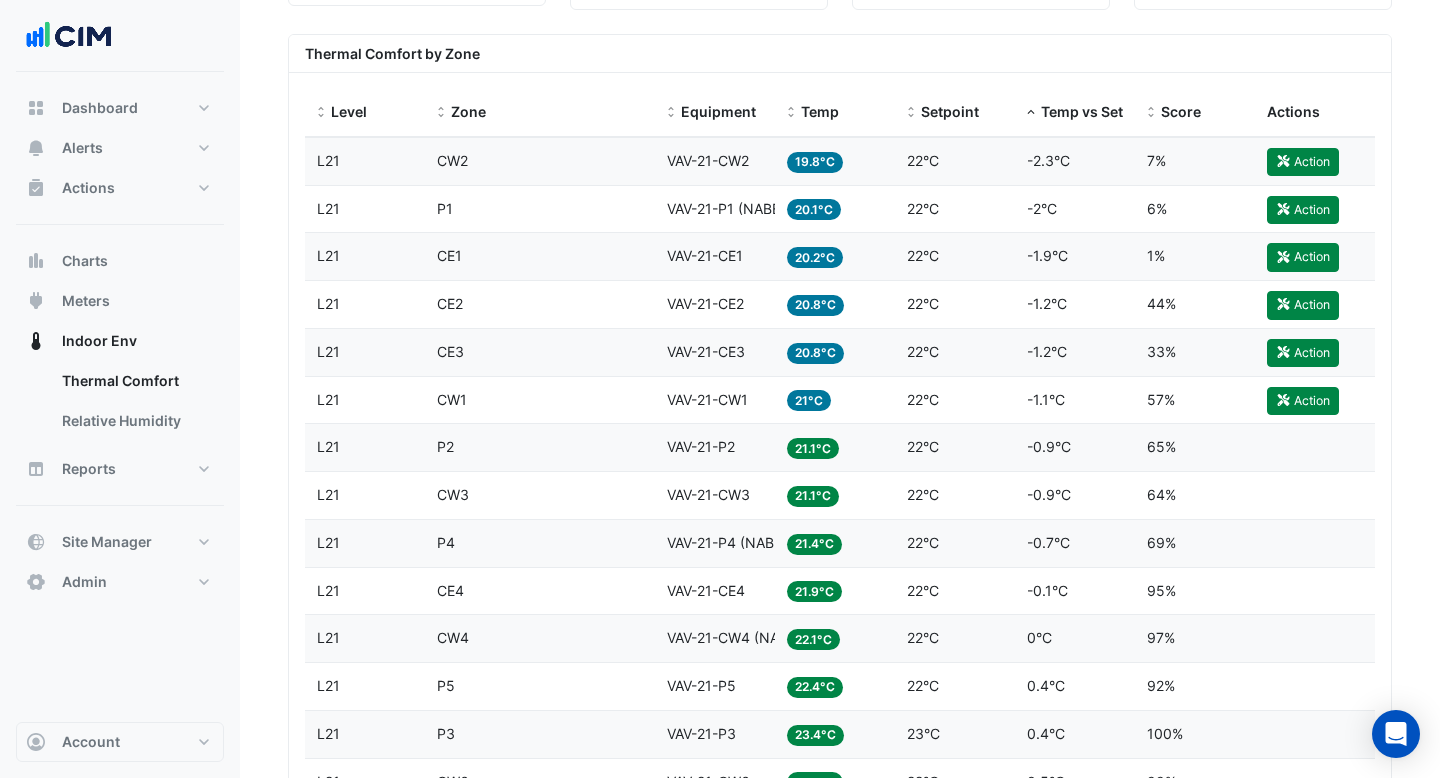 click on "Zone
CW2" 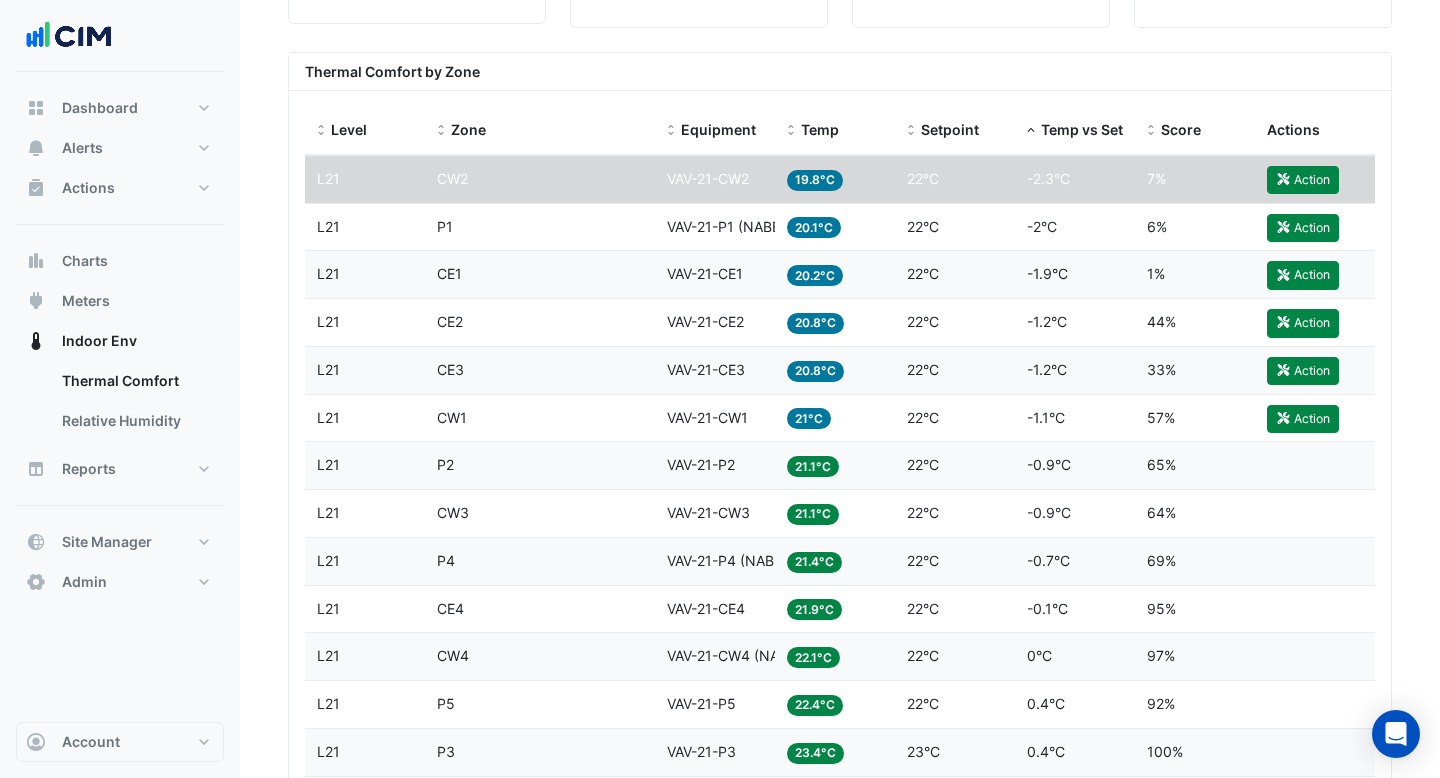 scroll, scrollTop: 712, scrollLeft: 0, axis: vertical 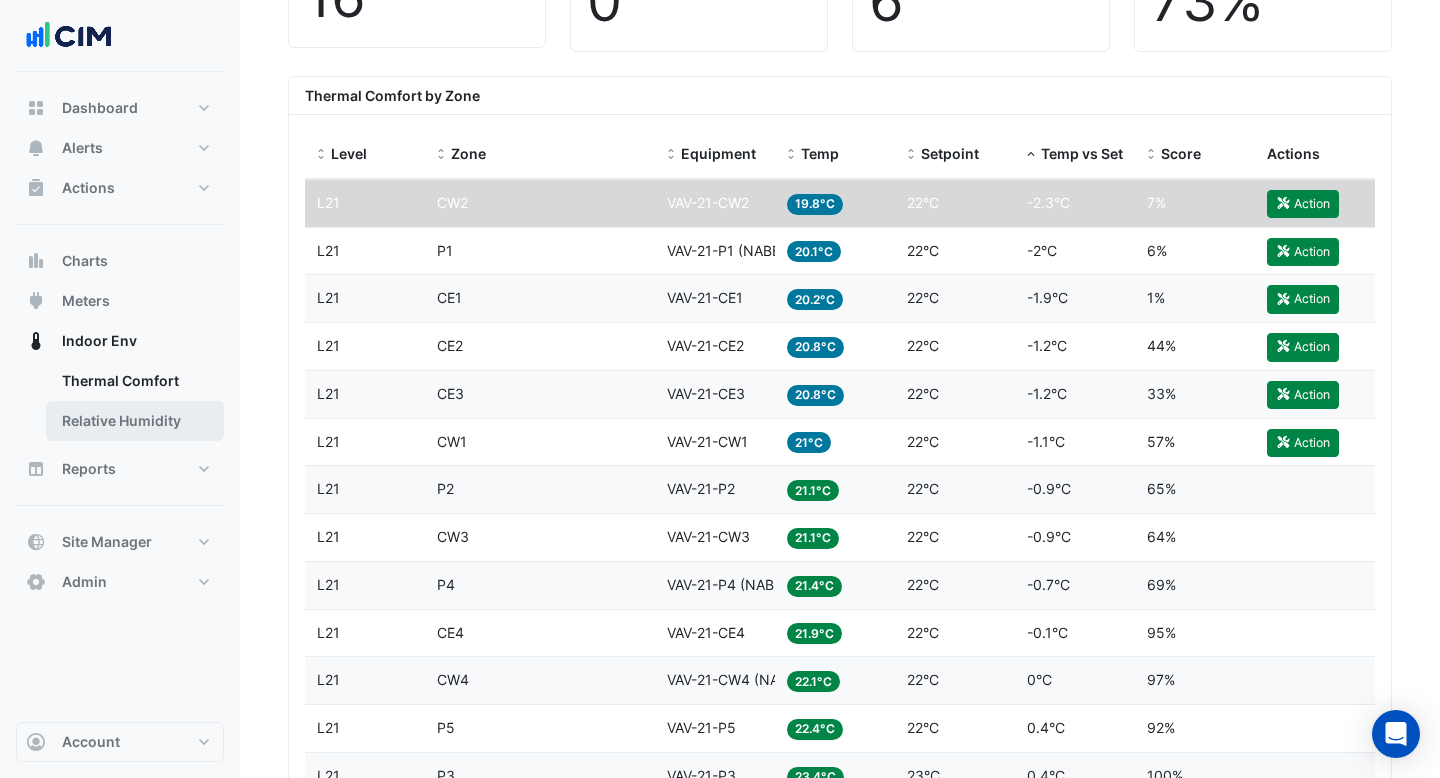 click on "Relative Humidity" at bounding box center (135, 421) 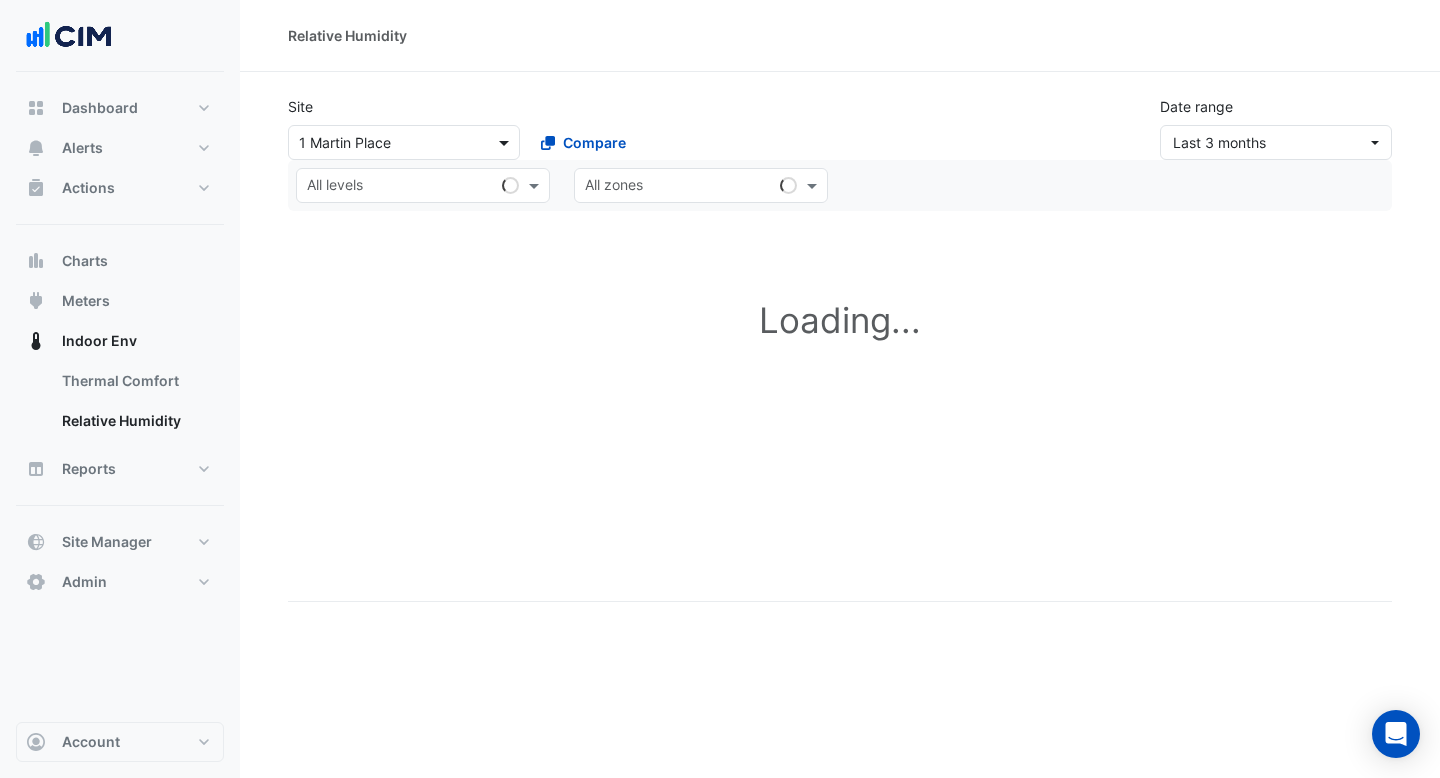click at bounding box center [506, 142] 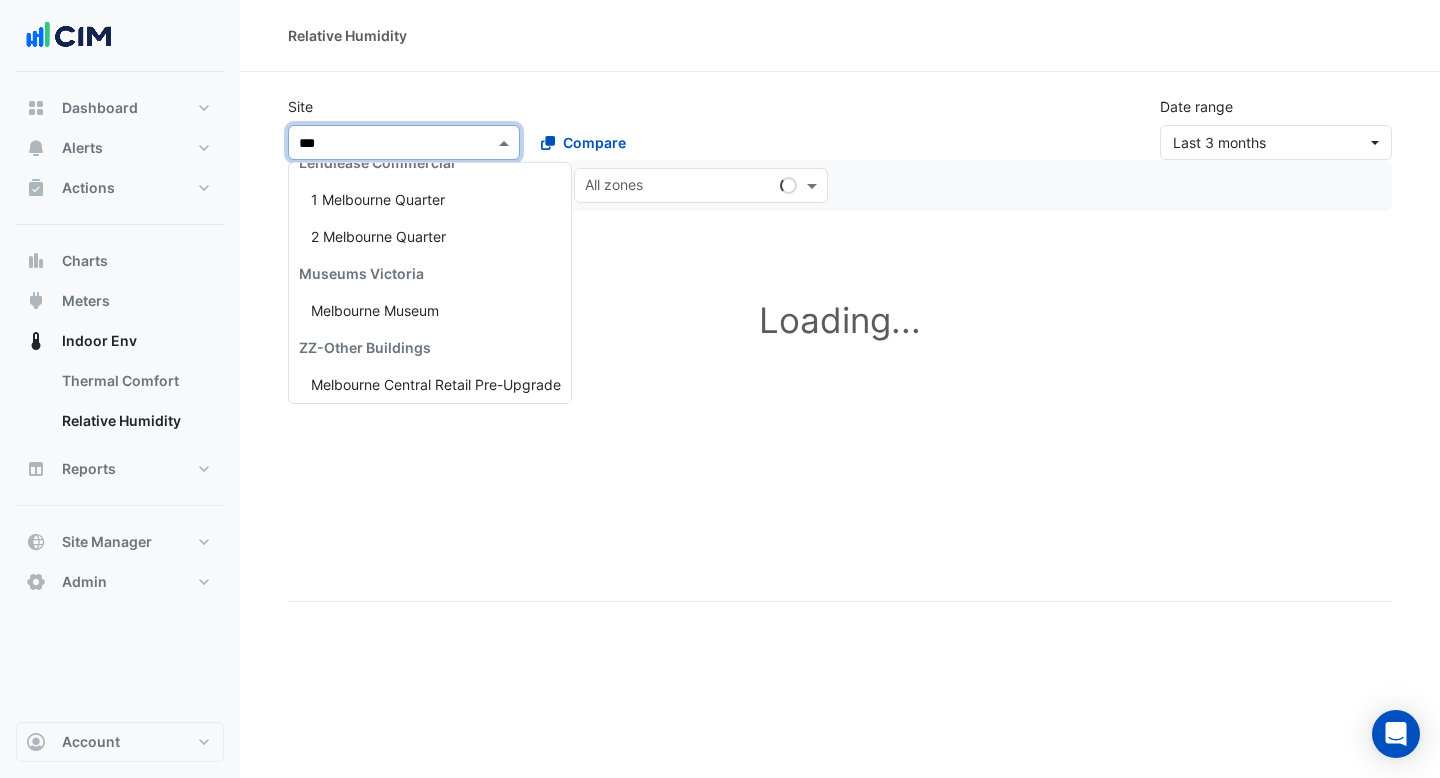 scroll, scrollTop: 833, scrollLeft: 0, axis: vertical 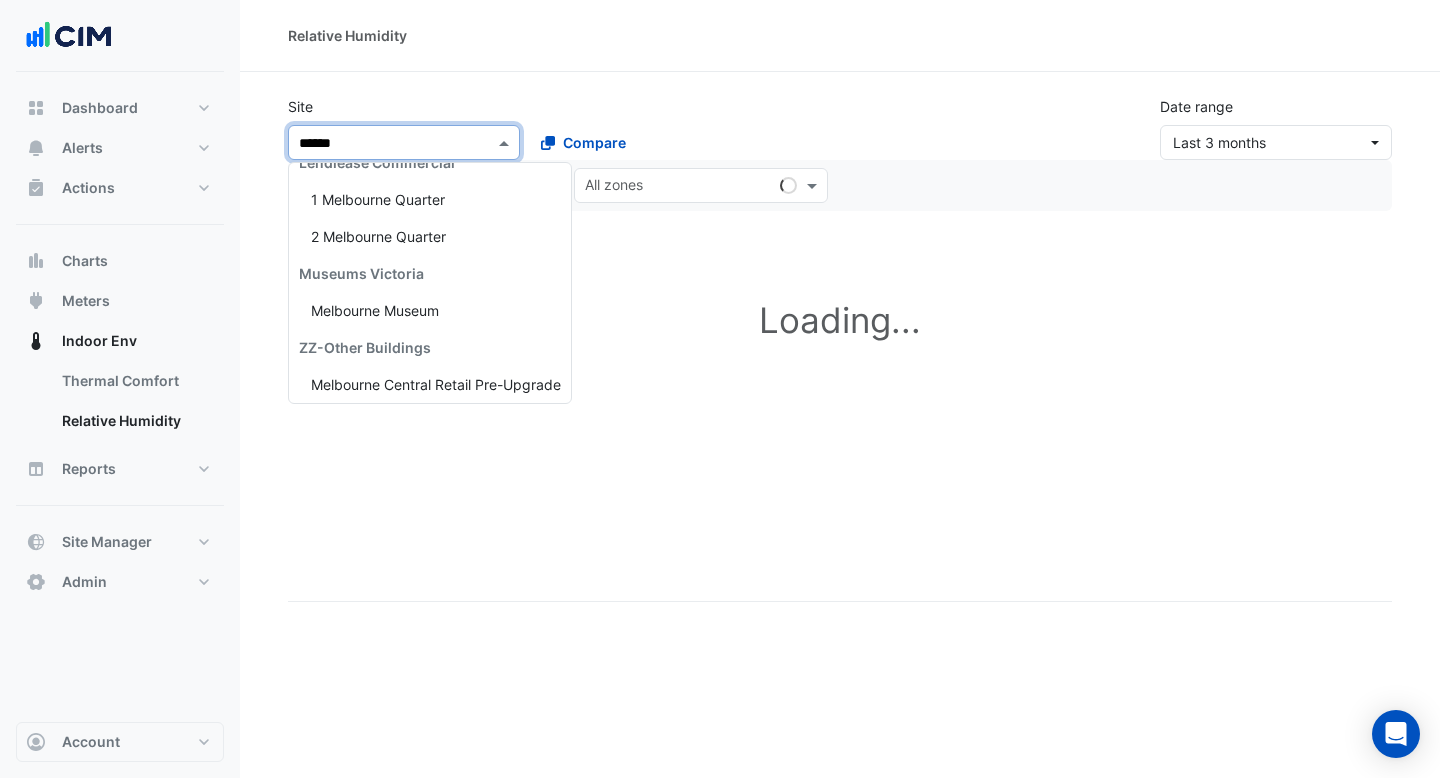 type on "*******" 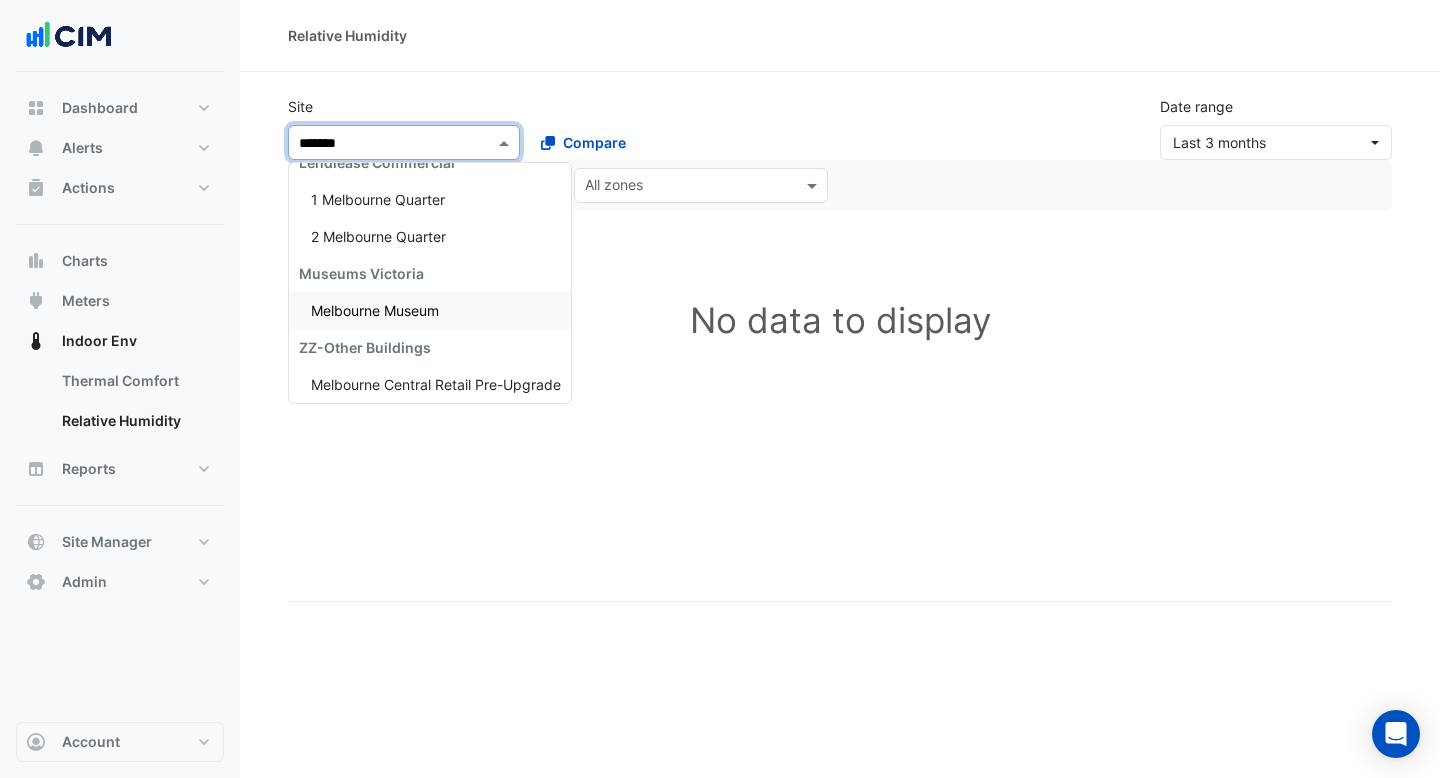 click on "Melbourne Museum" at bounding box center [430, 310] 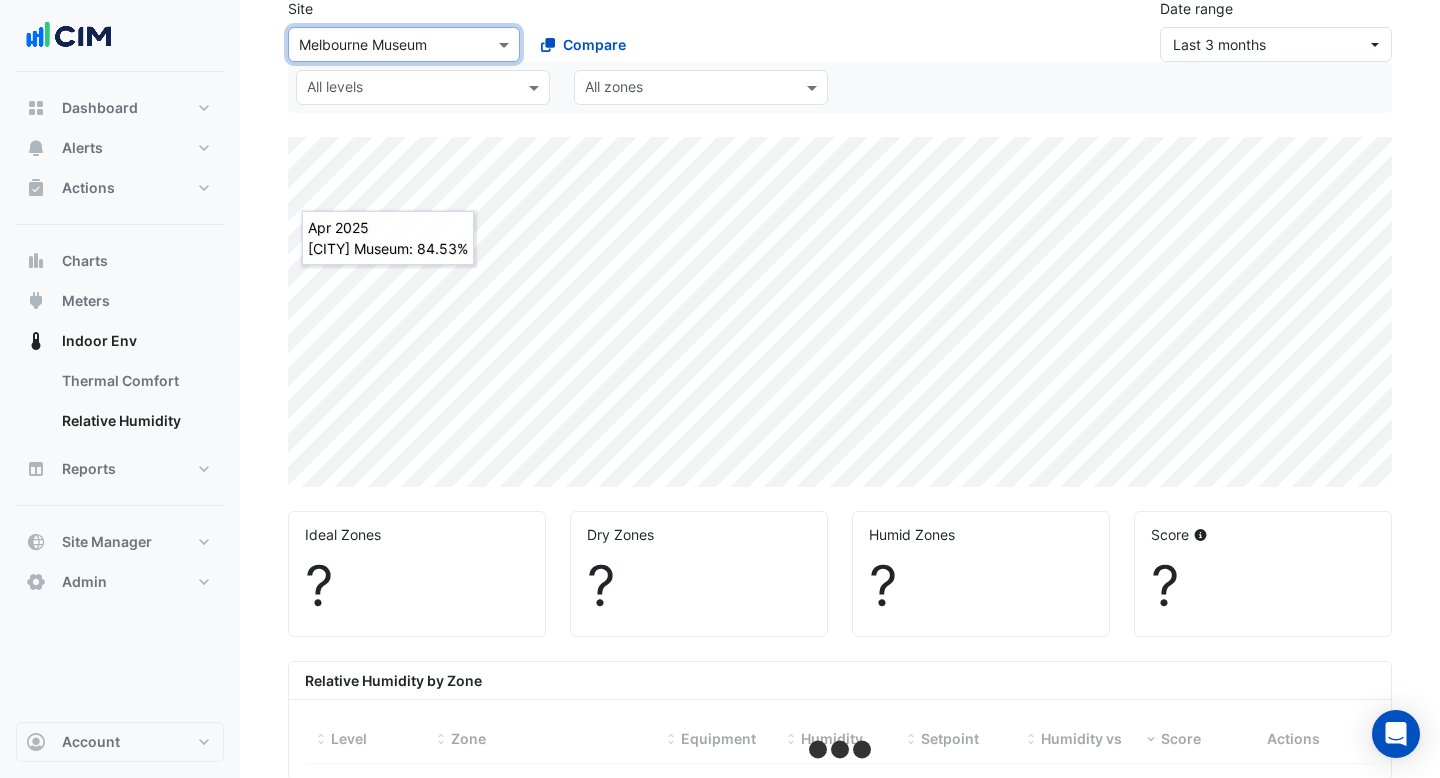 scroll, scrollTop: 122, scrollLeft: 0, axis: vertical 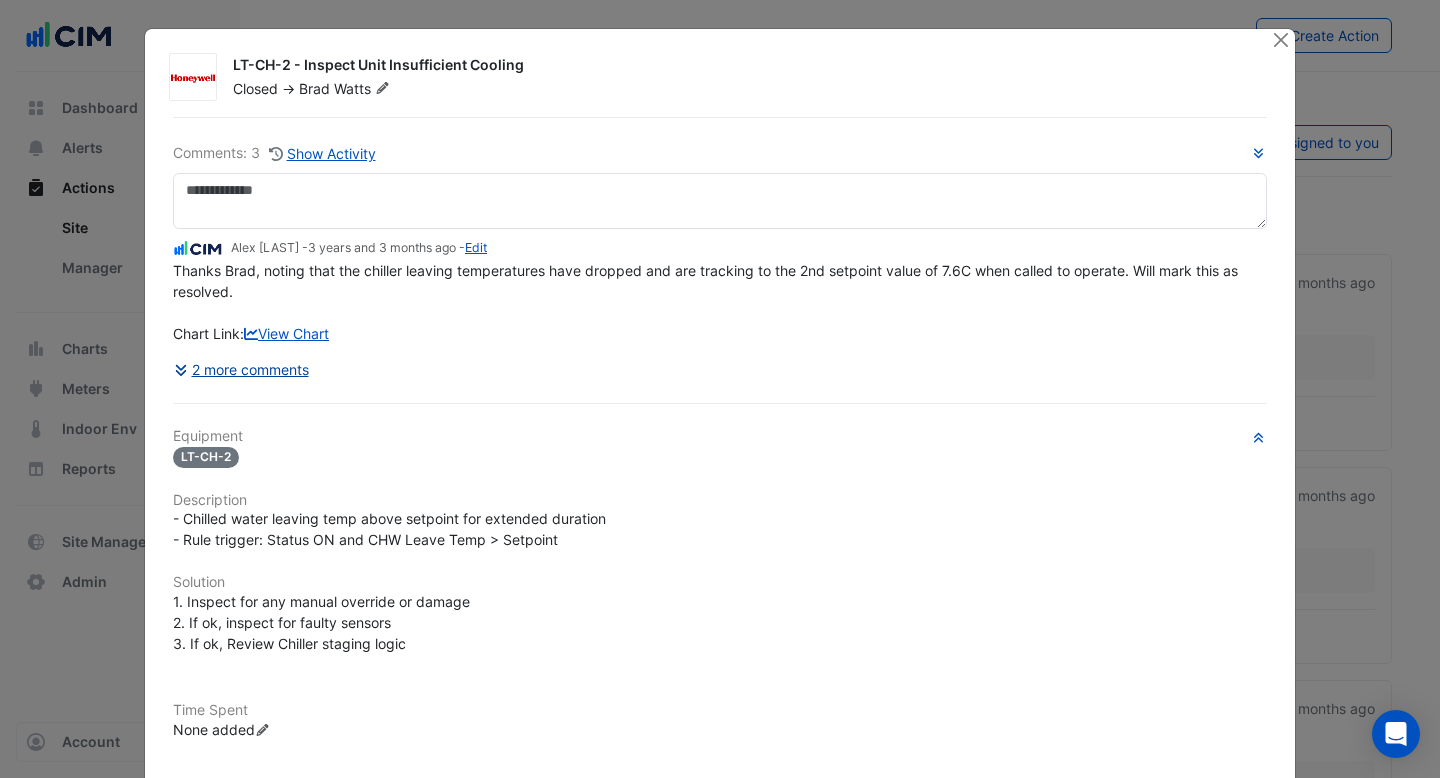 click on "2 more comments" 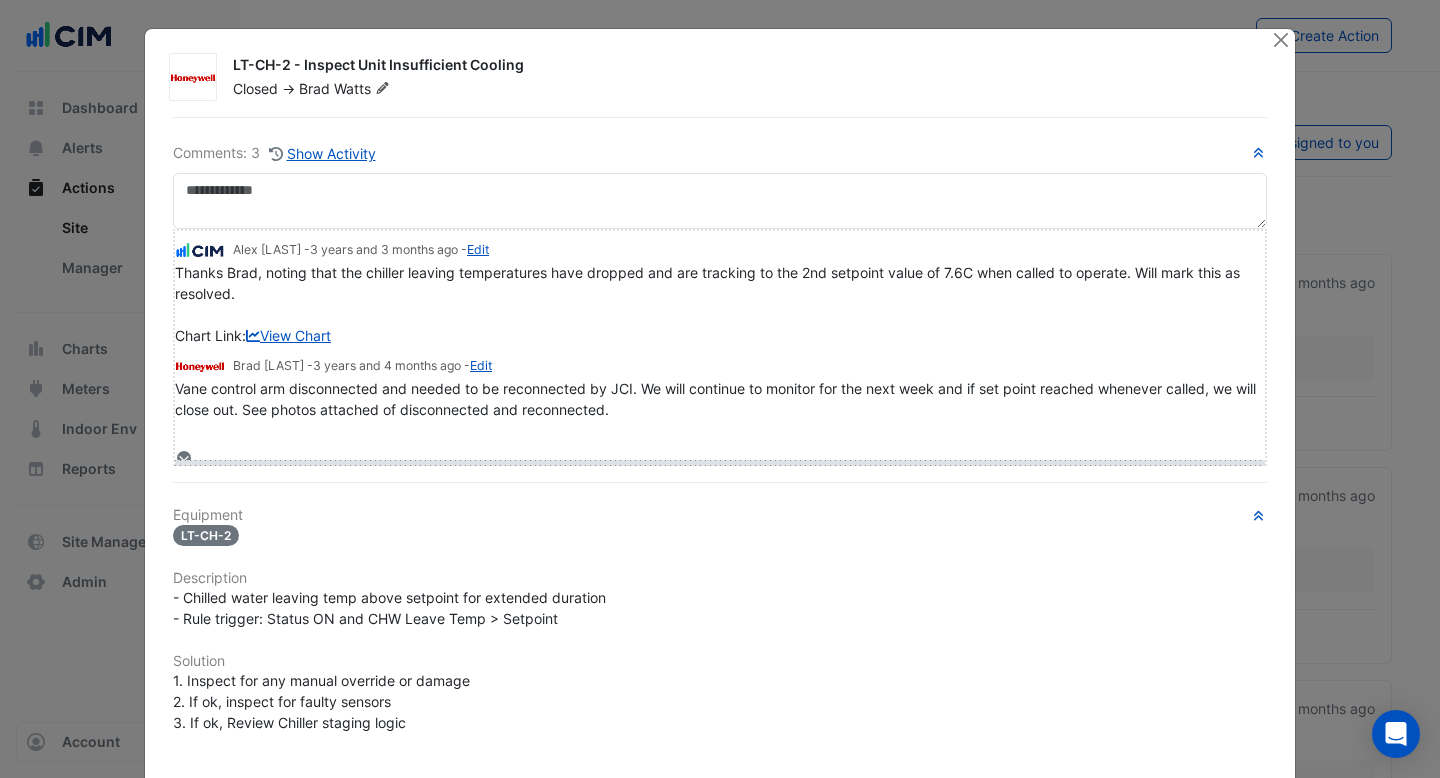 drag, startPoint x: 218, startPoint y: 455, endPoint x: 218, endPoint y: 516, distance: 61 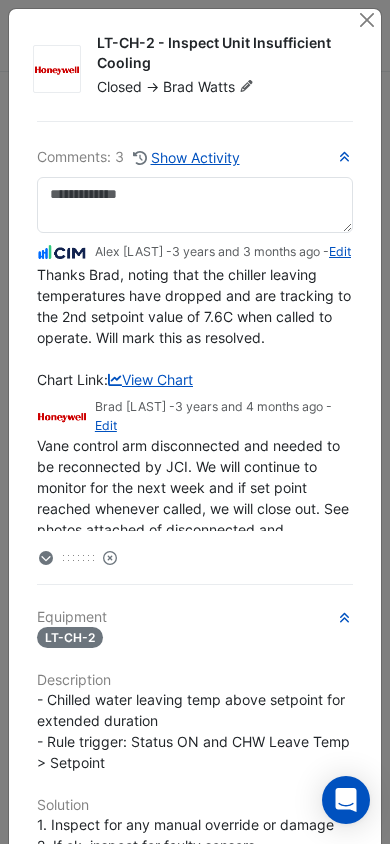 scroll, scrollTop: 193, scrollLeft: 0, axis: vertical 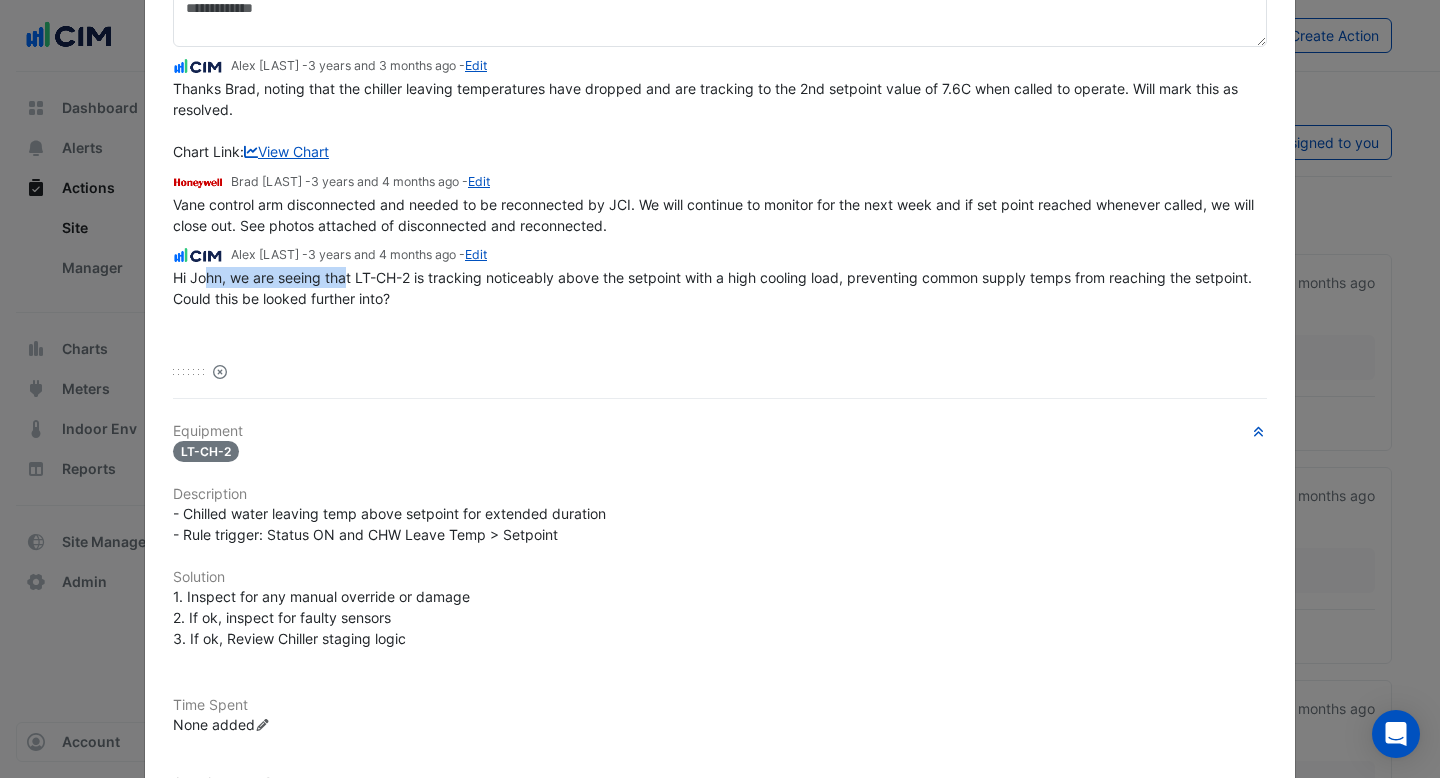 drag, startPoint x: 207, startPoint y: 280, endPoint x: 343, endPoint y: 280, distance: 136 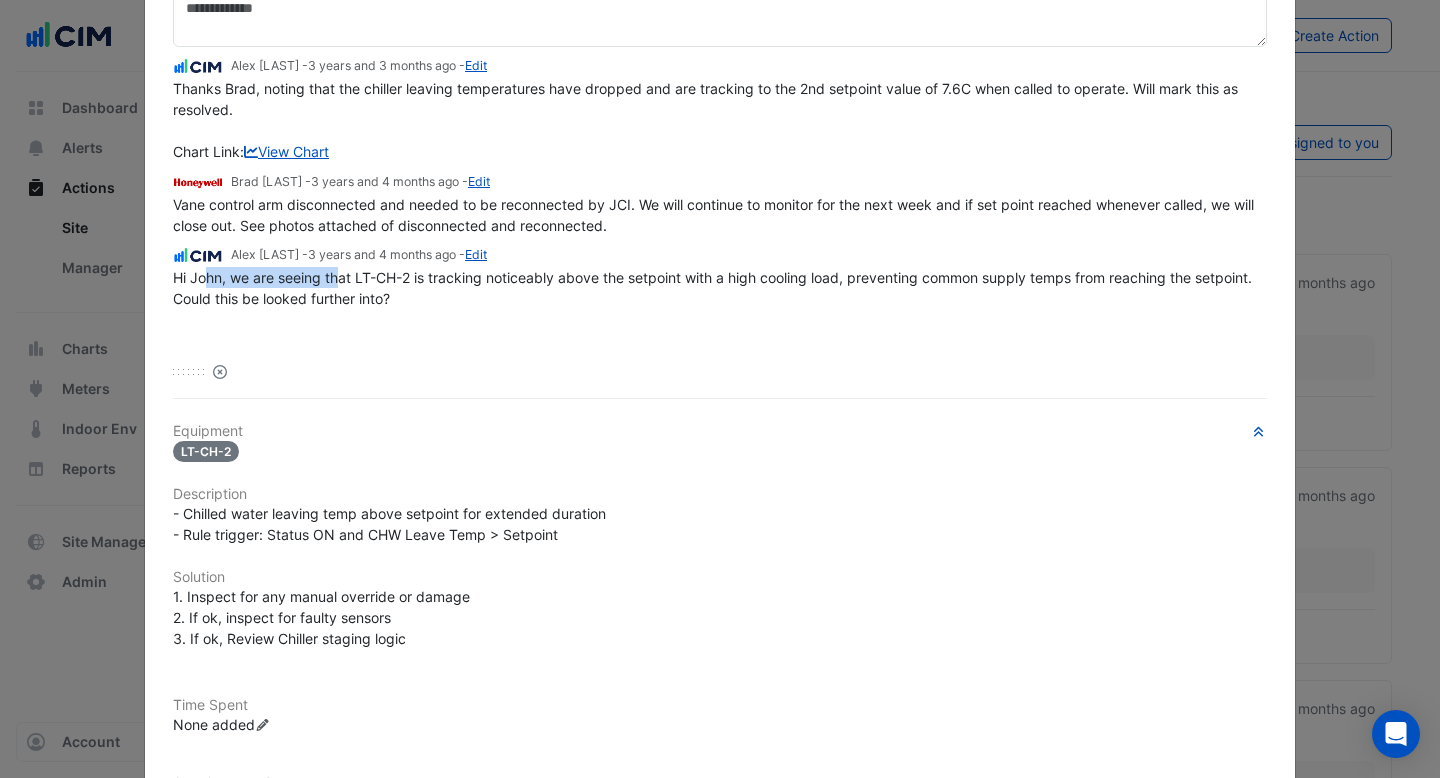 click on "Hi John, we are seeing that LT-CH-2 is tracking noticeably above the setpoint with a high cooling load, preventing common supply temps from reaching the setpoint. Could this be looked further into?" 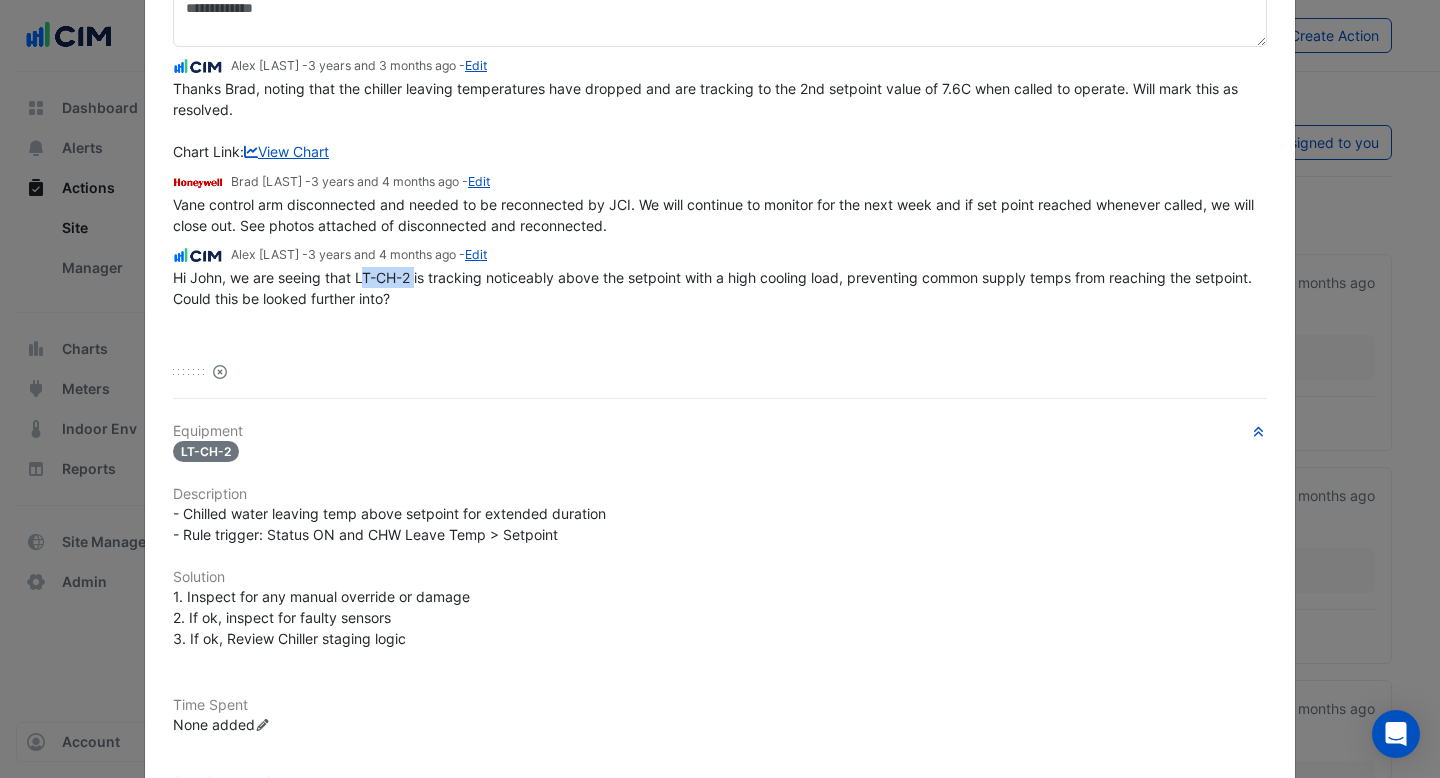 drag, startPoint x: 366, startPoint y: 279, endPoint x: 415, endPoint y: 279, distance: 49 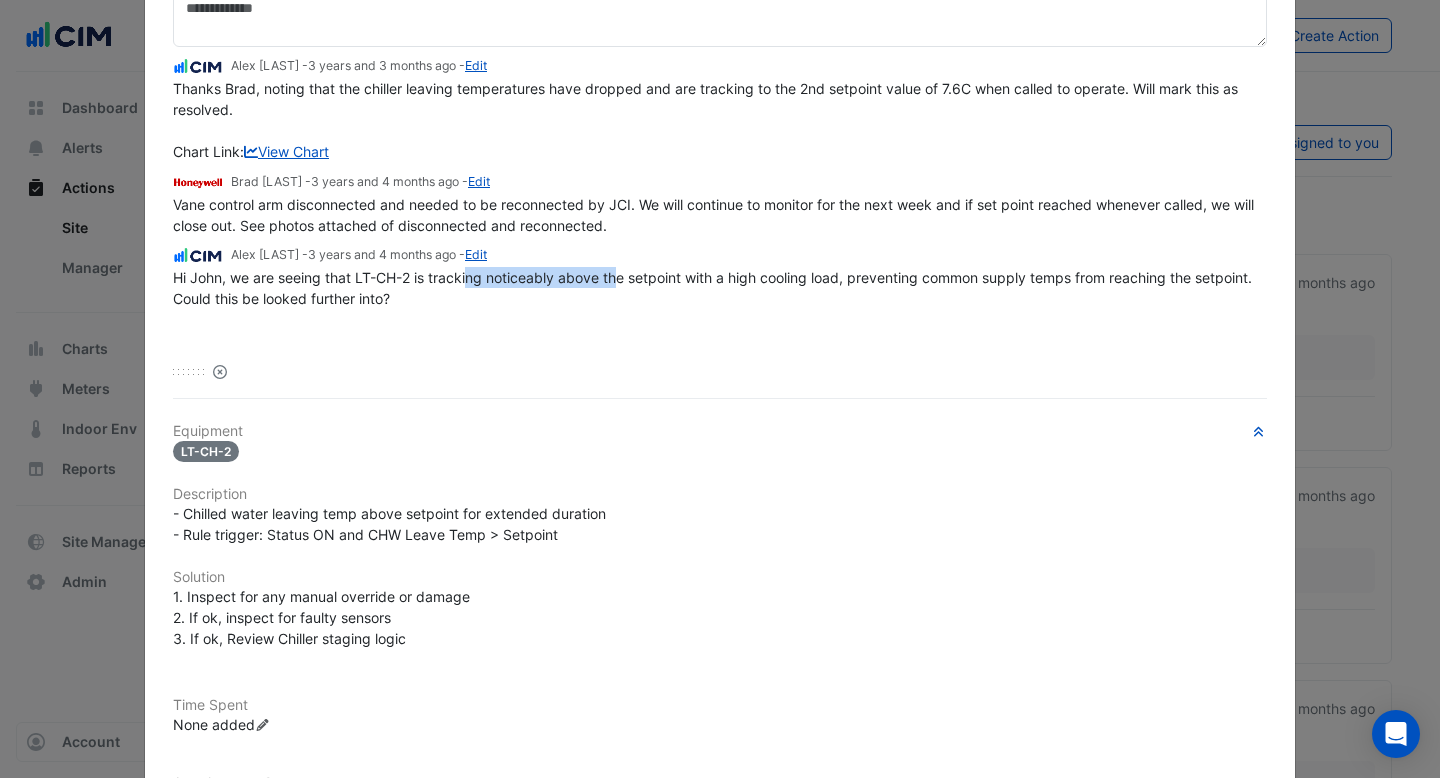 drag, startPoint x: 469, startPoint y: 272, endPoint x: 647, endPoint y: 269, distance: 178.02528 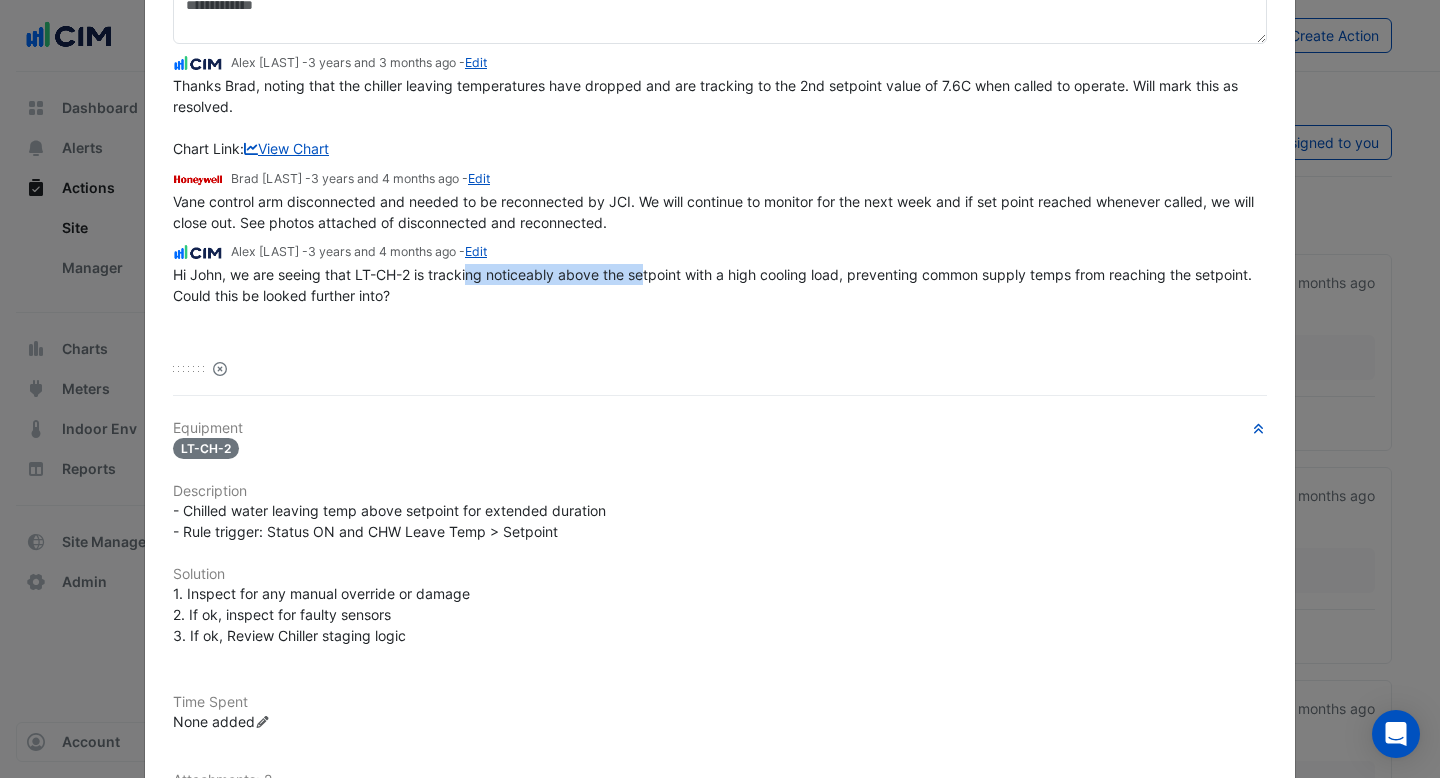 scroll, scrollTop: 42, scrollLeft: 0, axis: vertical 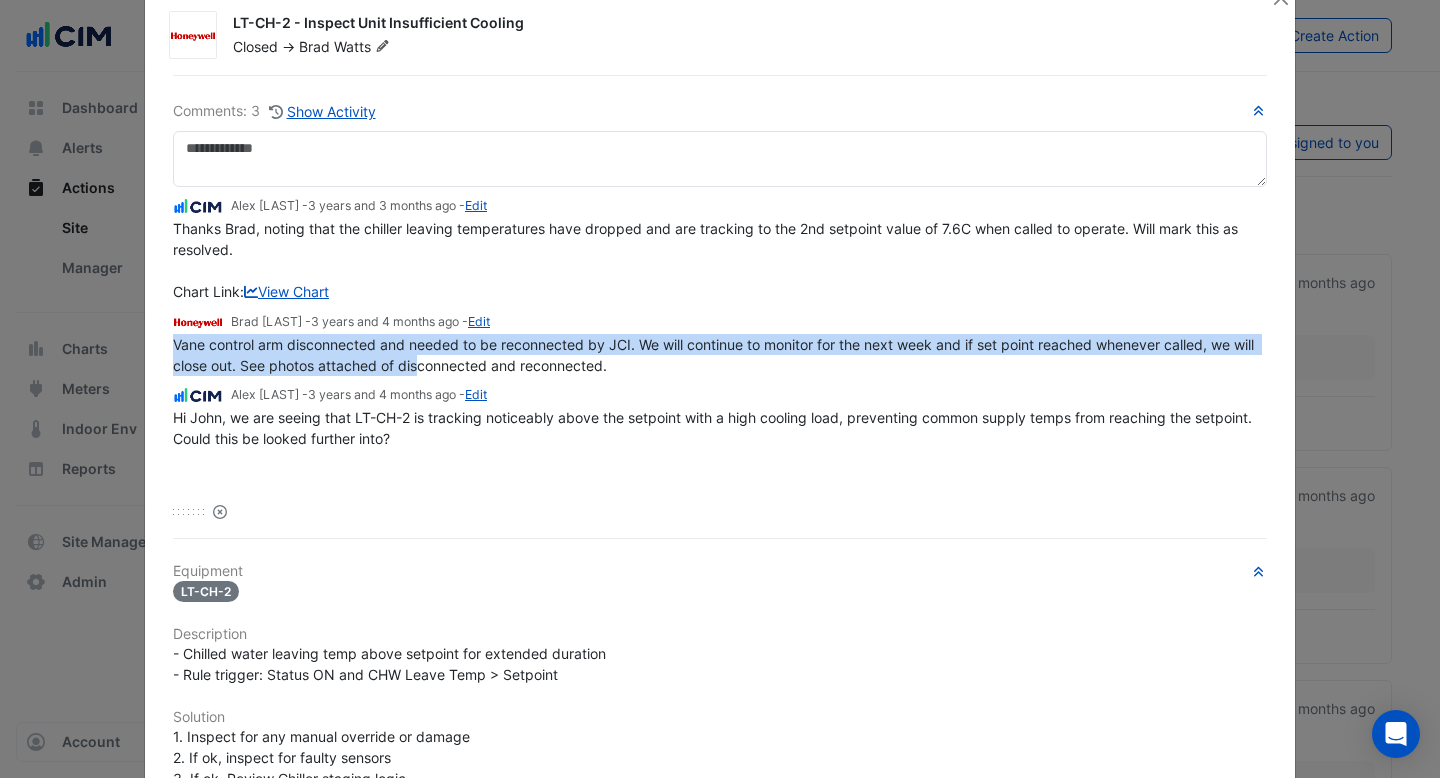 drag, startPoint x: 172, startPoint y: 340, endPoint x: 416, endPoint y: 354, distance: 244.4013 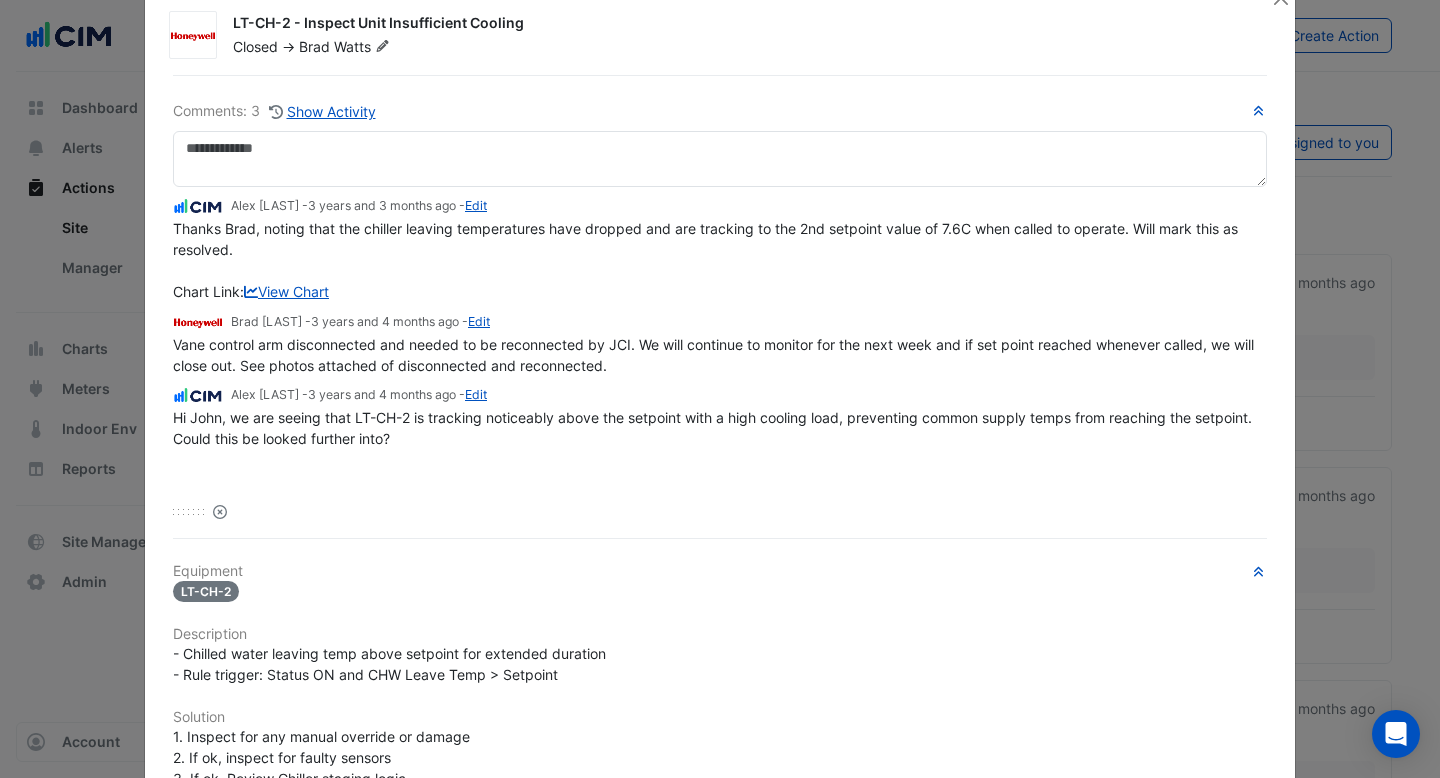 click on "Vane control arm disconnected and needed to be reconnected by JCI. We will continue to monitor for the next week and if set point reached whenever called, we will close out. See photos attached of disconnected and reconnected." 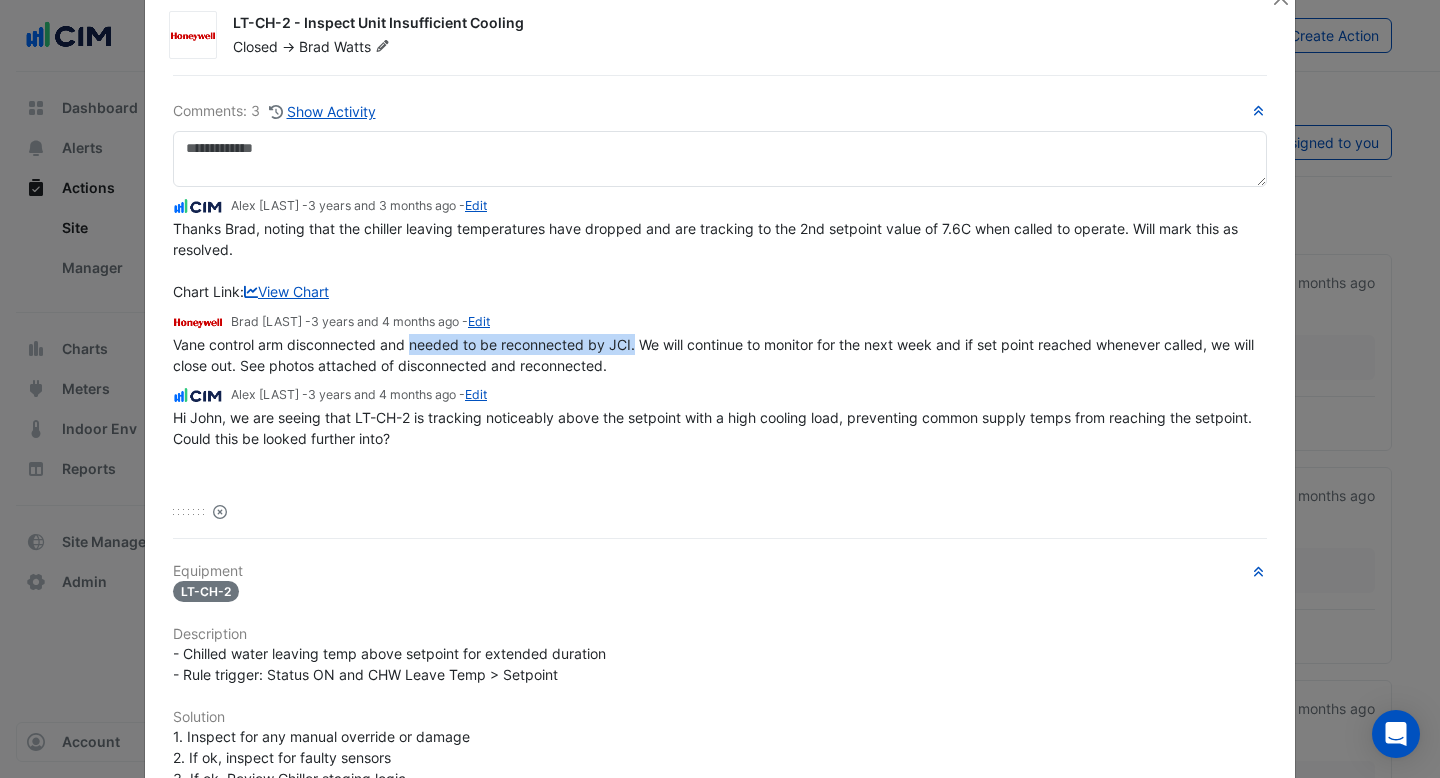 drag, startPoint x: 635, startPoint y: 346, endPoint x: 413, endPoint y: 347, distance: 222.00226 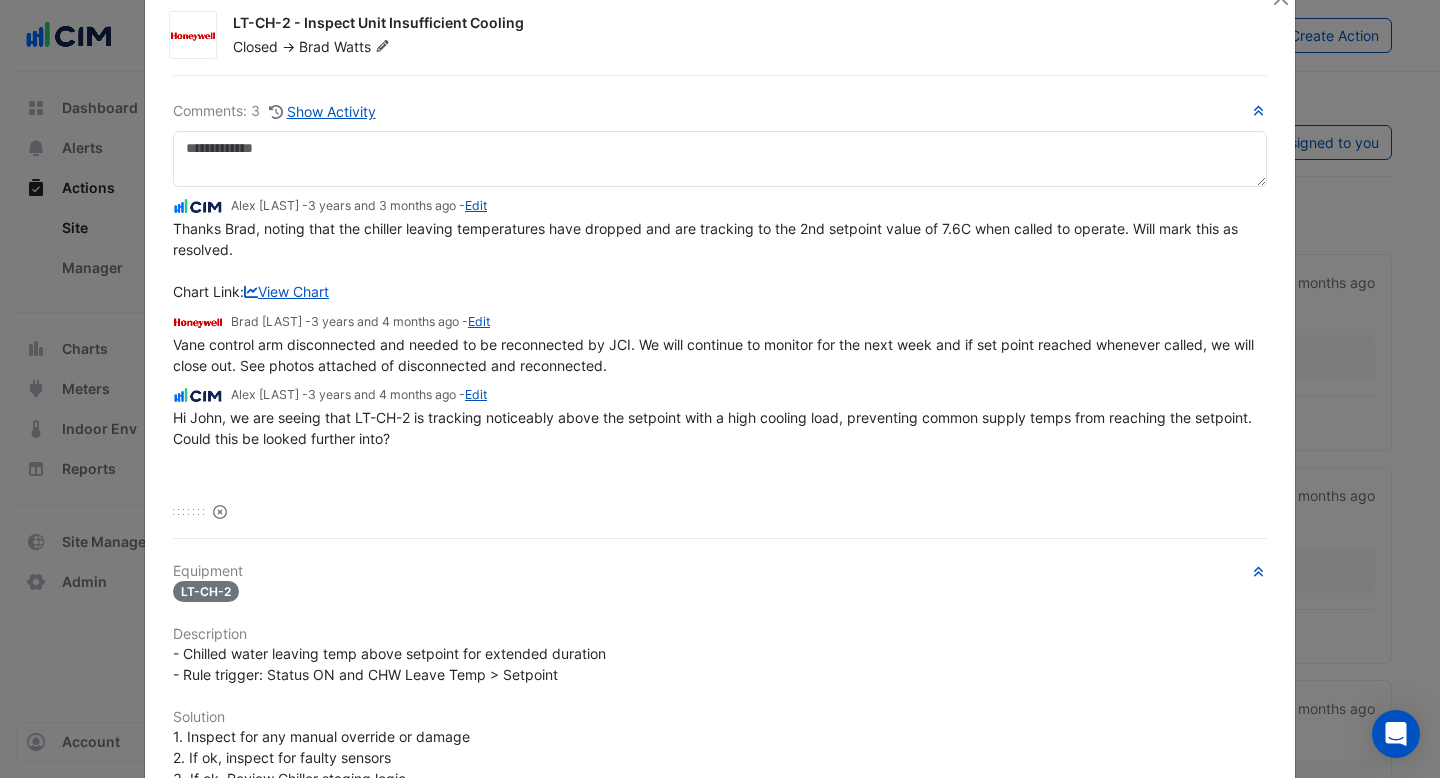 click on "Vane control arm disconnected and needed to be reconnected by JCI. We will continue to monitor for the next week and if set point reached whenever called, we will close out. See photos attached of disconnected and reconnected." 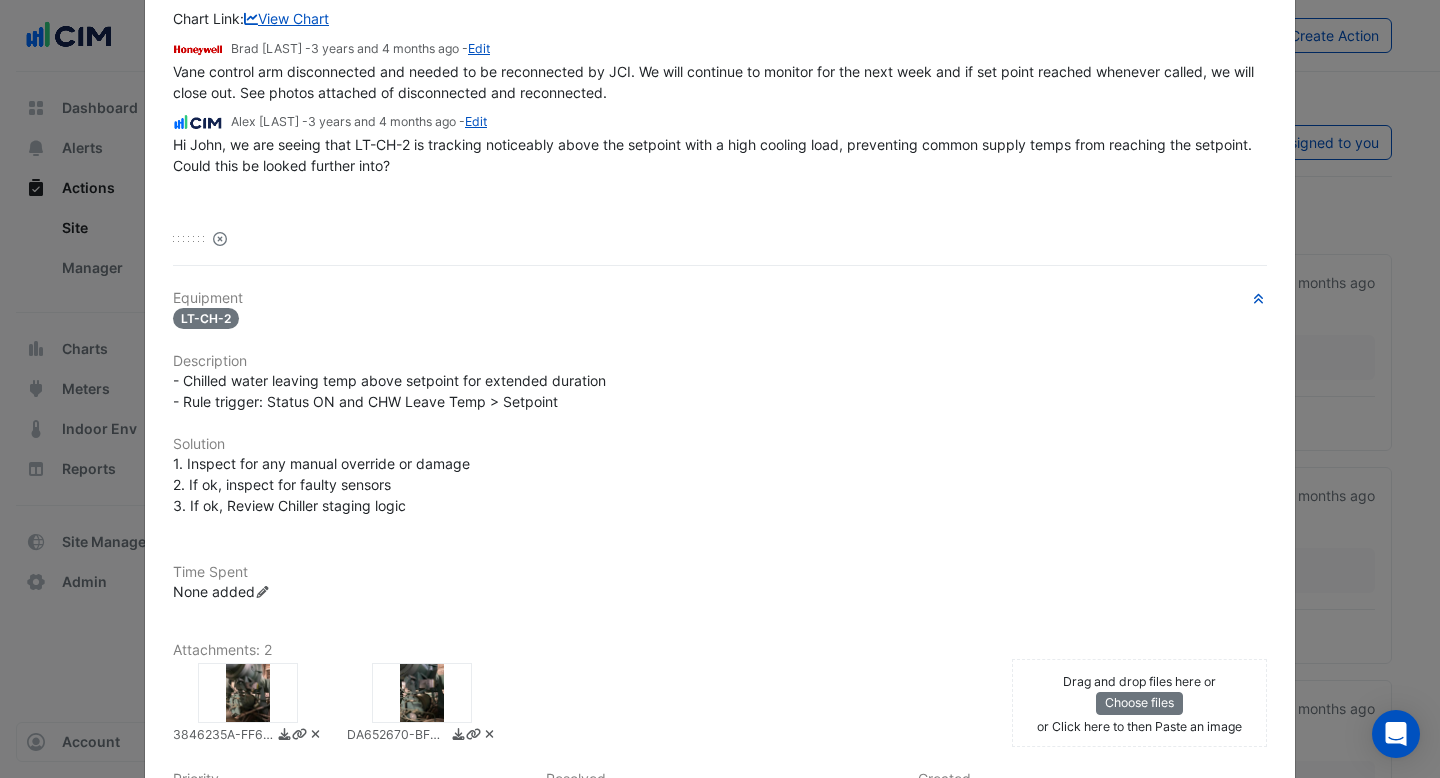 scroll, scrollTop: 390, scrollLeft: 0, axis: vertical 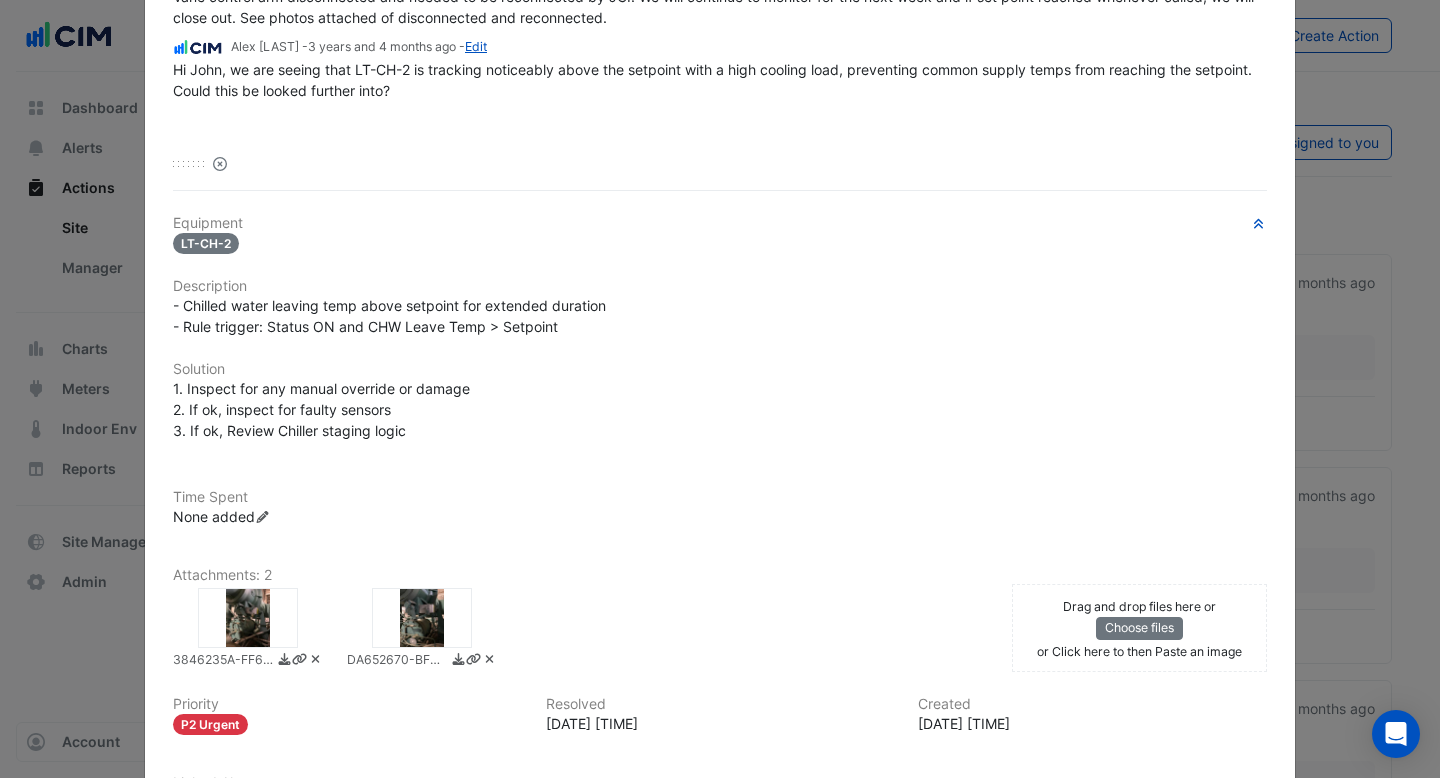 click 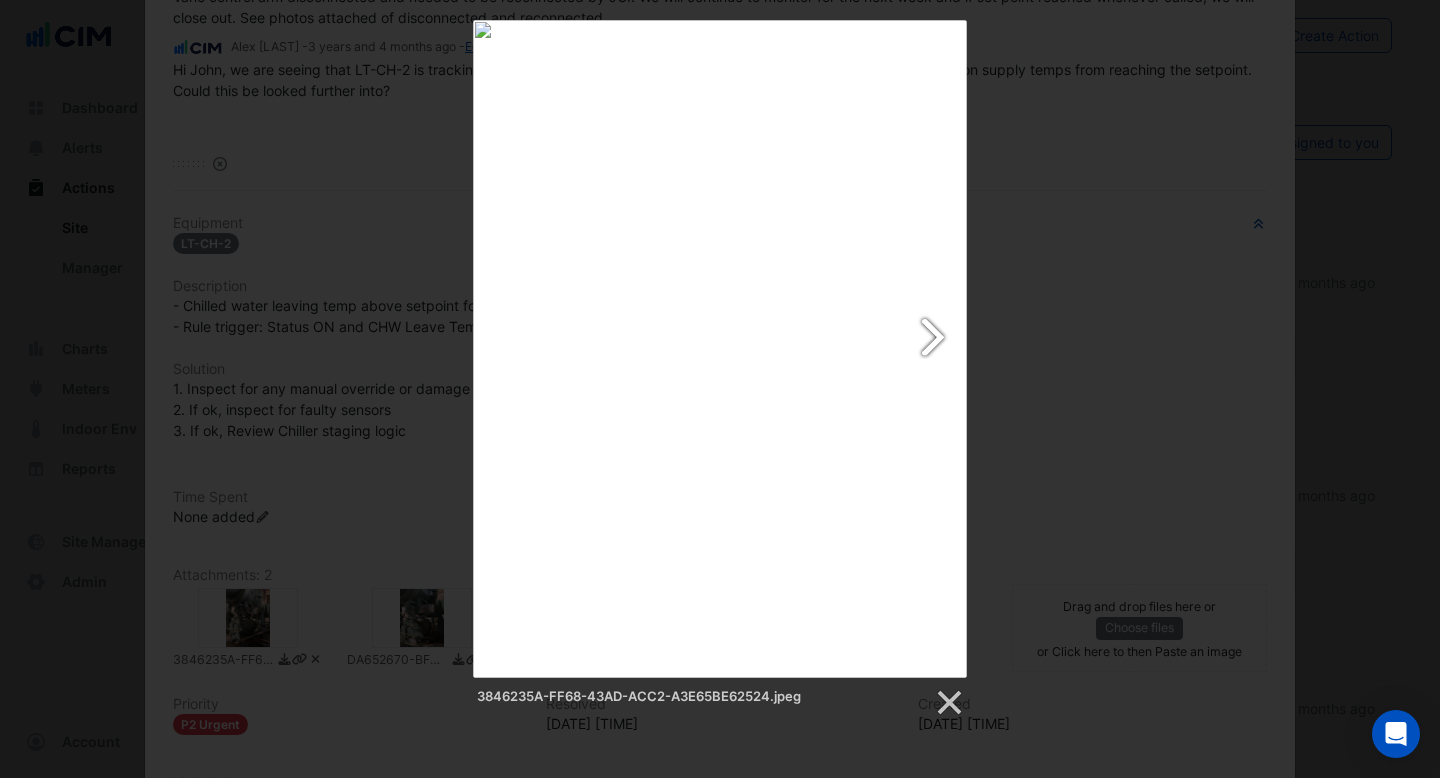 click at bounding box center (809, 349) 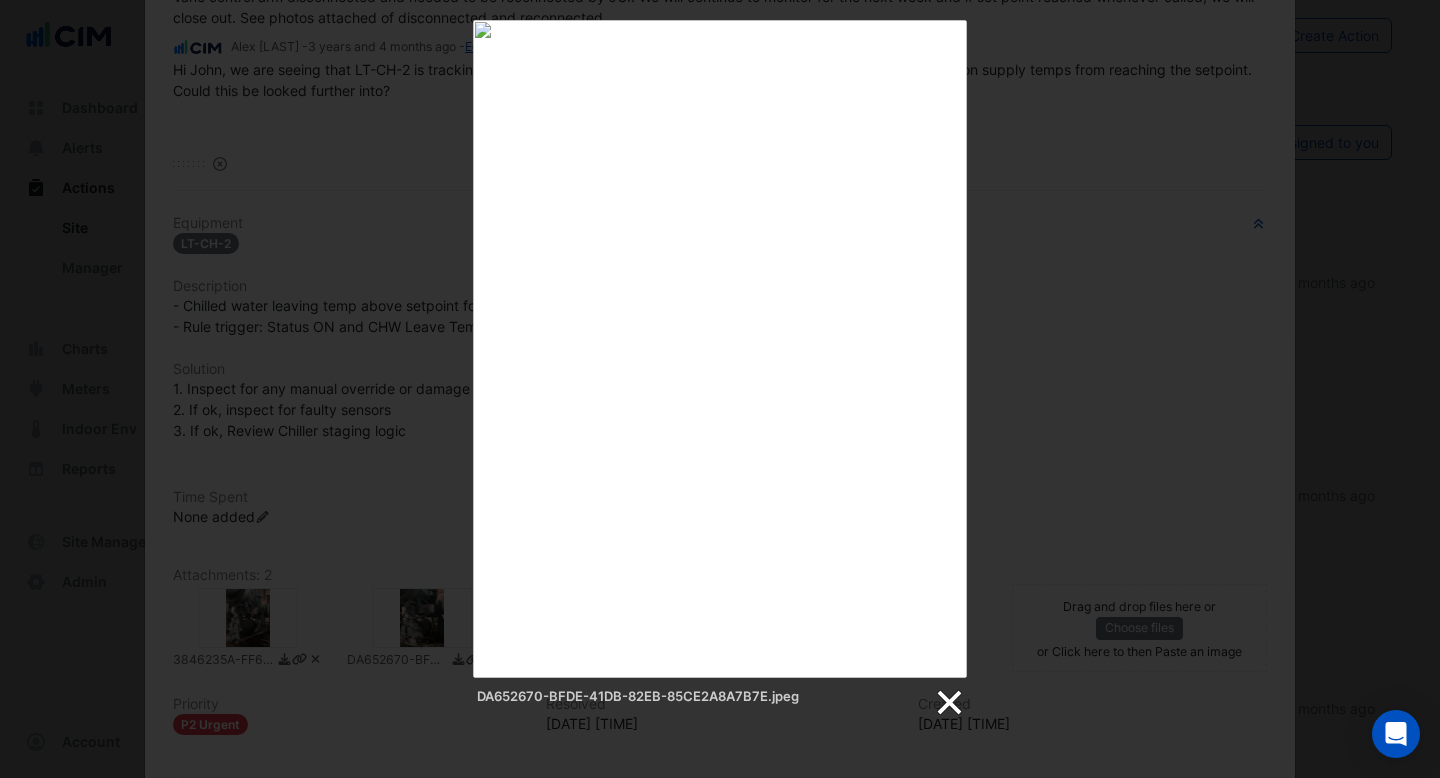 click at bounding box center (948, 703) 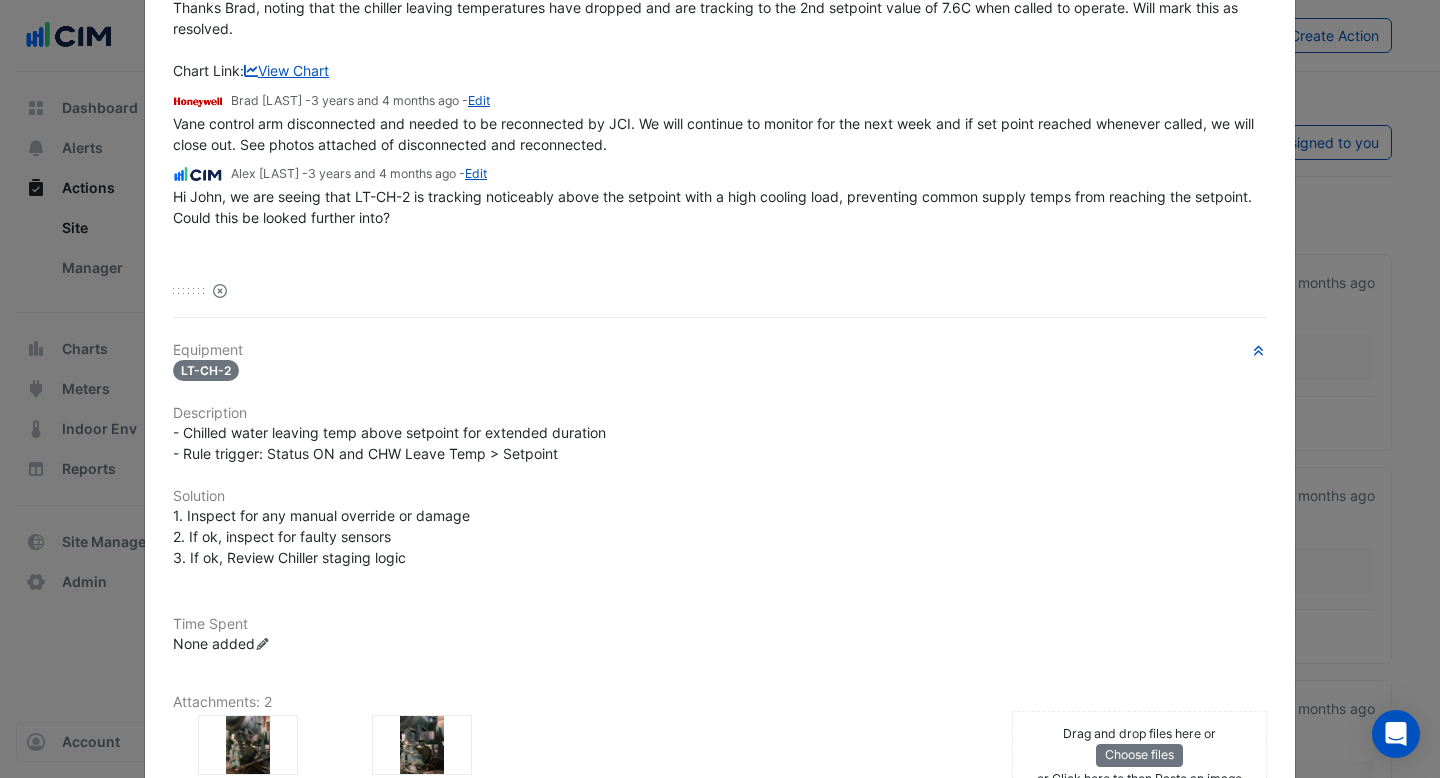 scroll, scrollTop: 0, scrollLeft: 0, axis: both 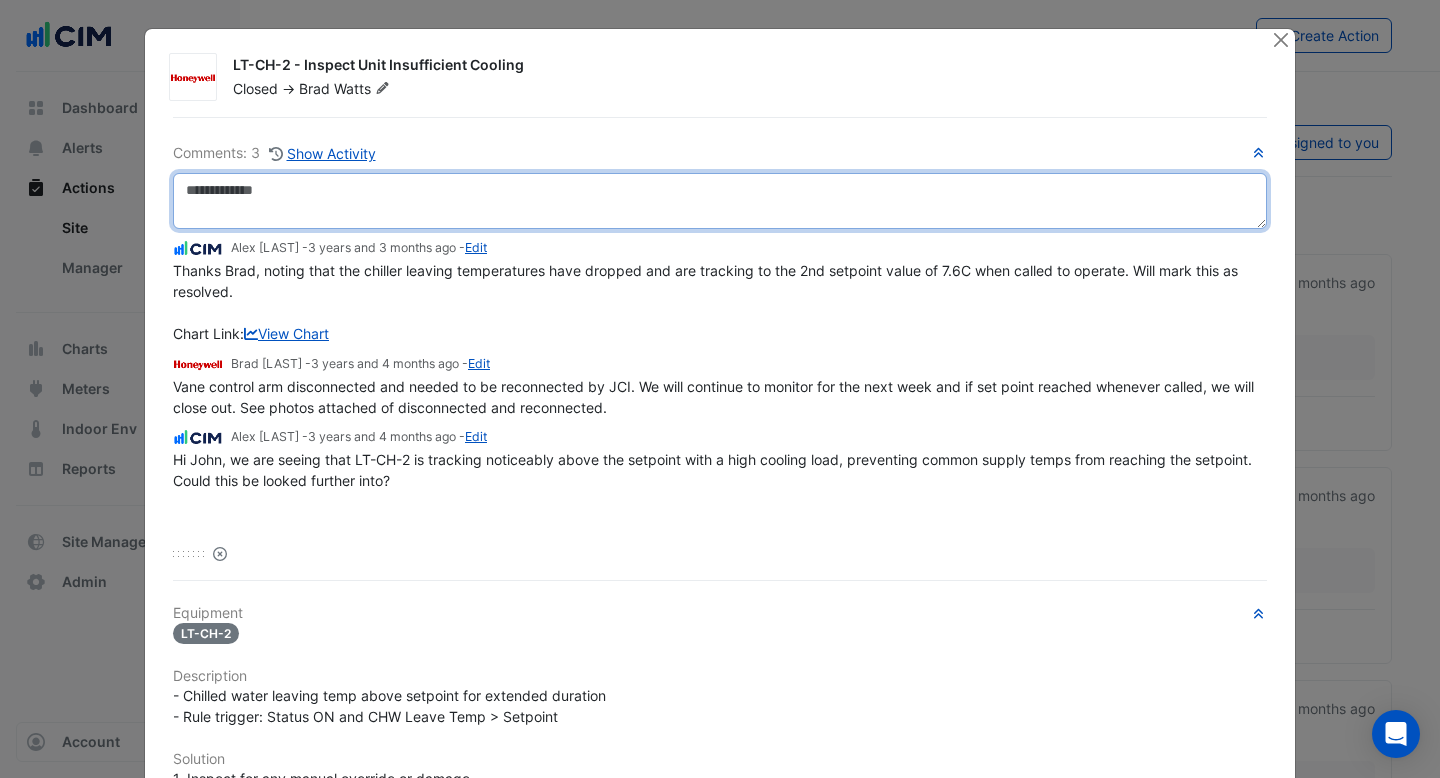 click at bounding box center (720, 201) 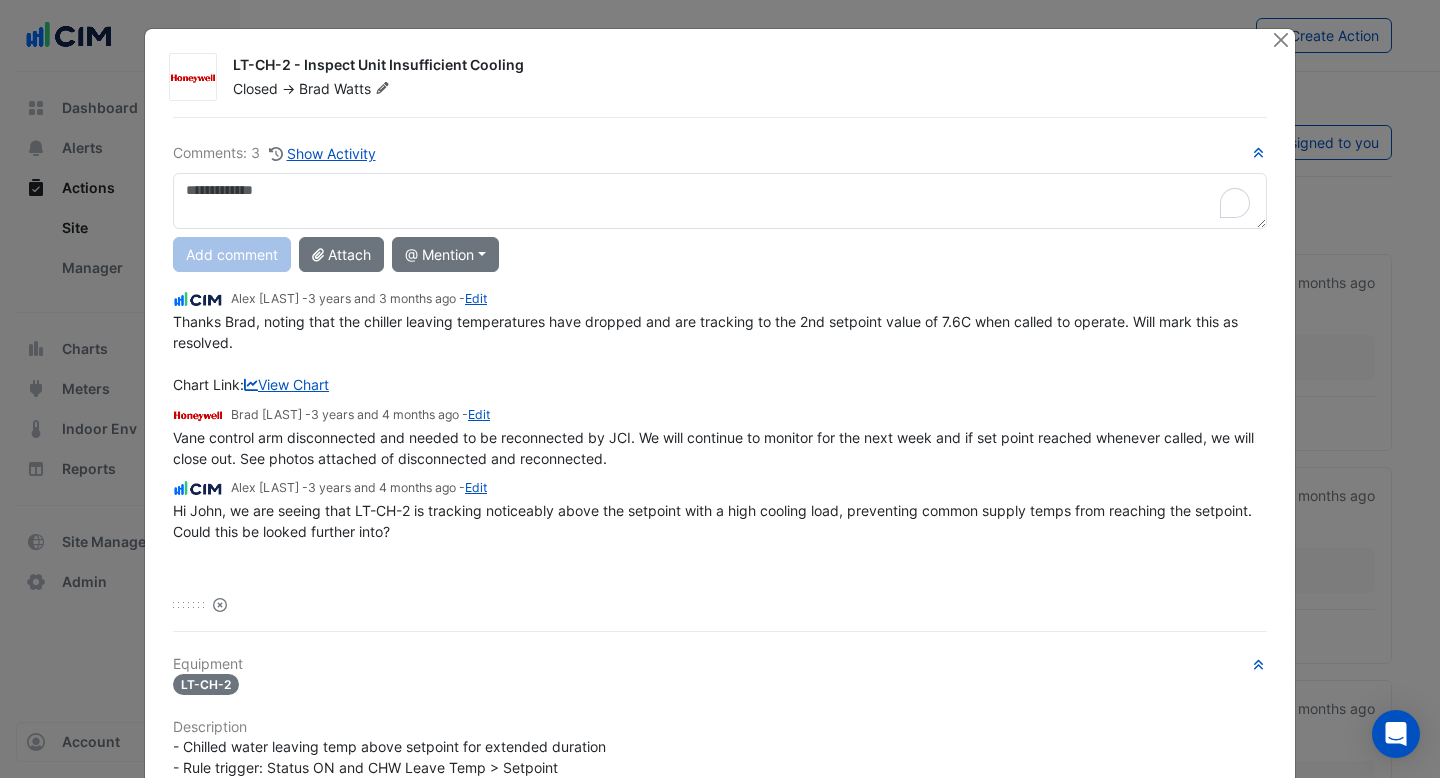 click 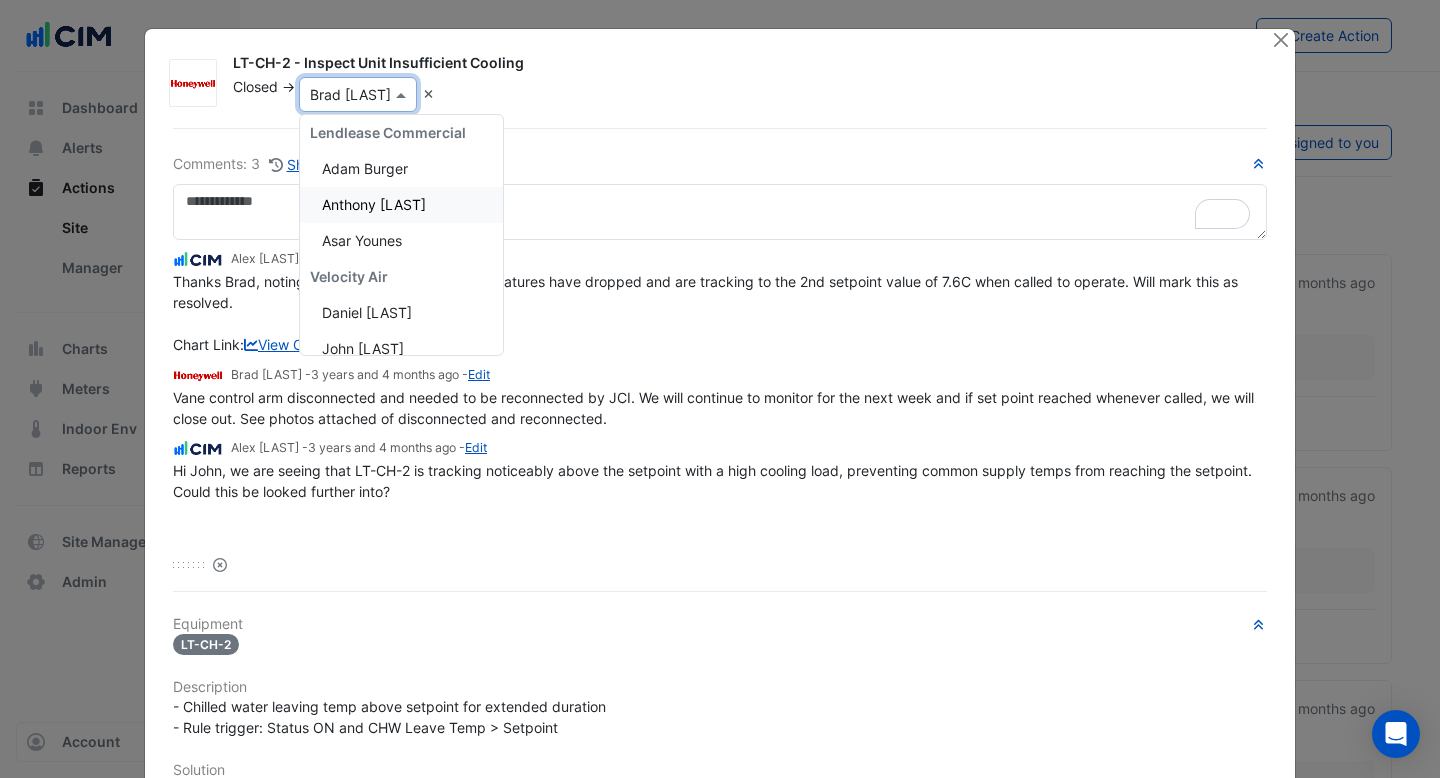 scroll, scrollTop: 732, scrollLeft: 0, axis: vertical 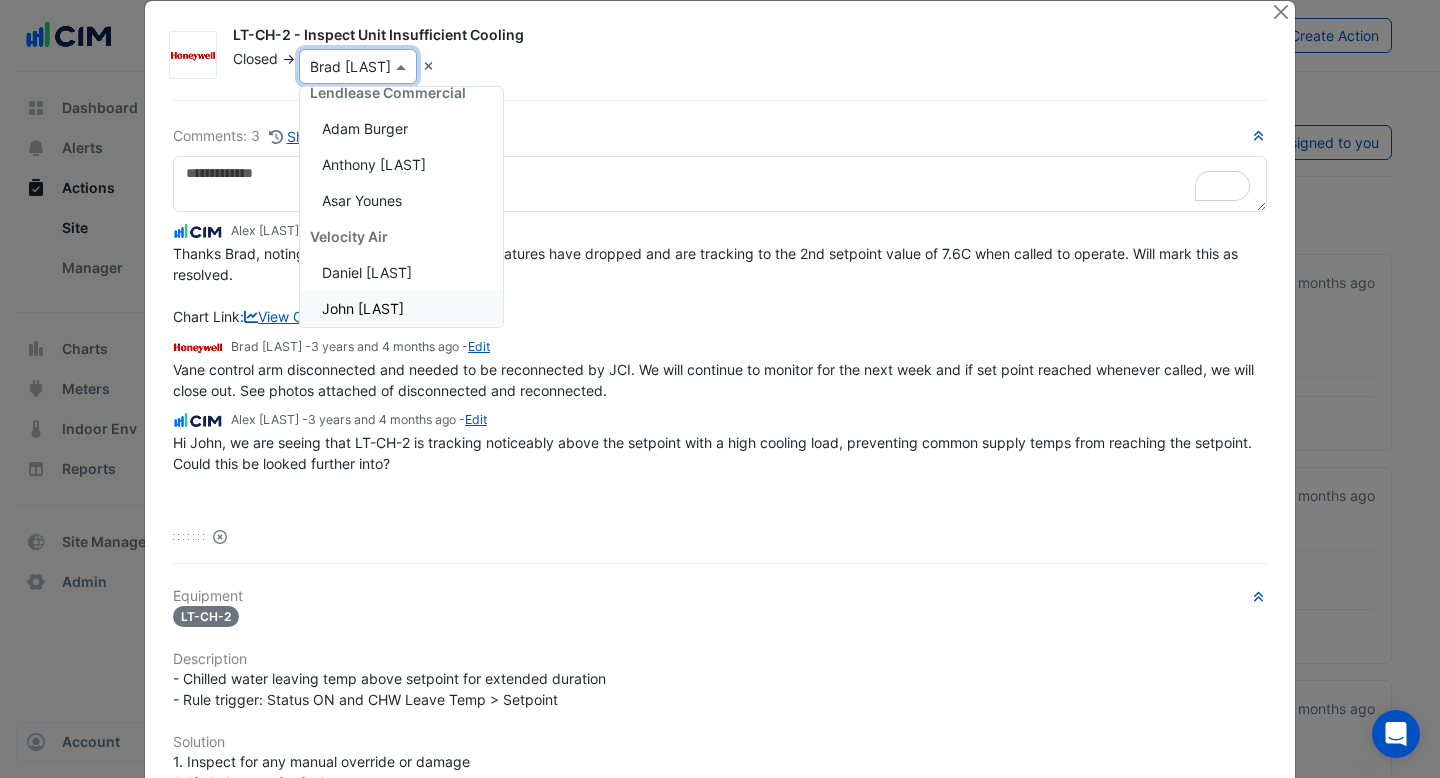 click on "John McEvoy" at bounding box center [363, 308] 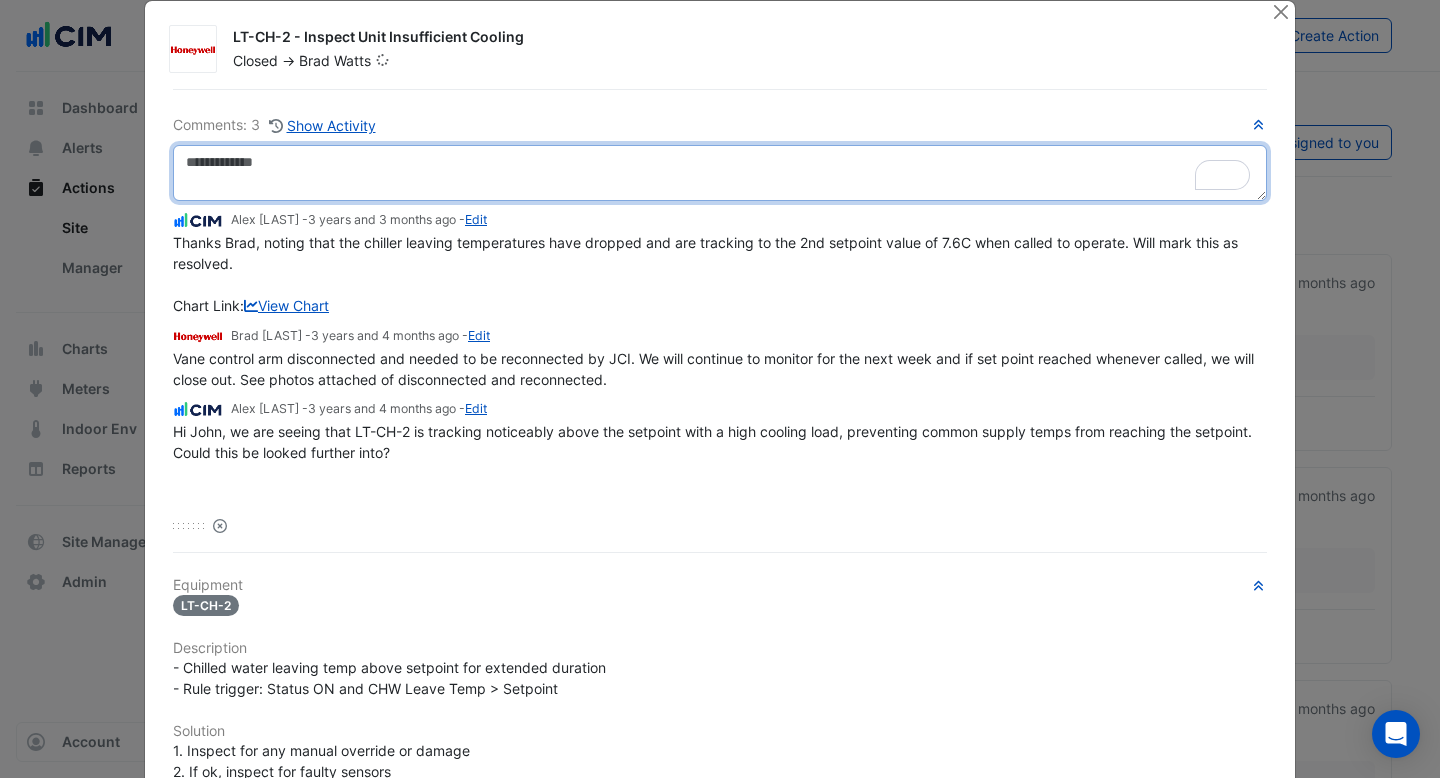 click at bounding box center (720, 173) 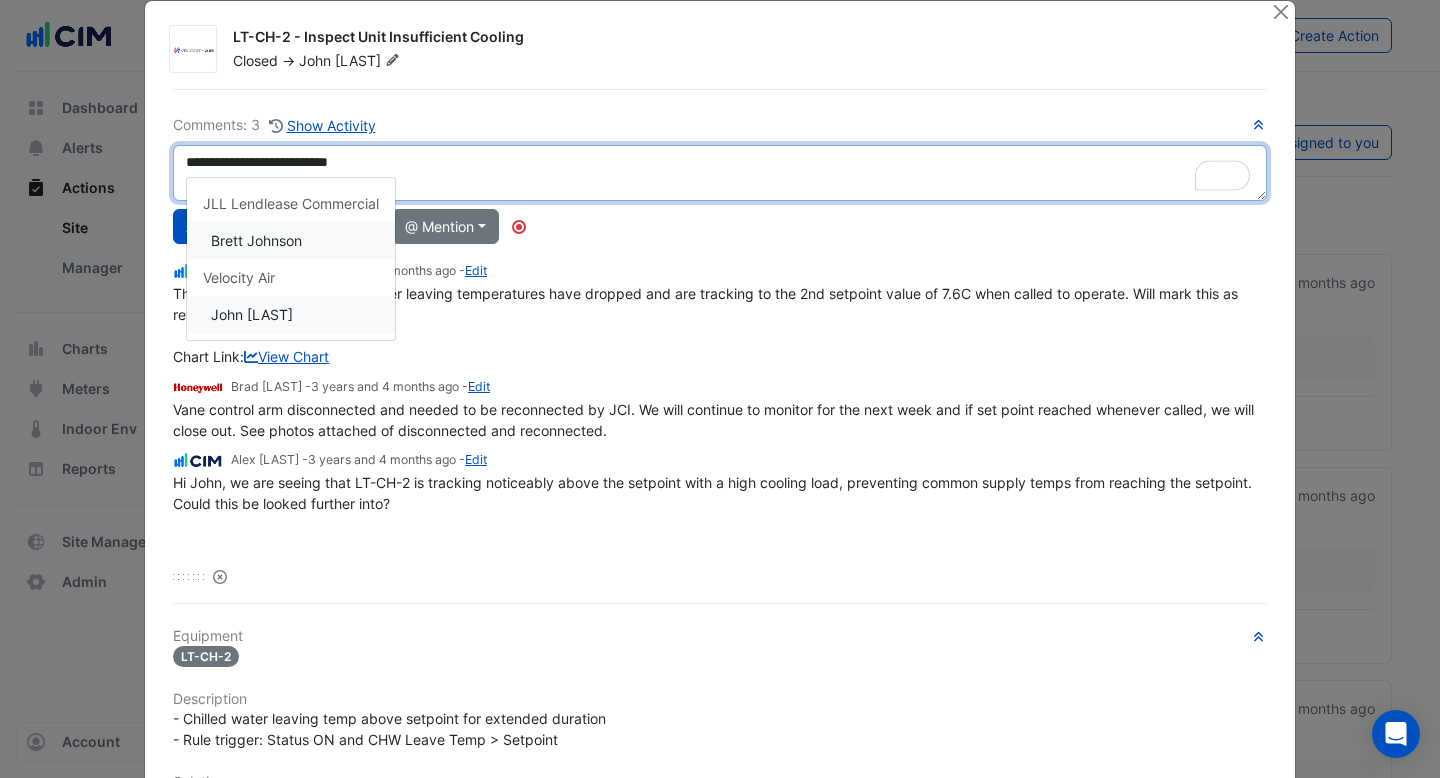 click on "**********" 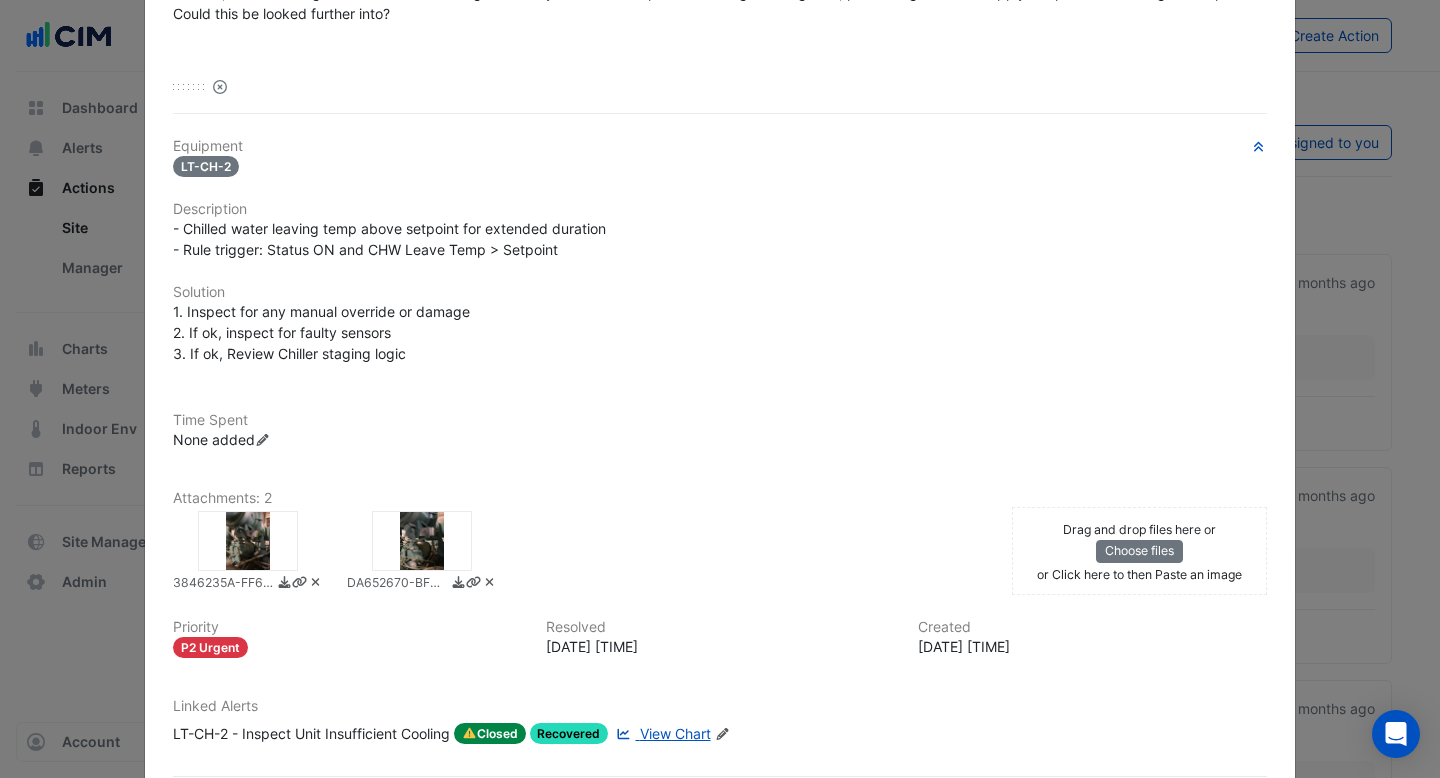 scroll, scrollTop: 619, scrollLeft: 0, axis: vertical 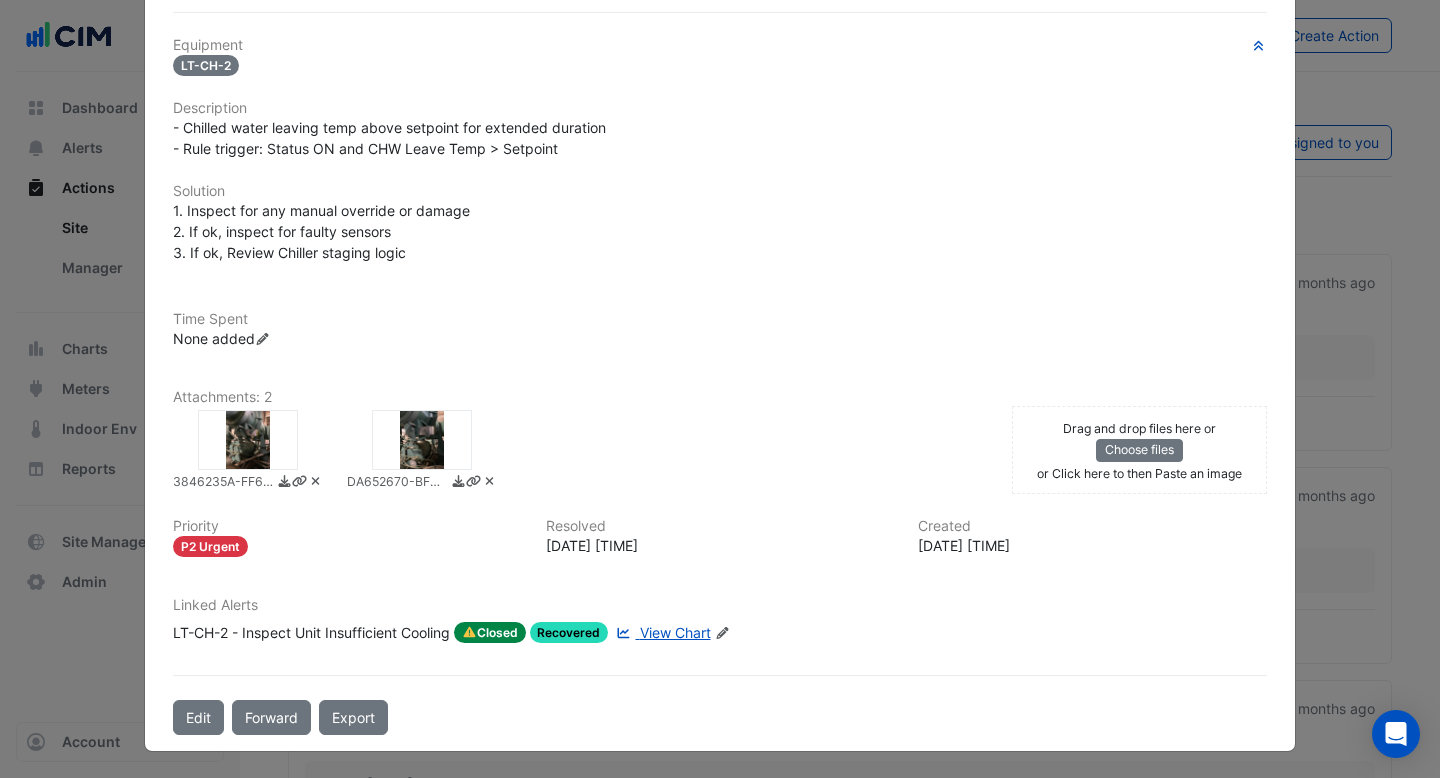 type on "**********" 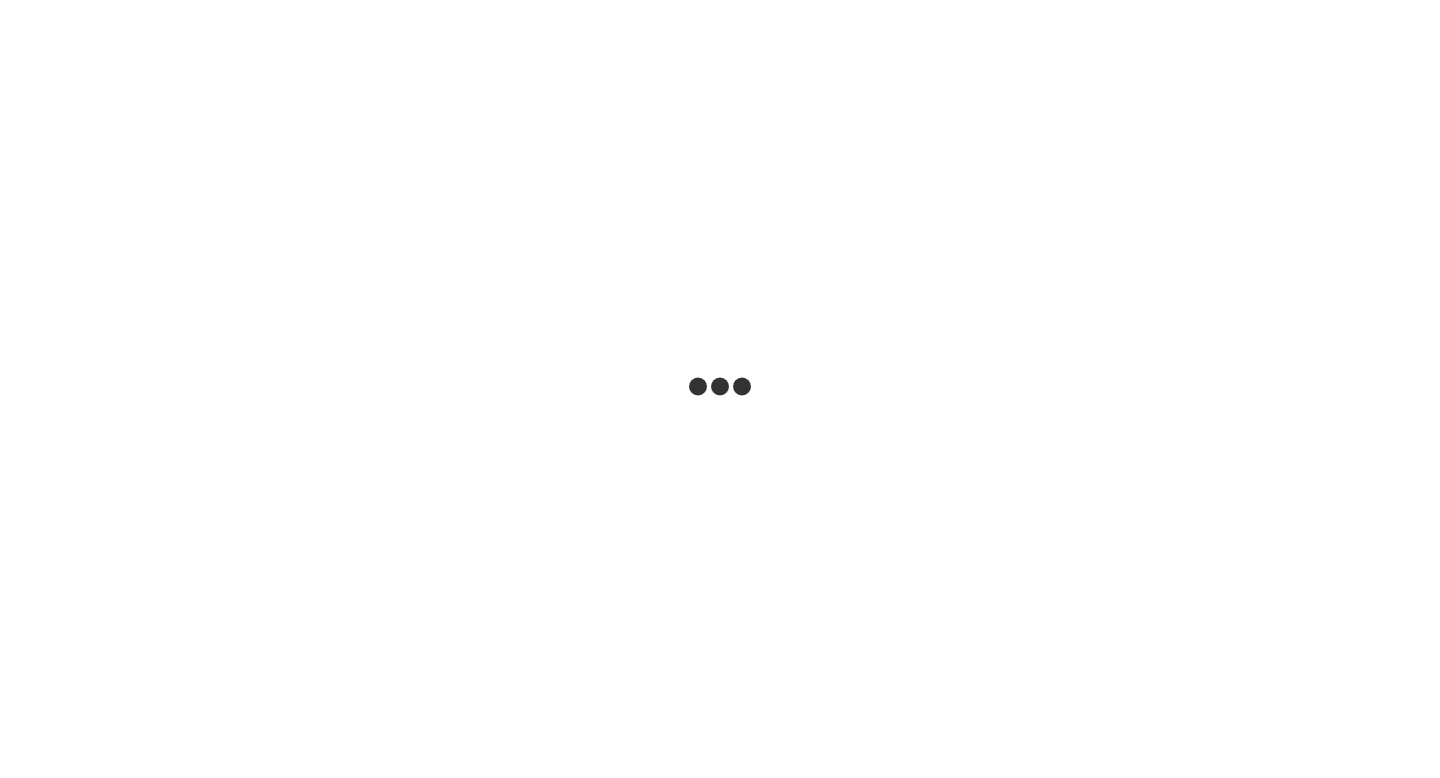 scroll, scrollTop: 0, scrollLeft: 0, axis: both 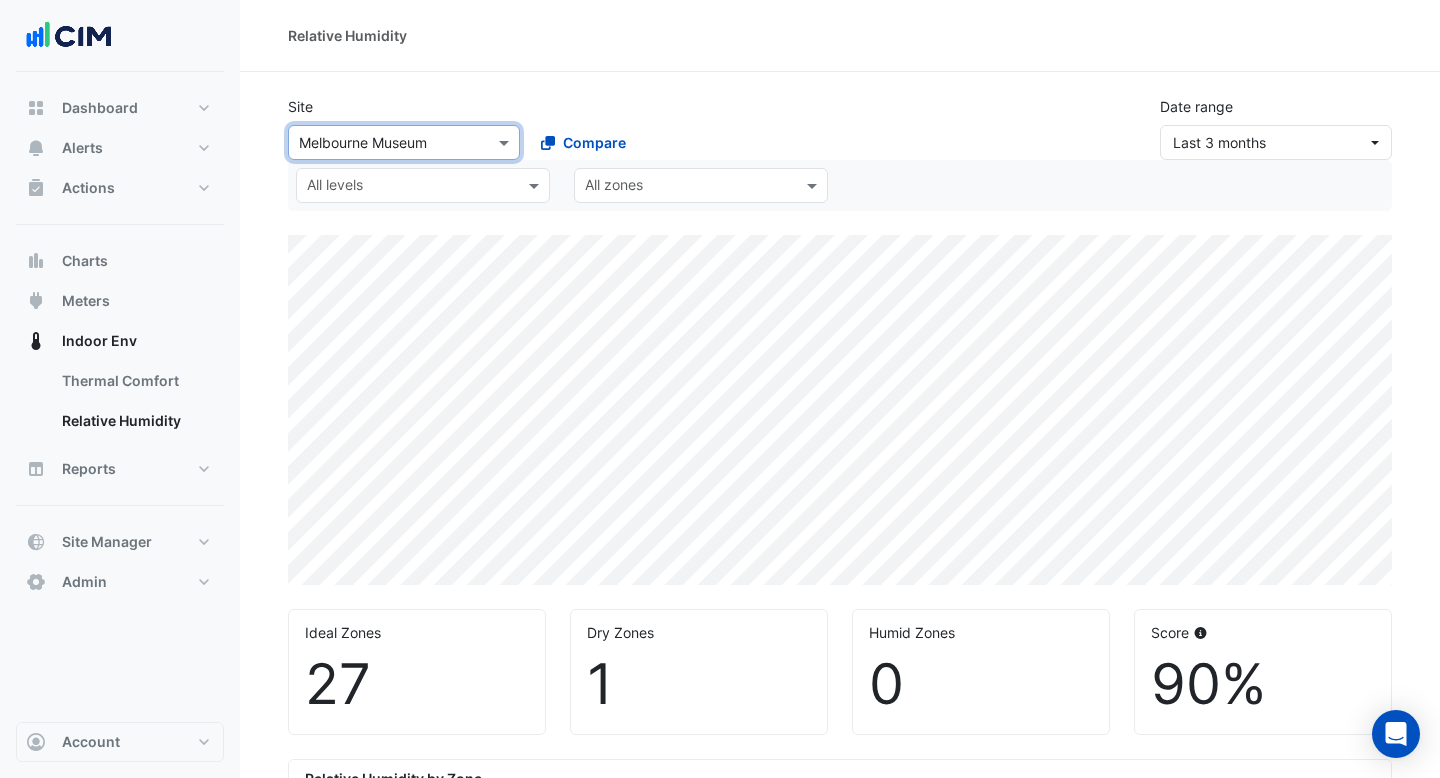 select on "***" 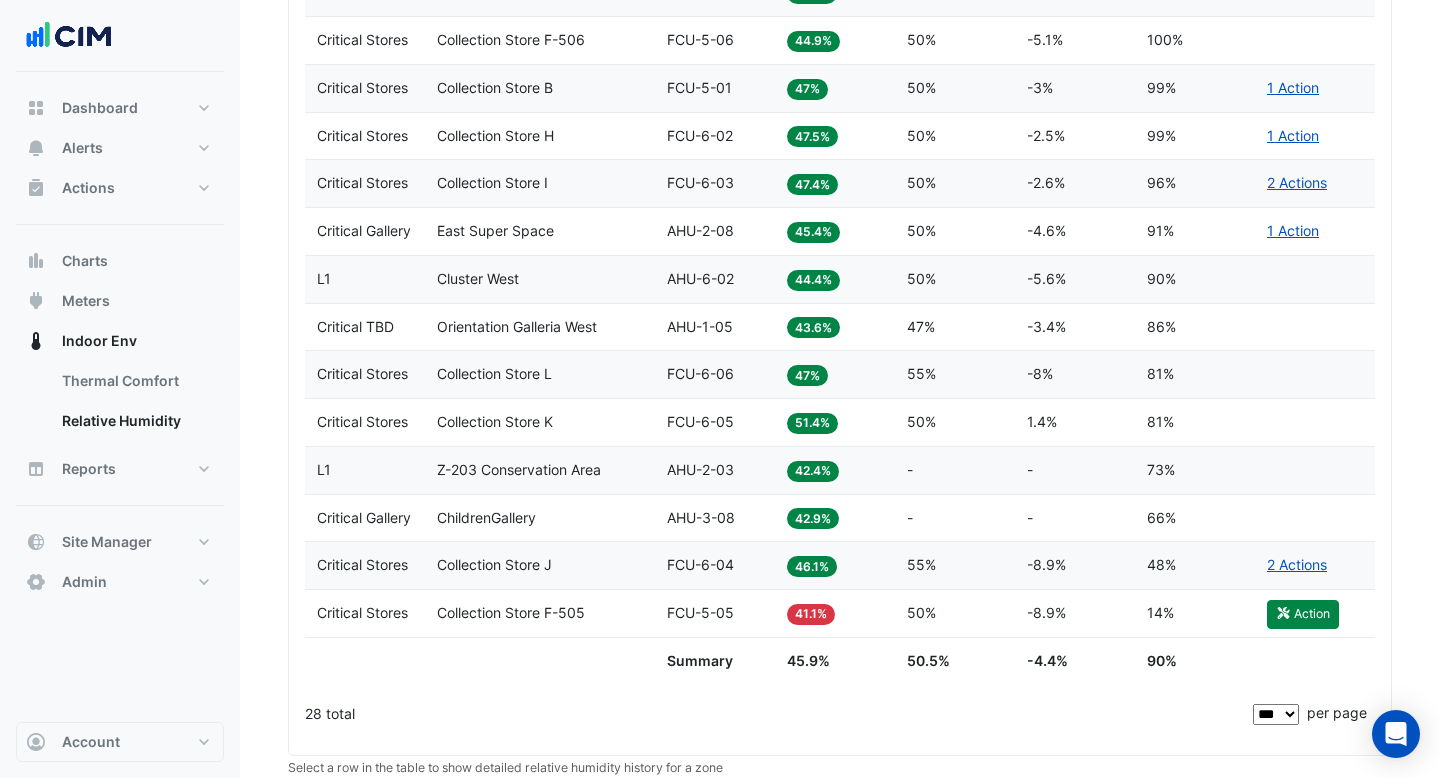 scroll, scrollTop: 1557, scrollLeft: 0, axis: vertical 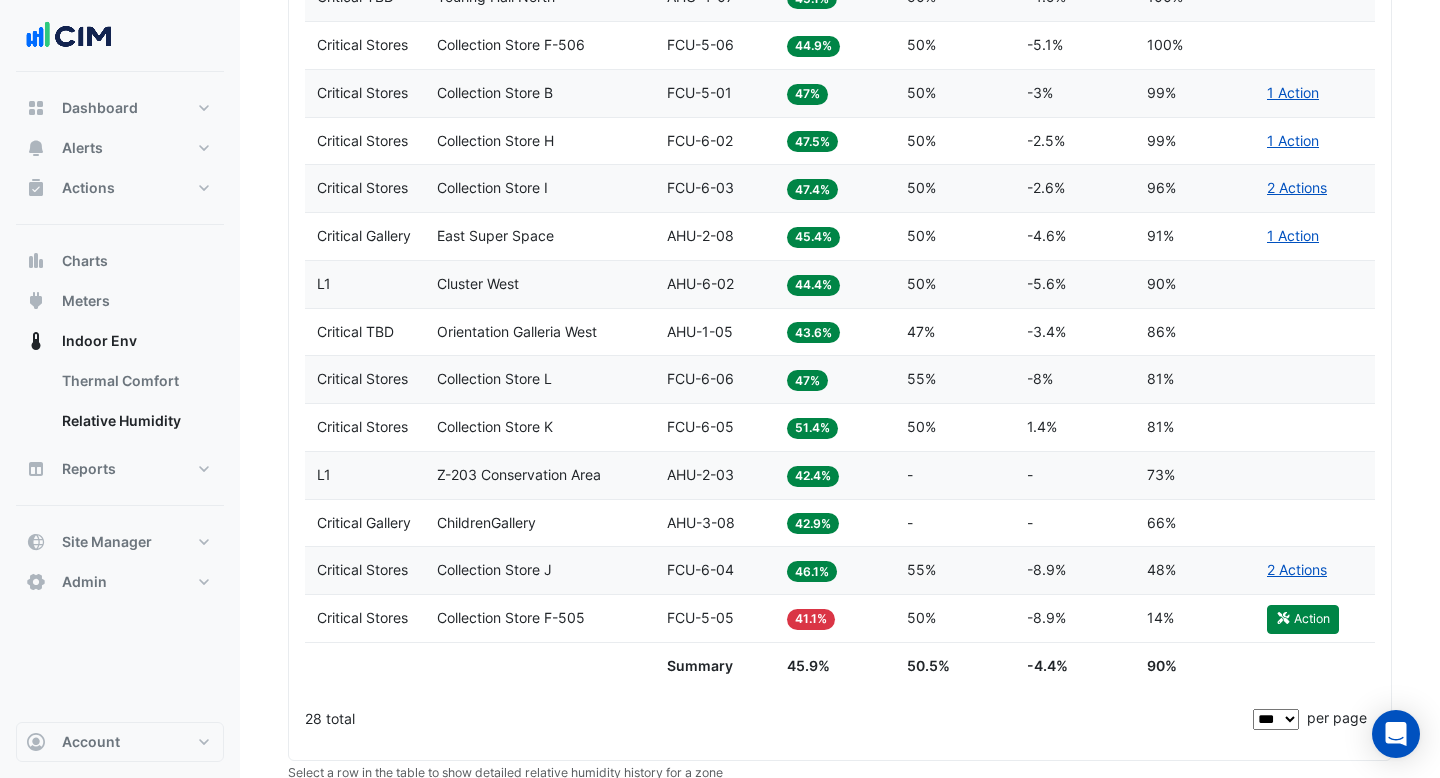 click on "Collection Store F-505" 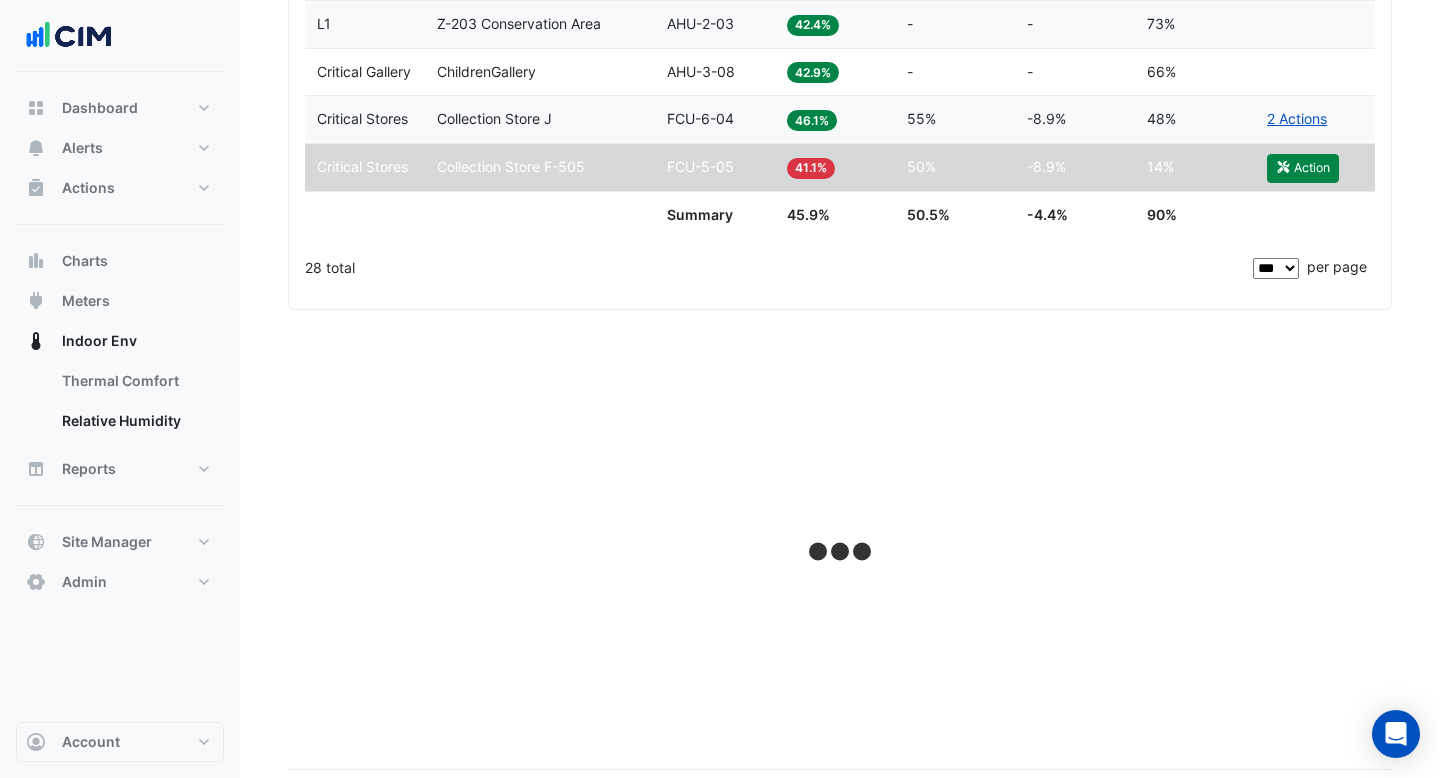 scroll, scrollTop: 1984, scrollLeft: 0, axis: vertical 